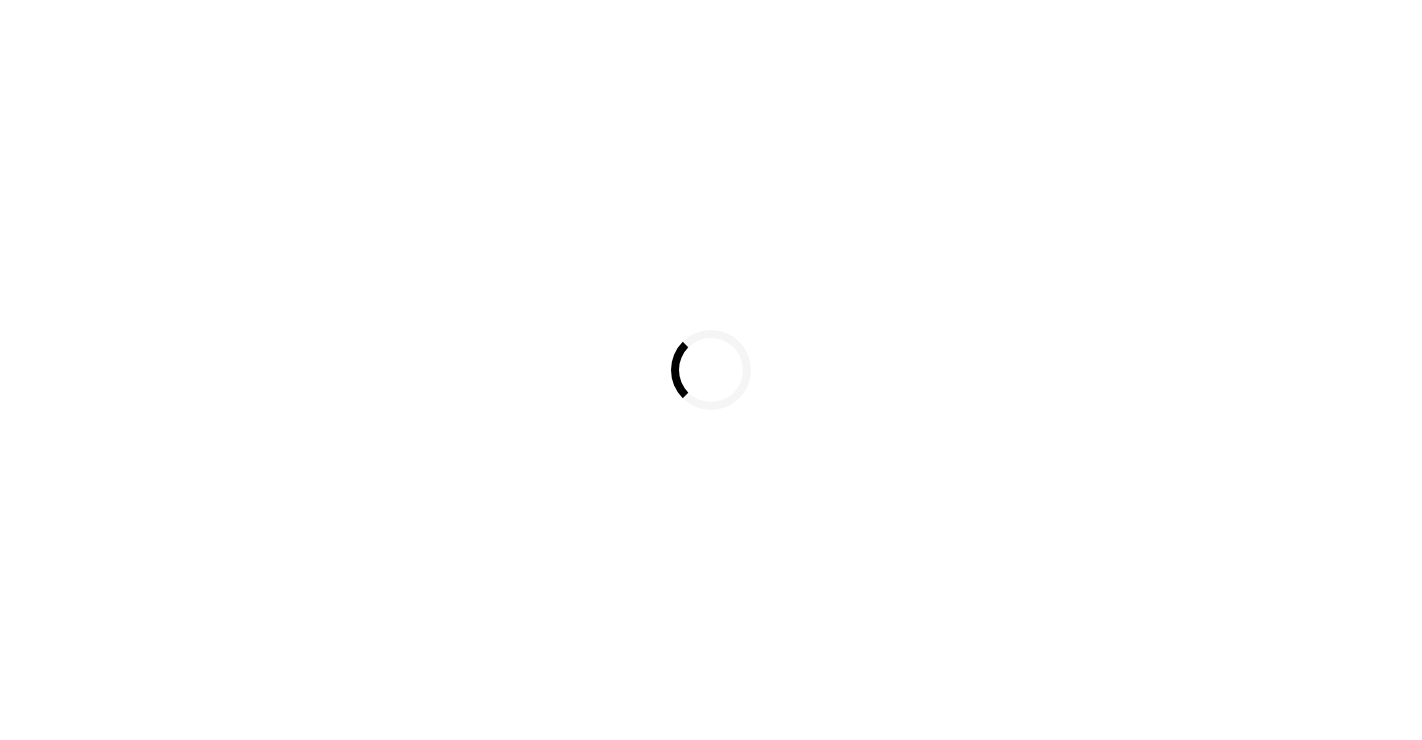 scroll, scrollTop: 0, scrollLeft: 0, axis: both 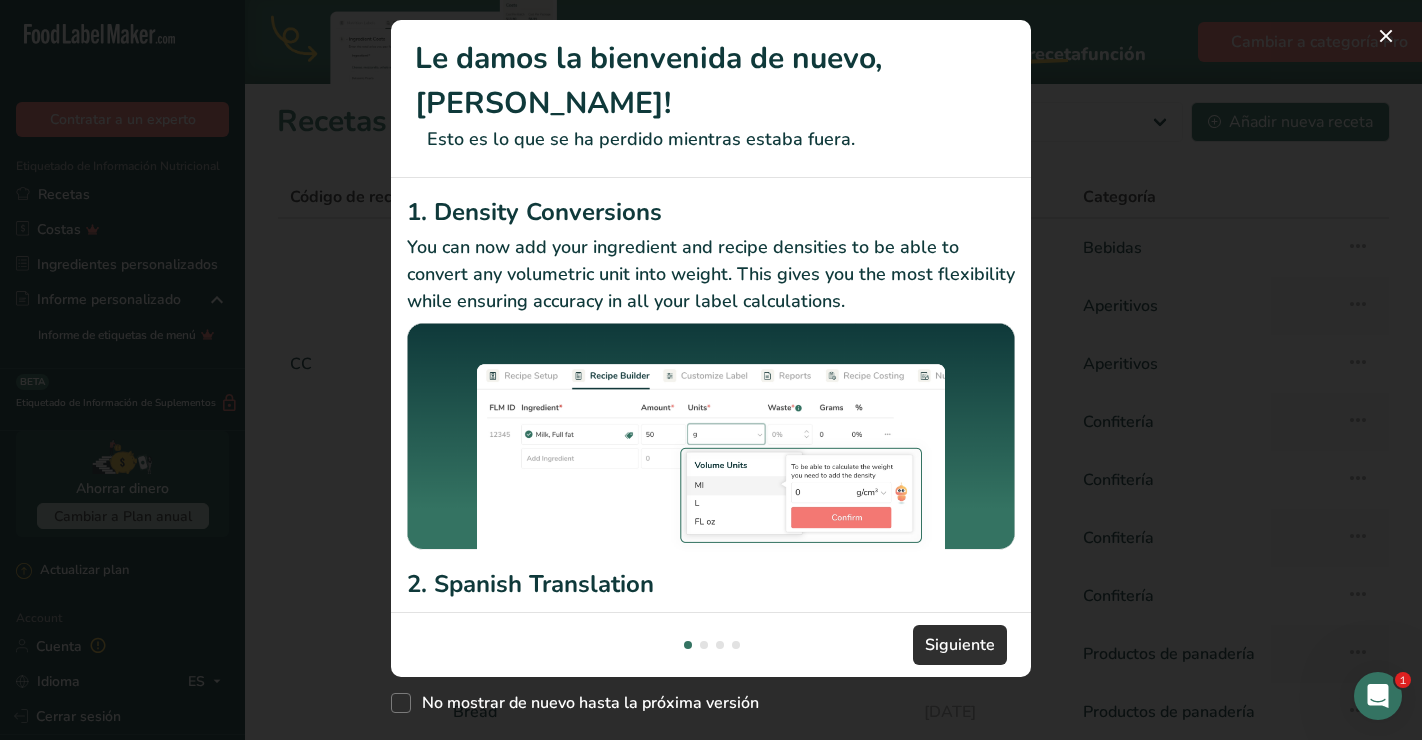 click on "Siguiente" at bounding box center (960, 645) 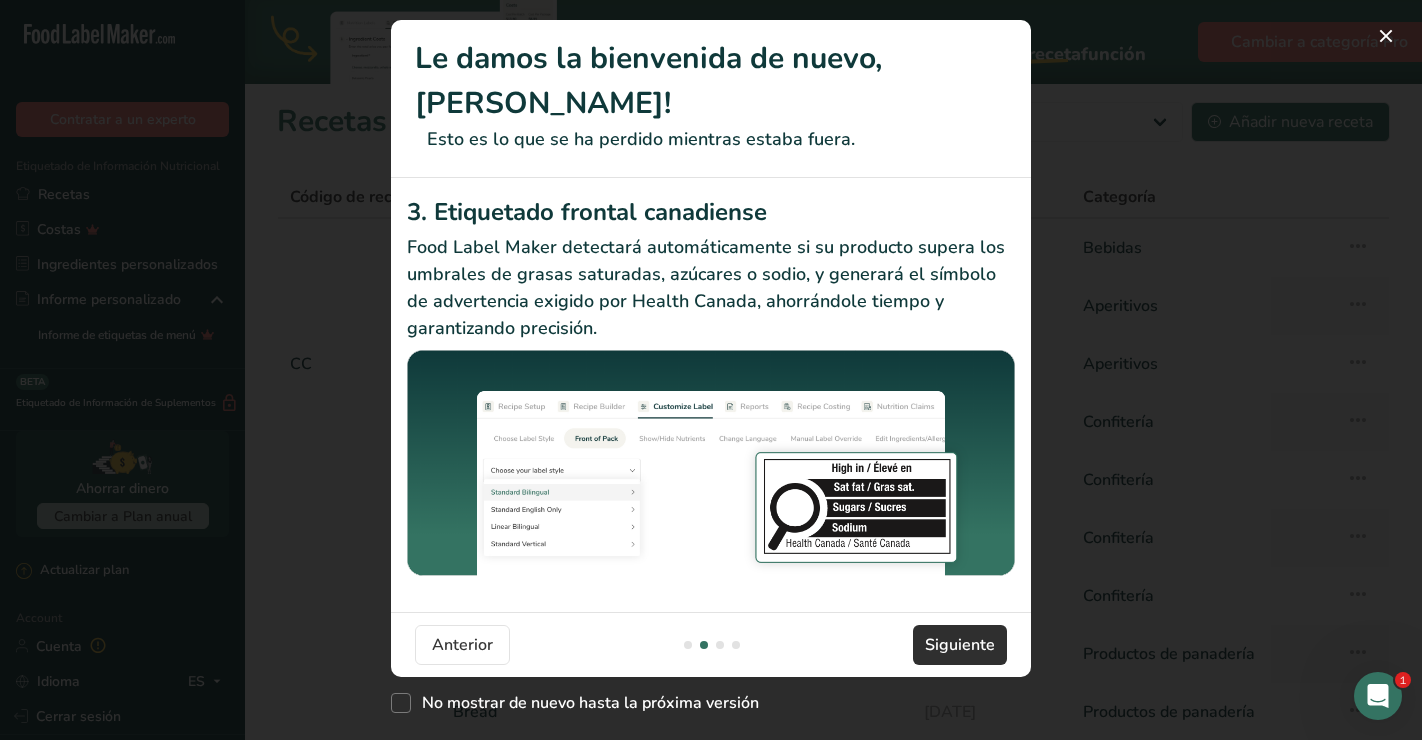 click on "Siguiente" at bounding box center [960, 645] 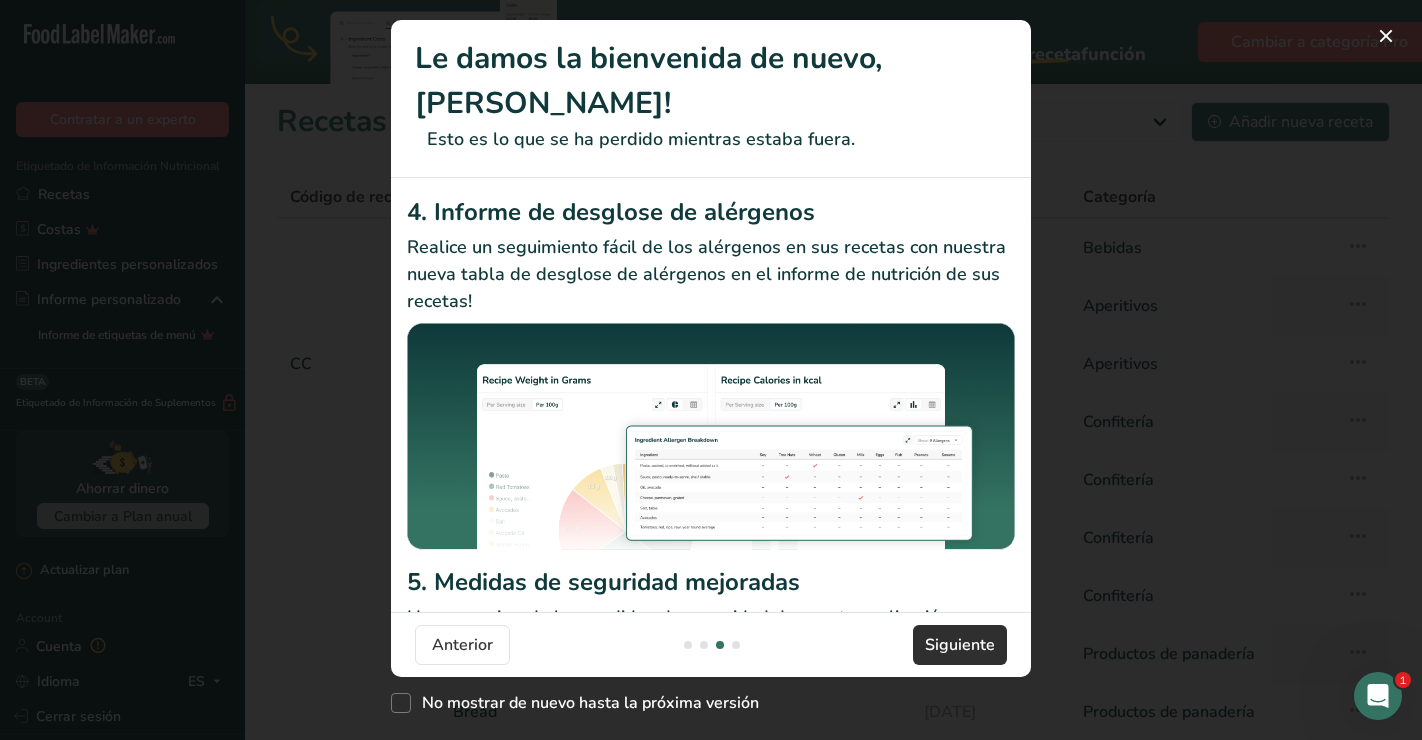 click on "Siguiente" at bounding box center (960, 645) 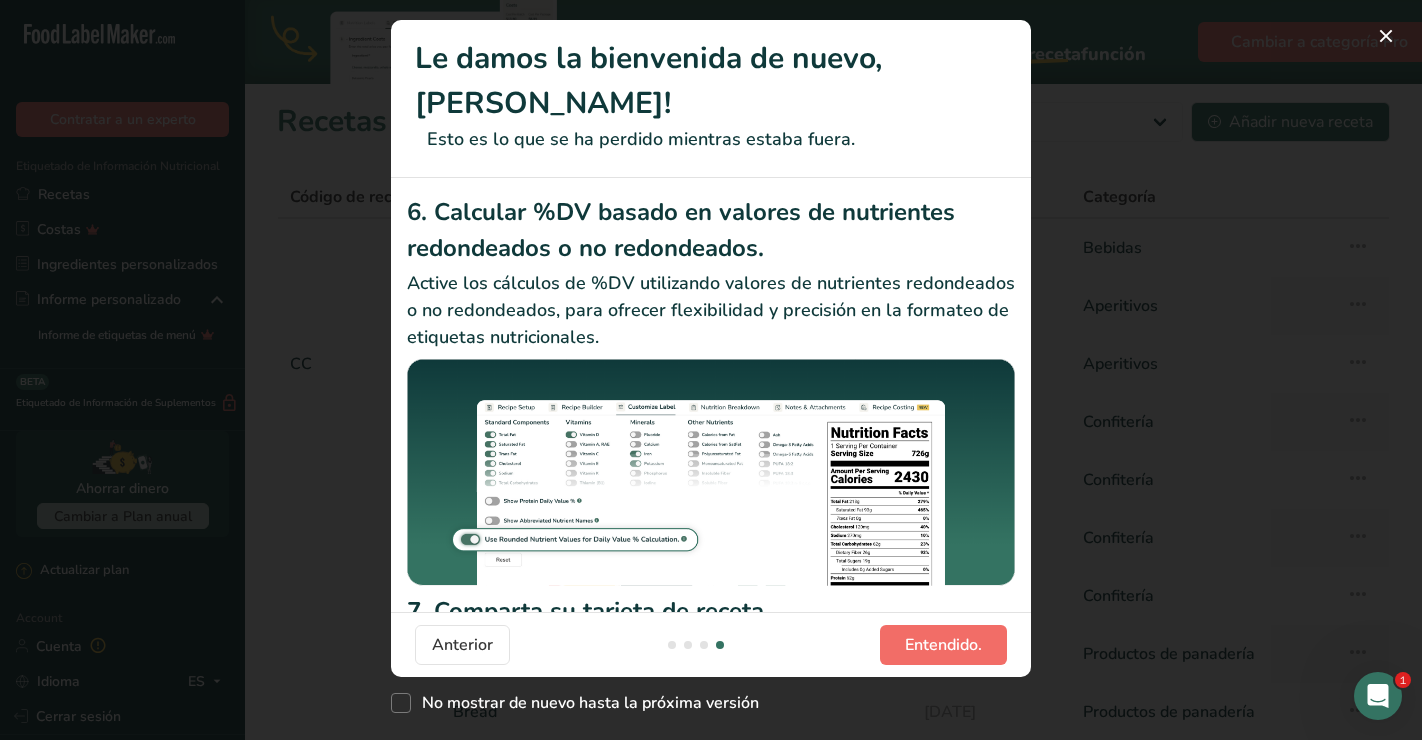 click on "Entendido." at bounding box center [943, 645] 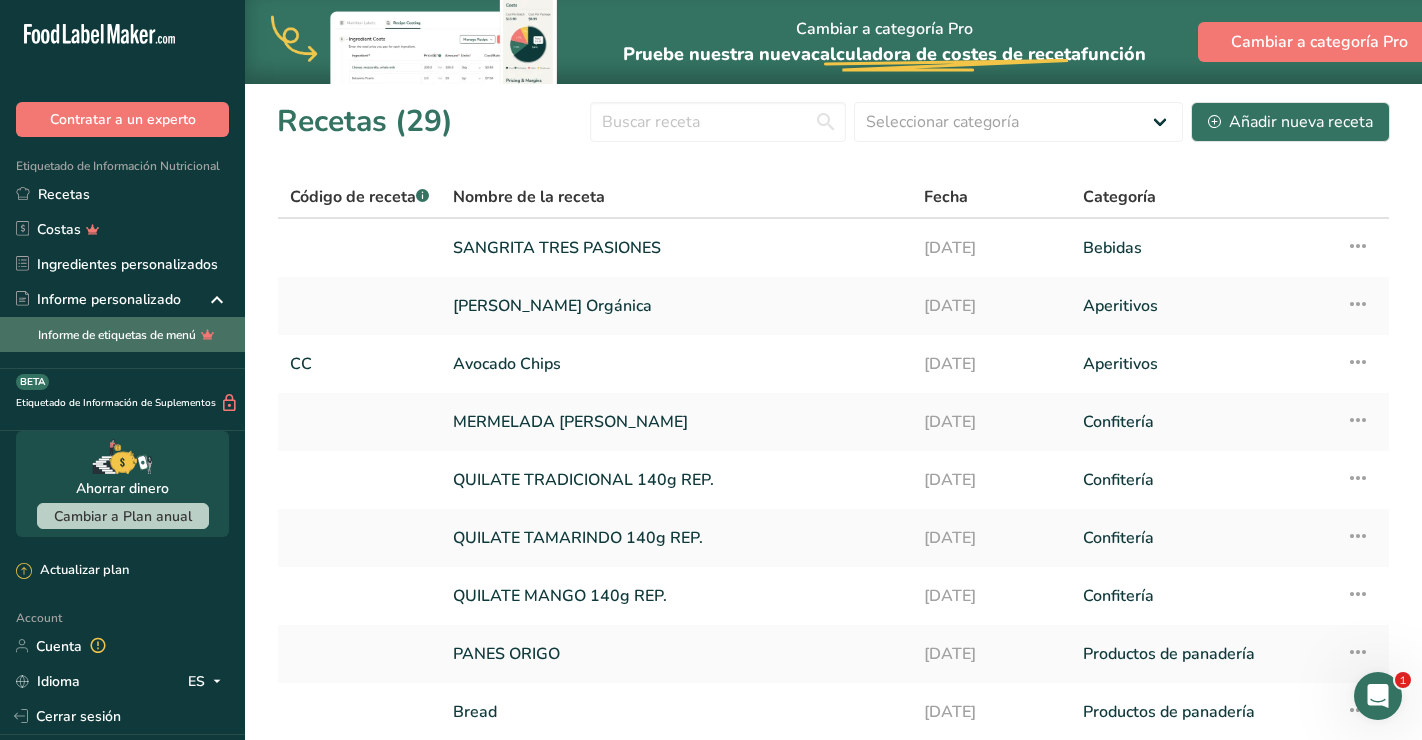 scroll, scrollTop: 0, scrollLeft: 0, axis: both 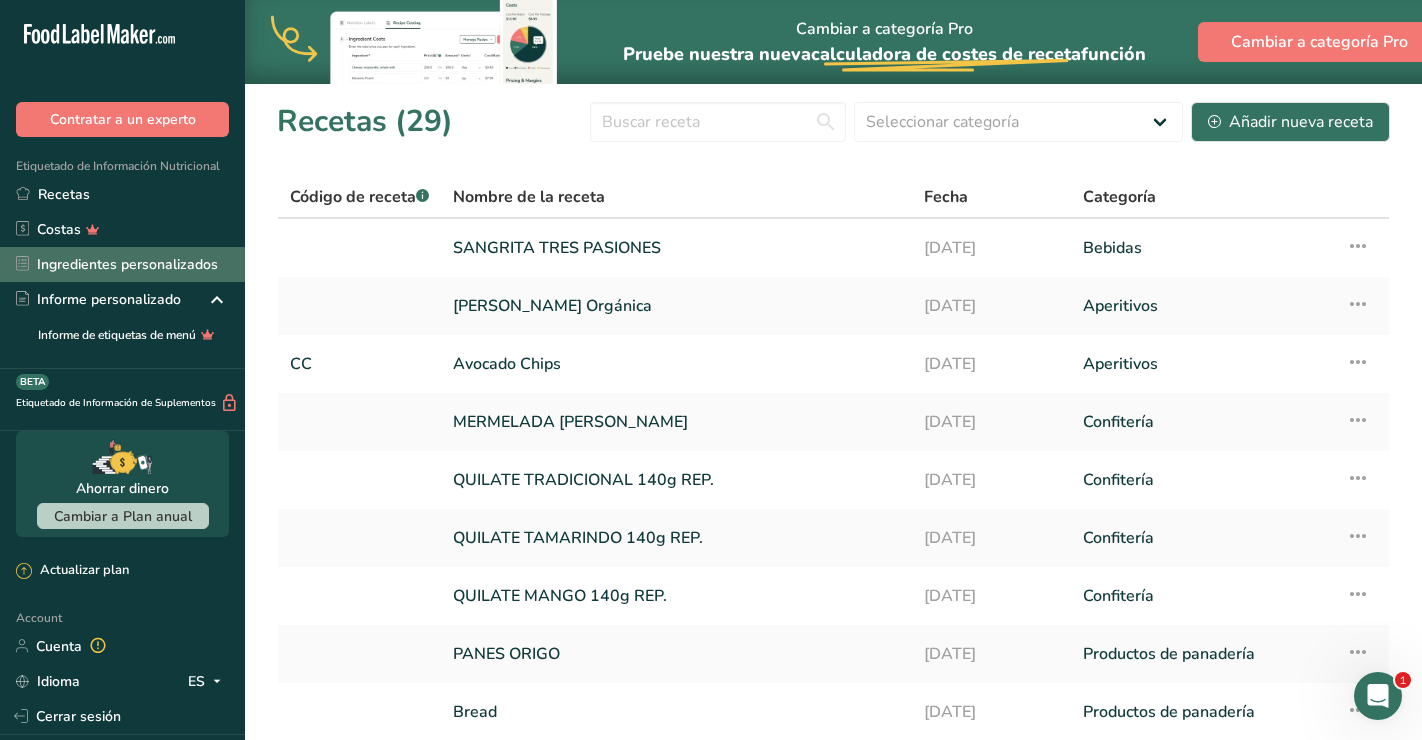 click on "Ingredientes personalizados" at bounding box center [122, 264] 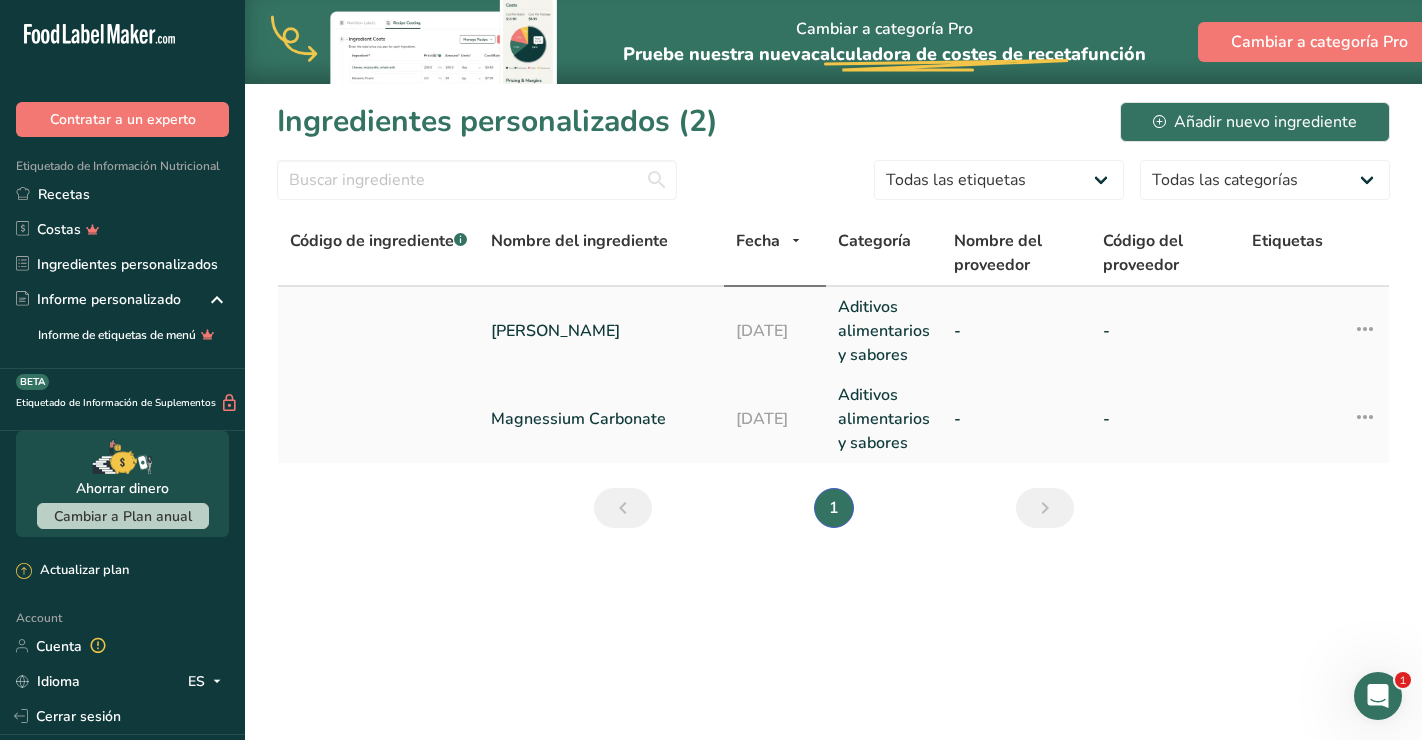 click on "[PERSON_NAME]" at bounding box center [601, 331] 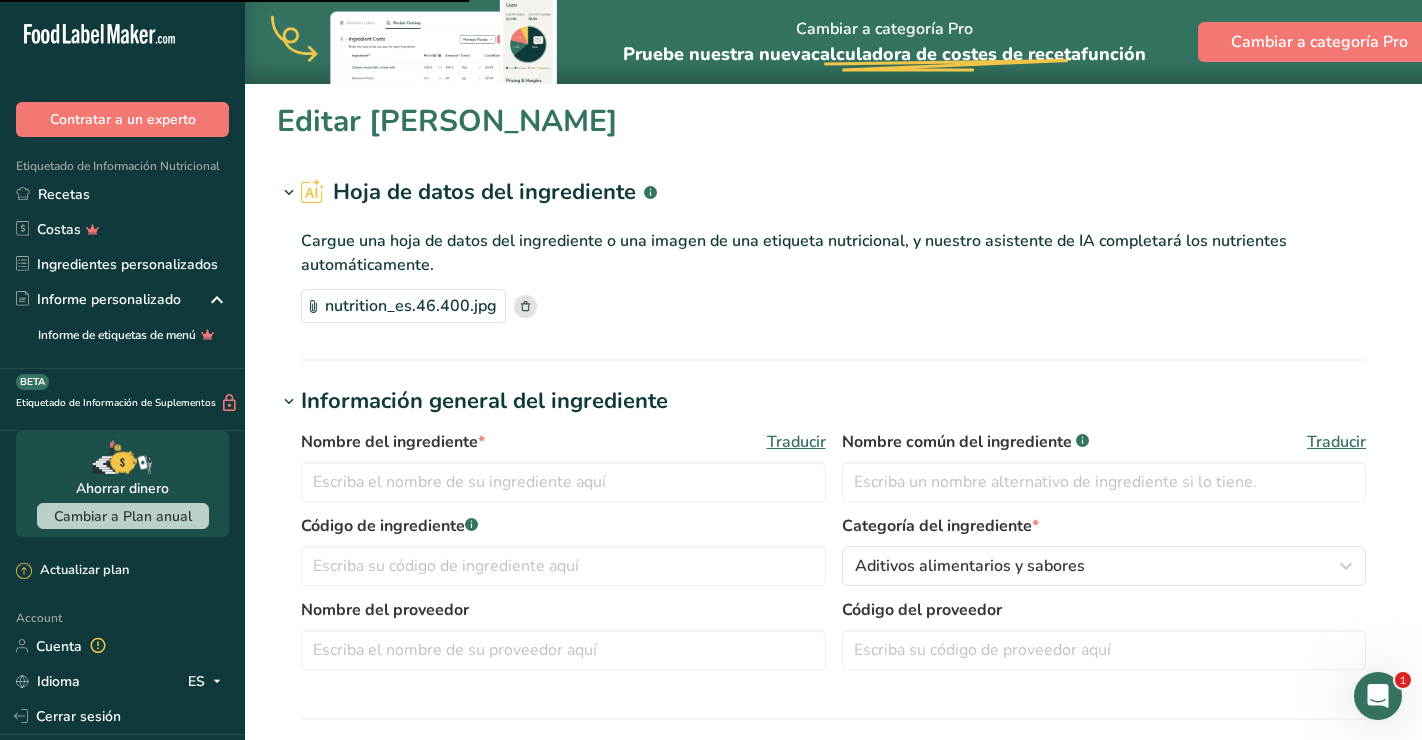 type on "[PERSON_NAME]" 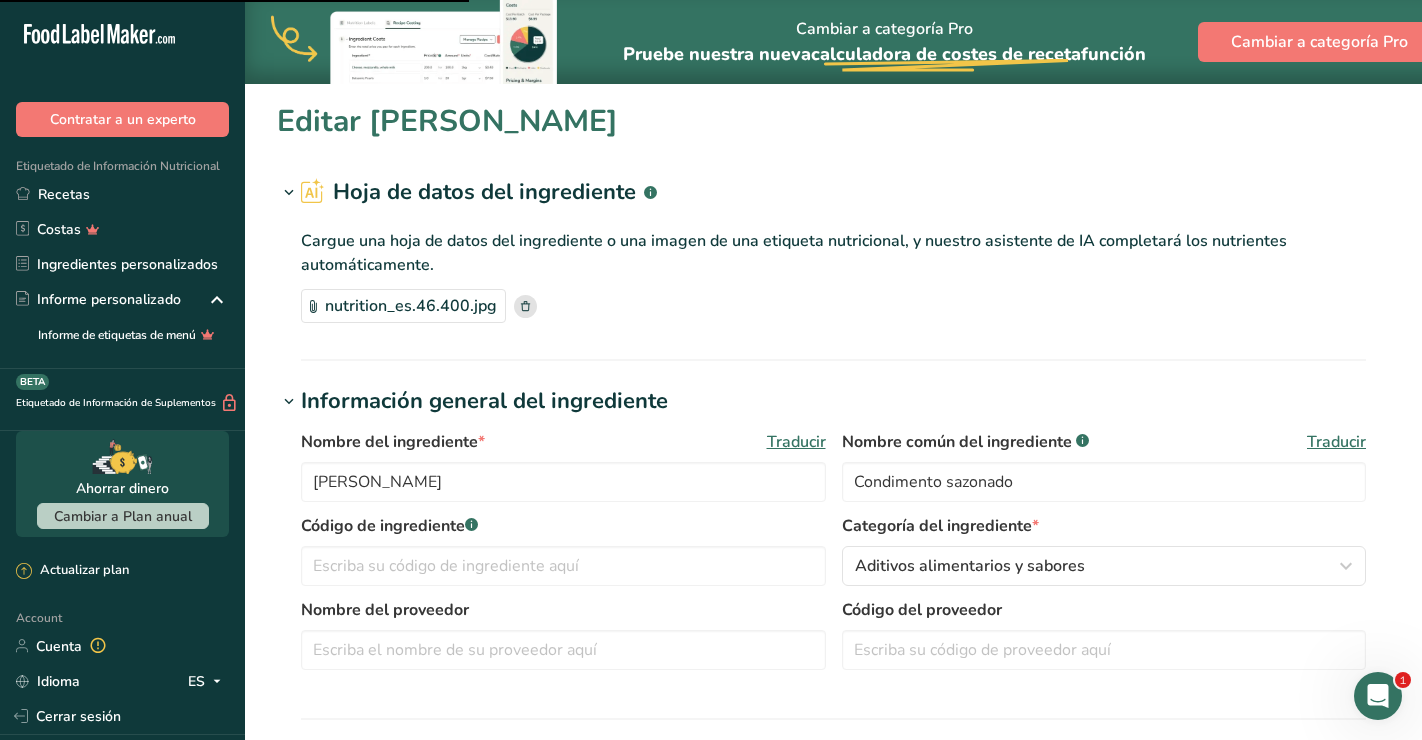type on "116" 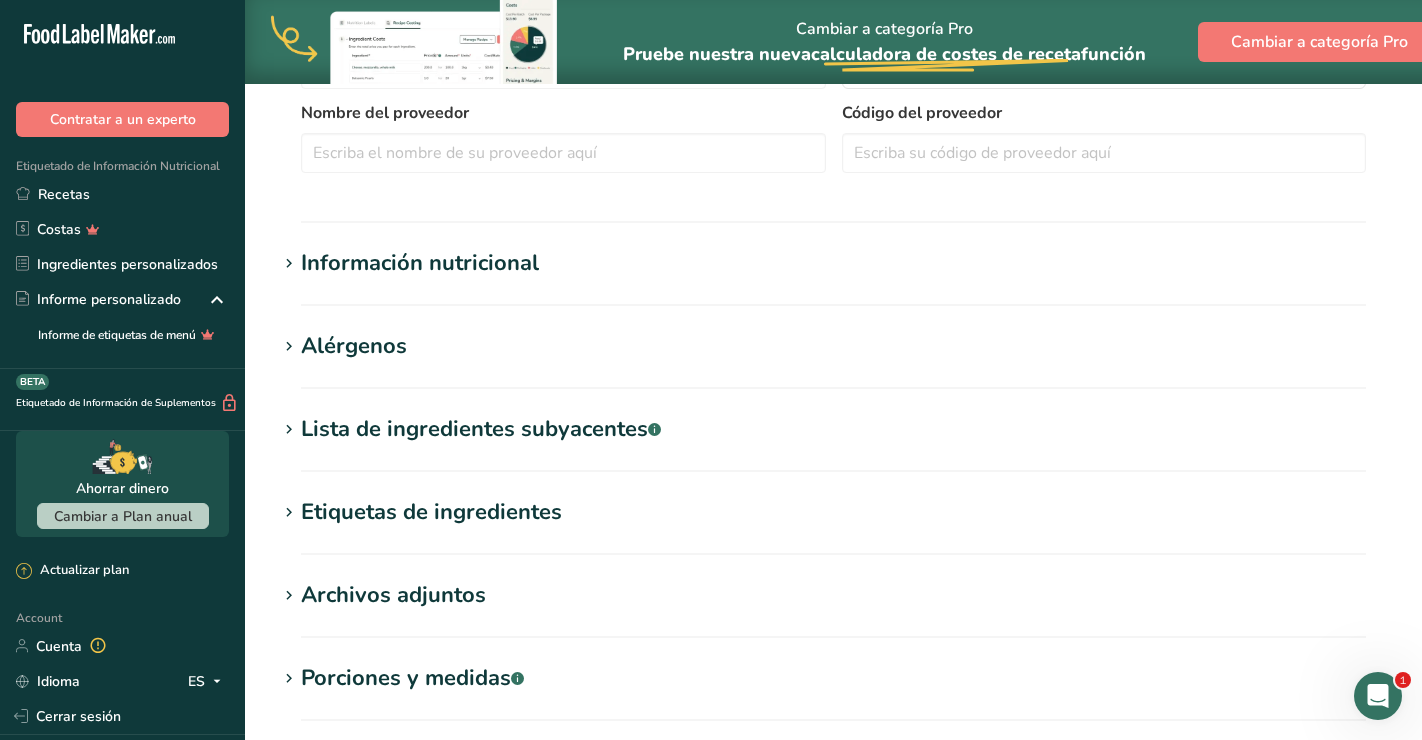 scroll, scrollTop: 494, scrollLeft: 0, axis: vertical 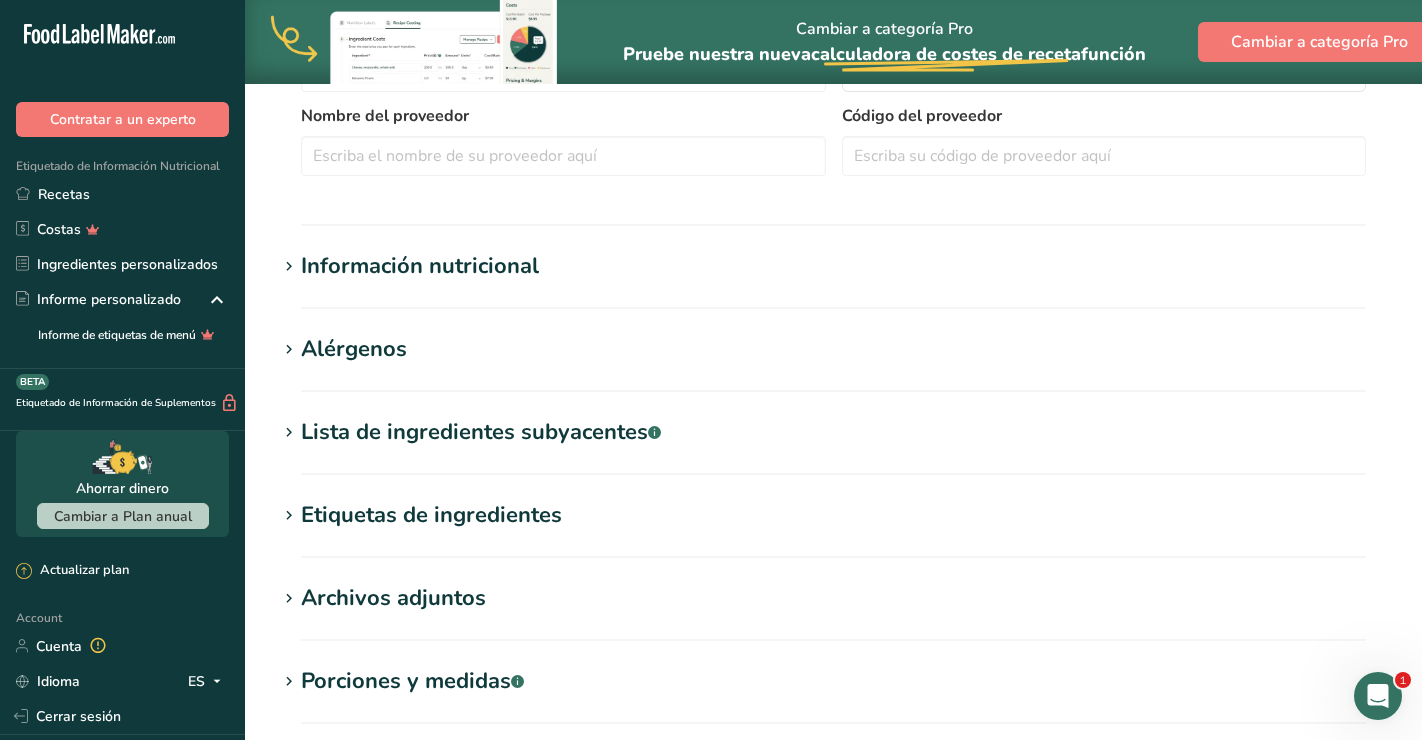 click on "Información nutricional" at bounding box center [420, 266] 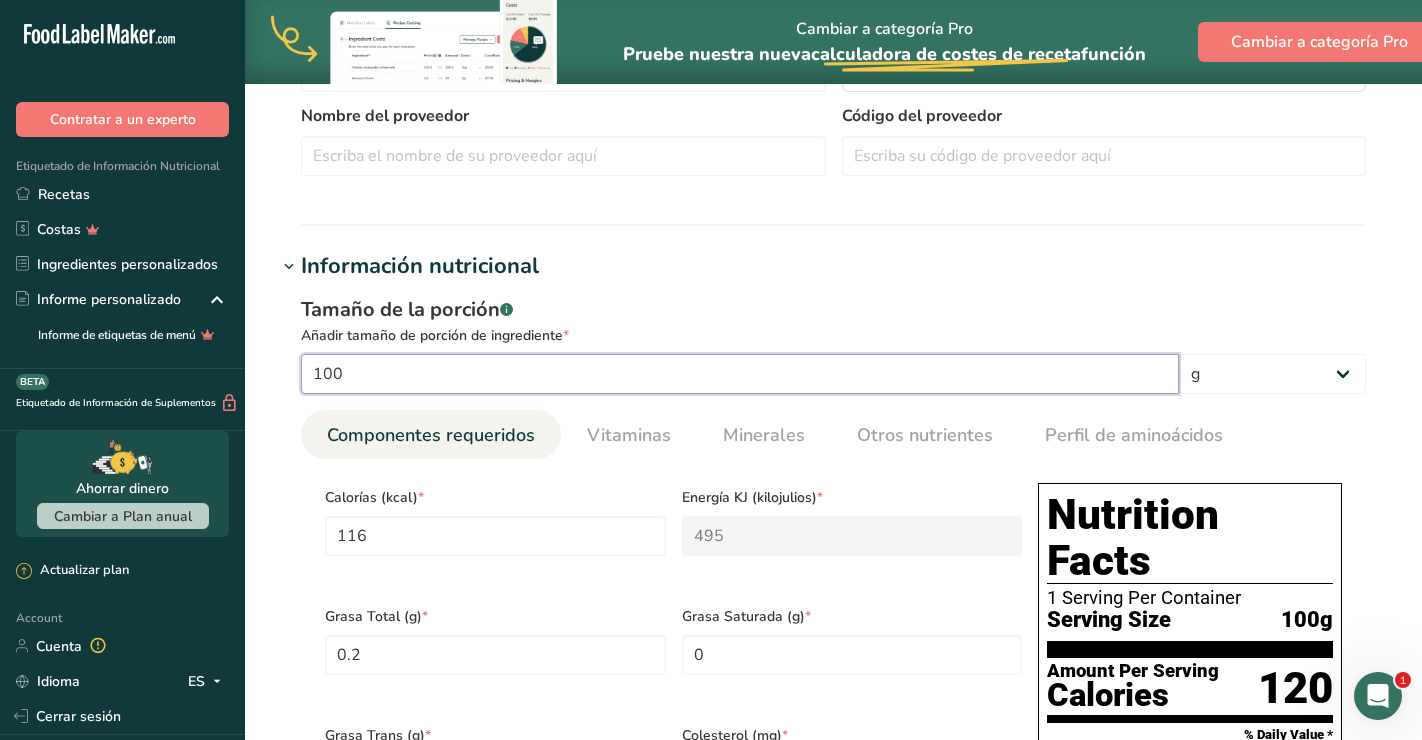 click on "100" at bounding box center (740, 374) 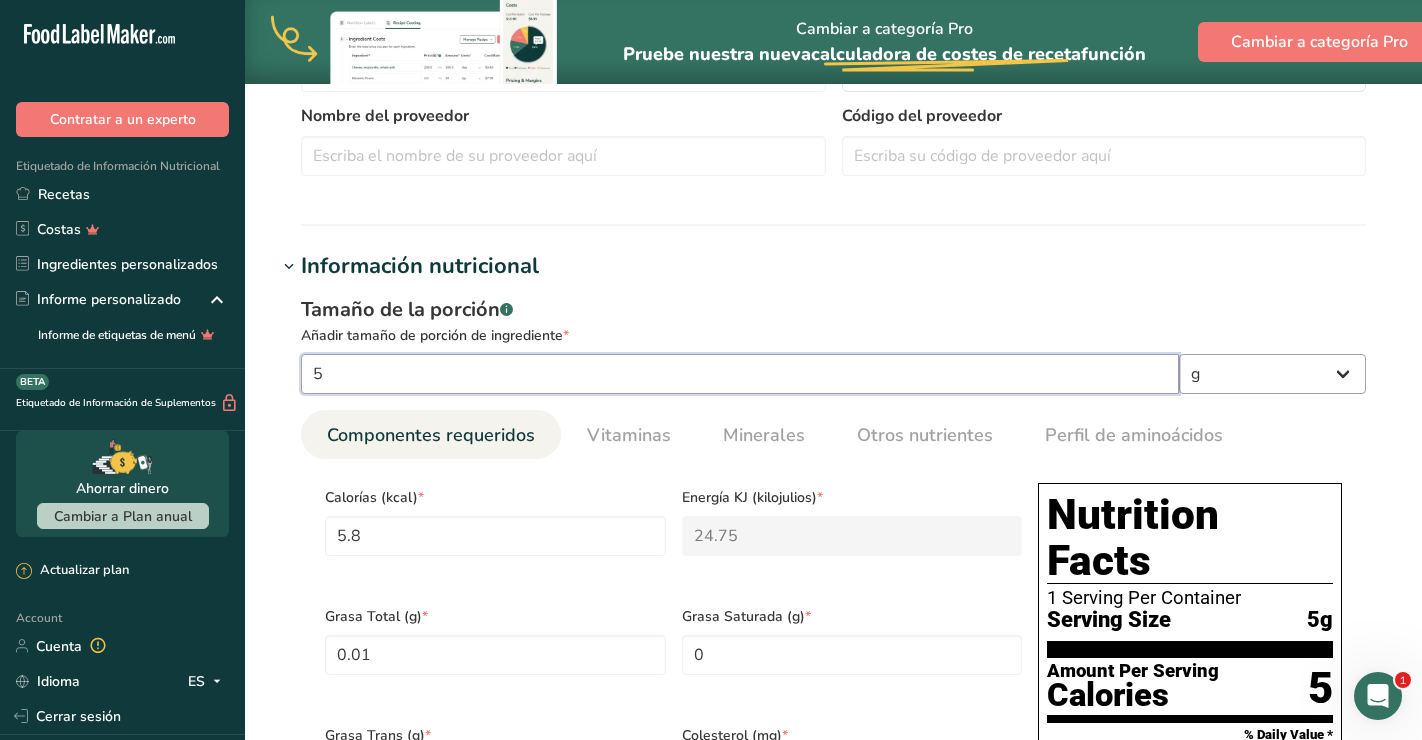 type on "5" 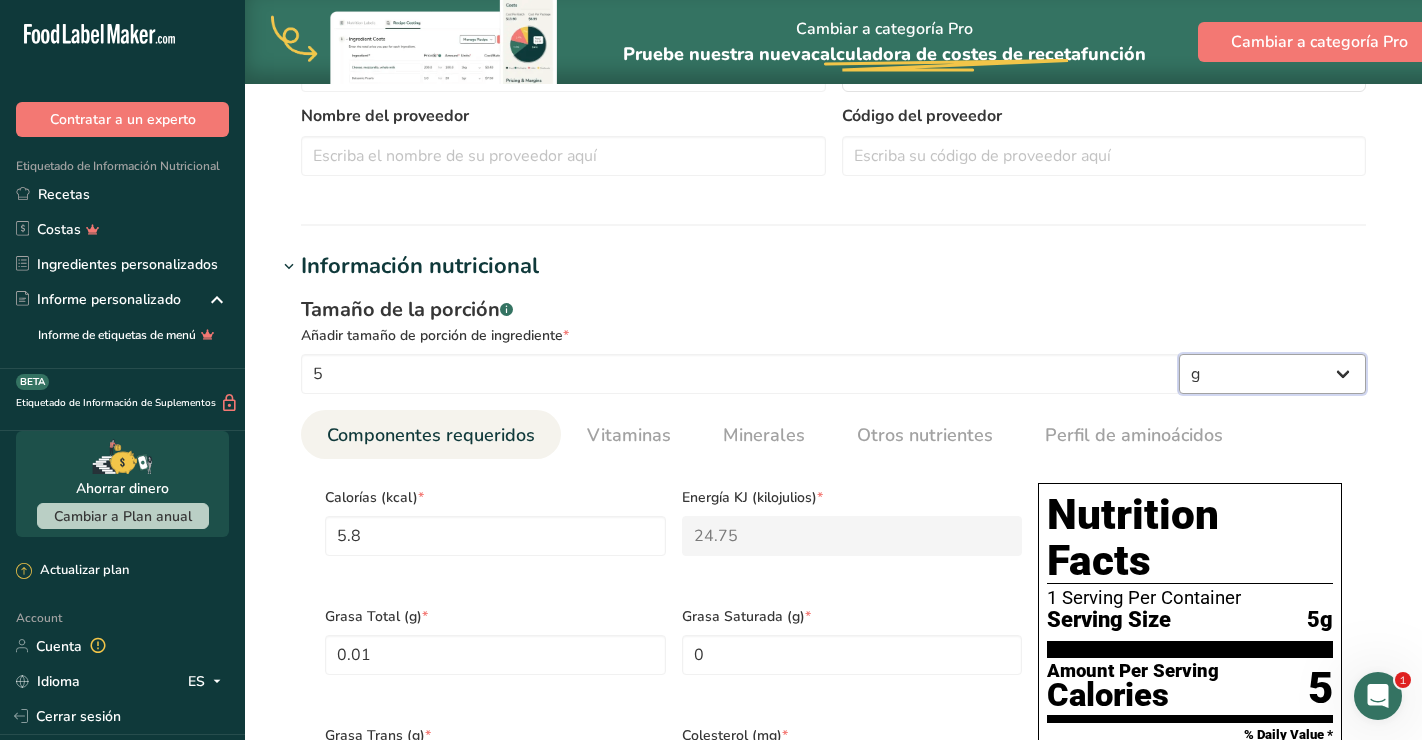 select on "17" 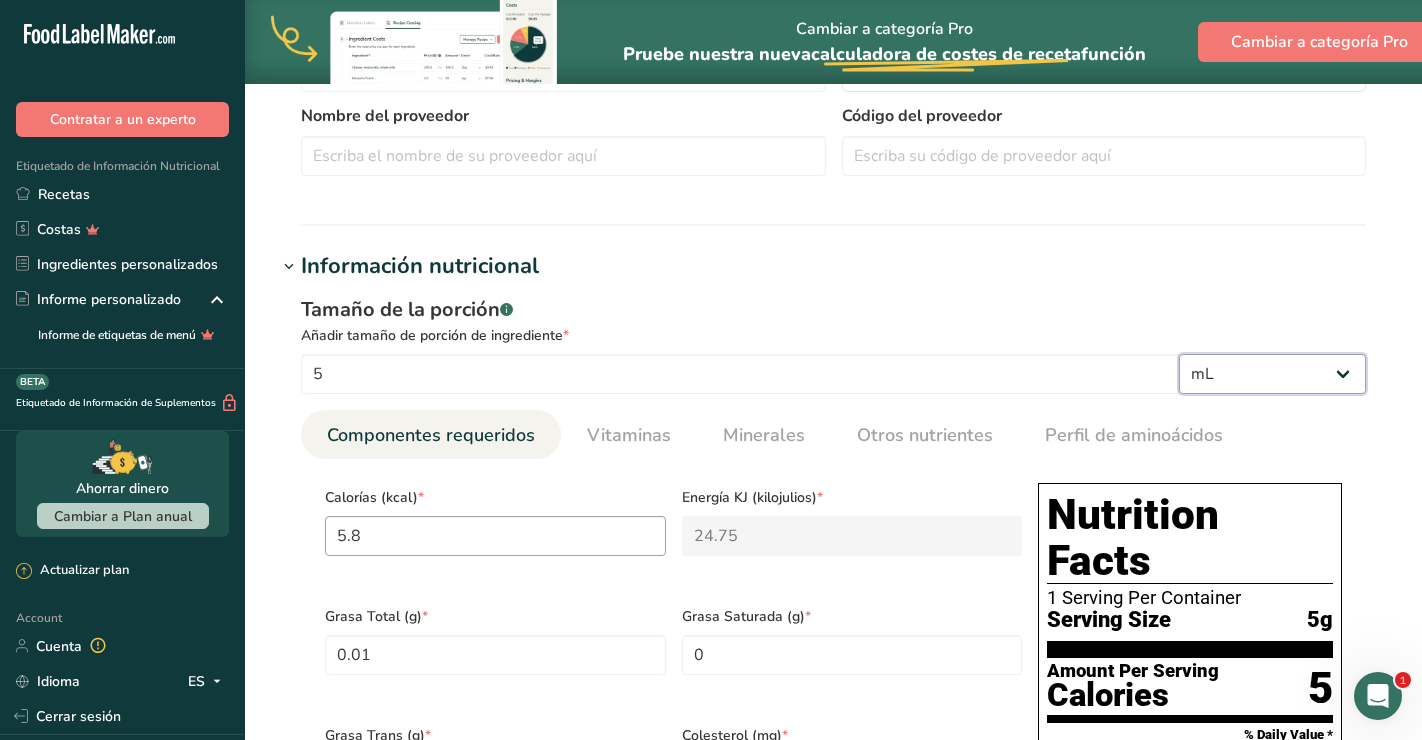 select on "22" 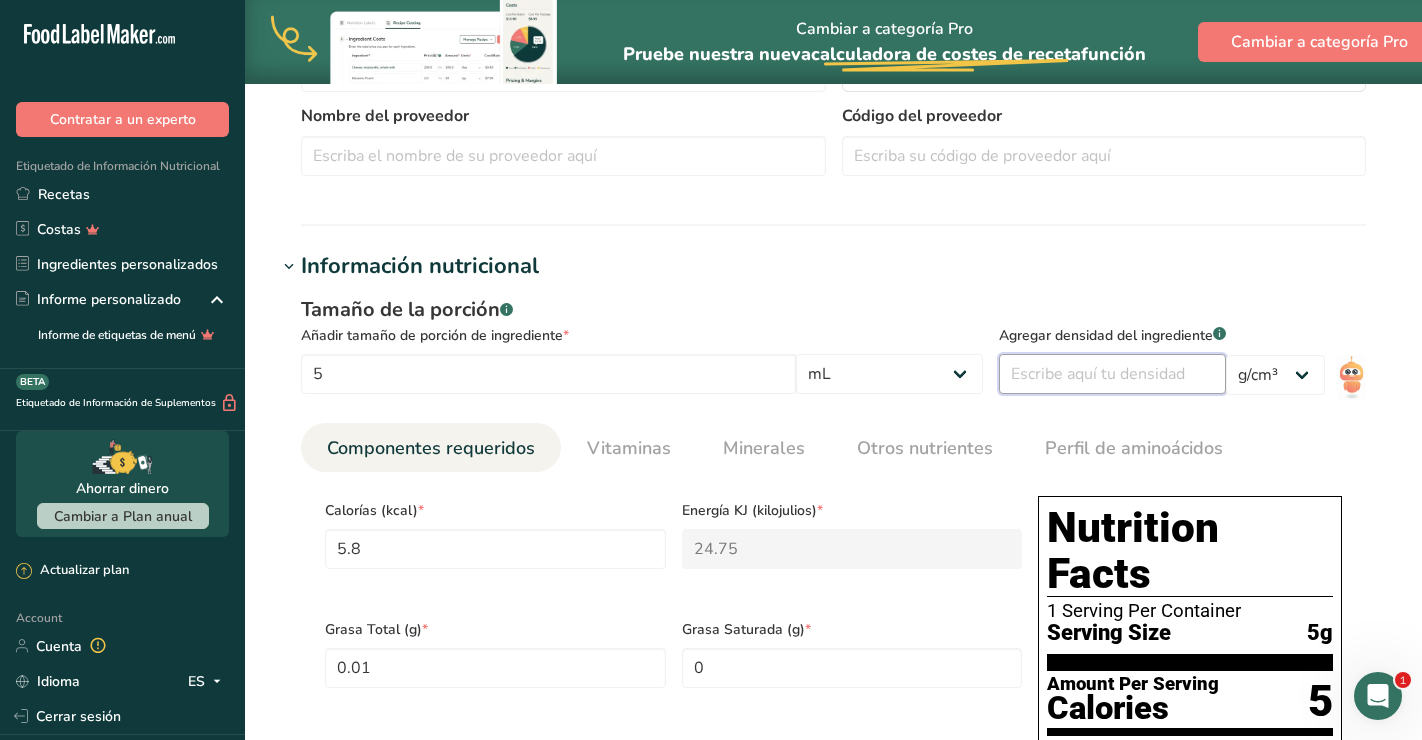 click at bounding box center (1112, 374) 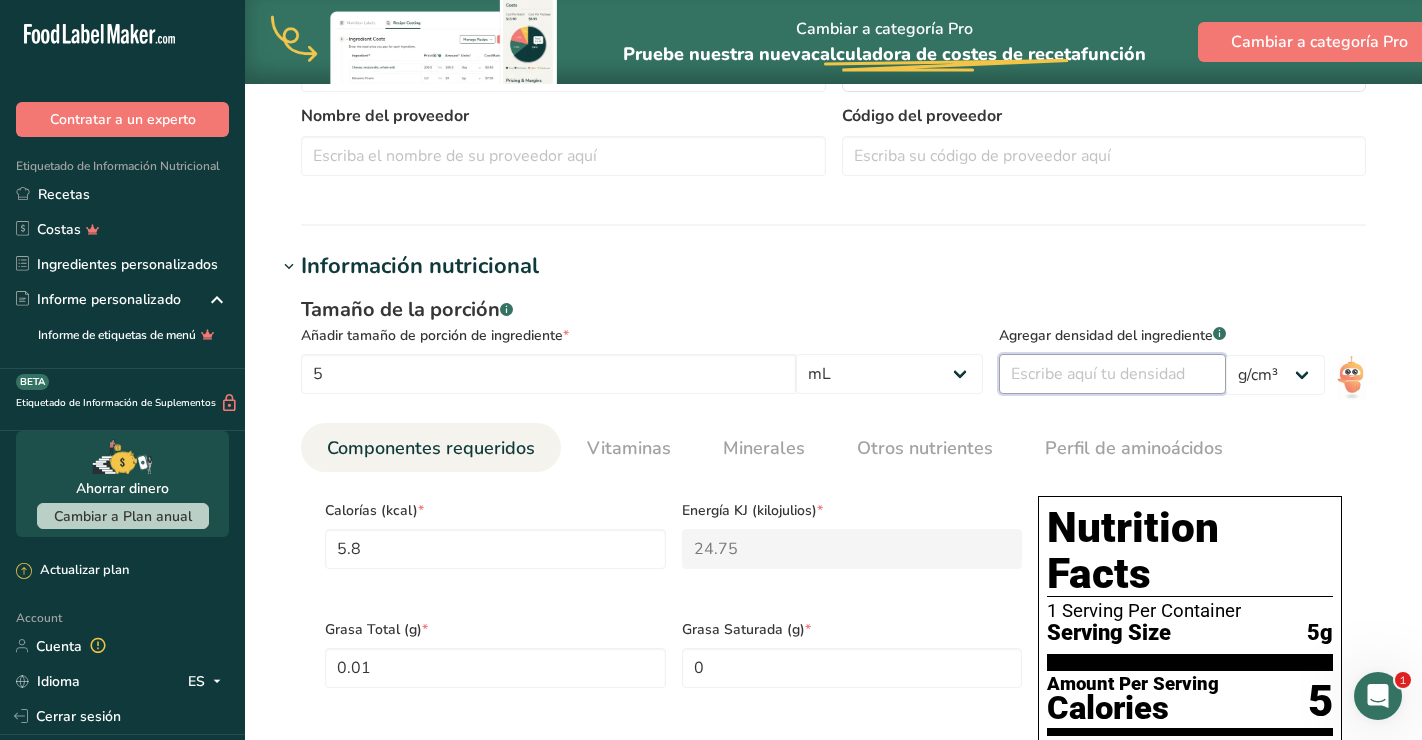 type on "1" 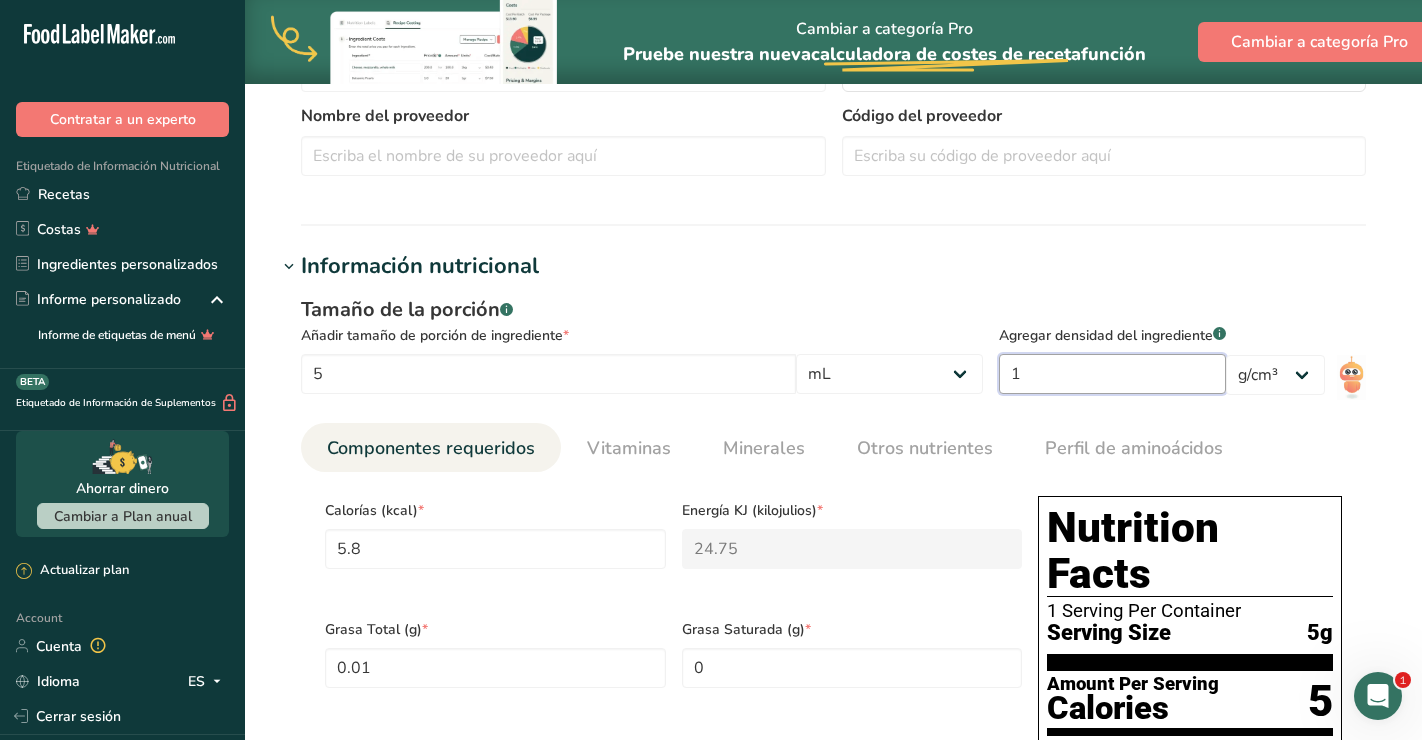 type on "6.96" 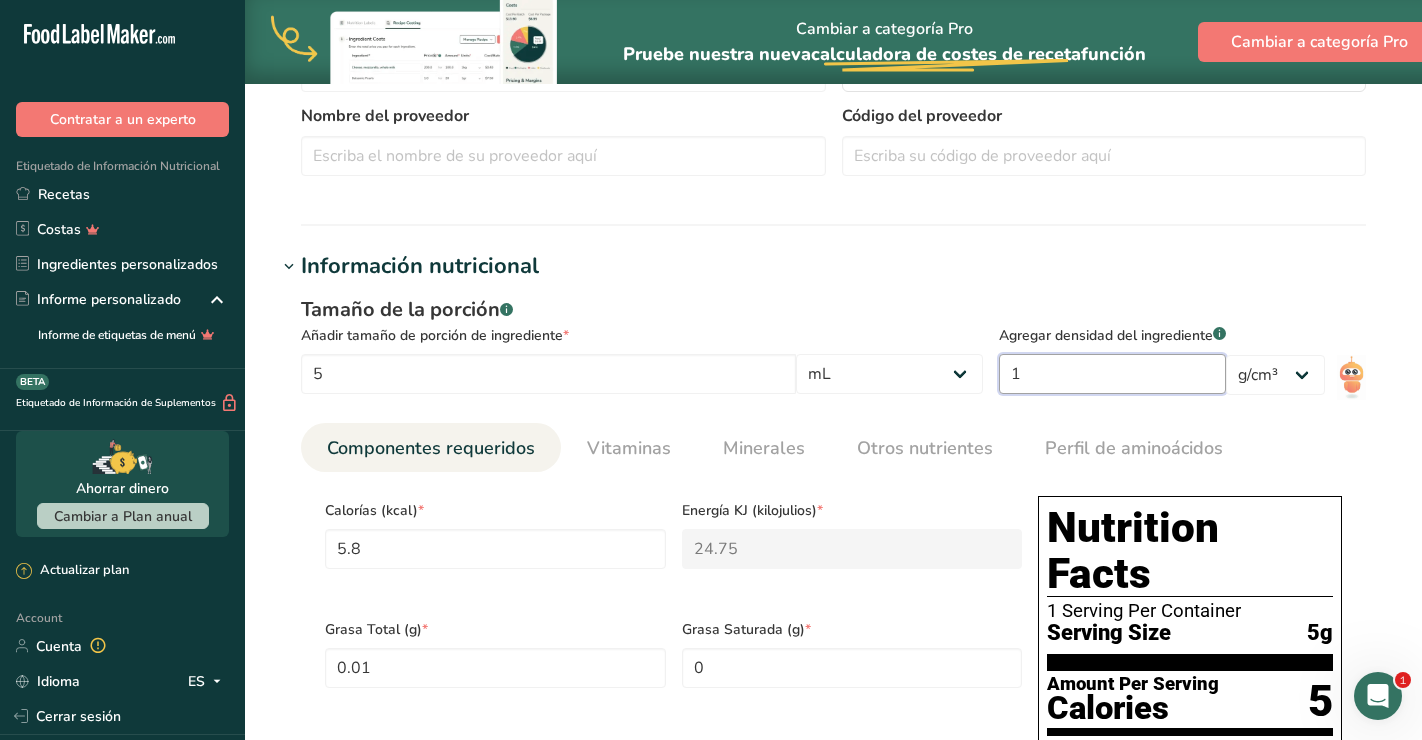 type on "29.7" 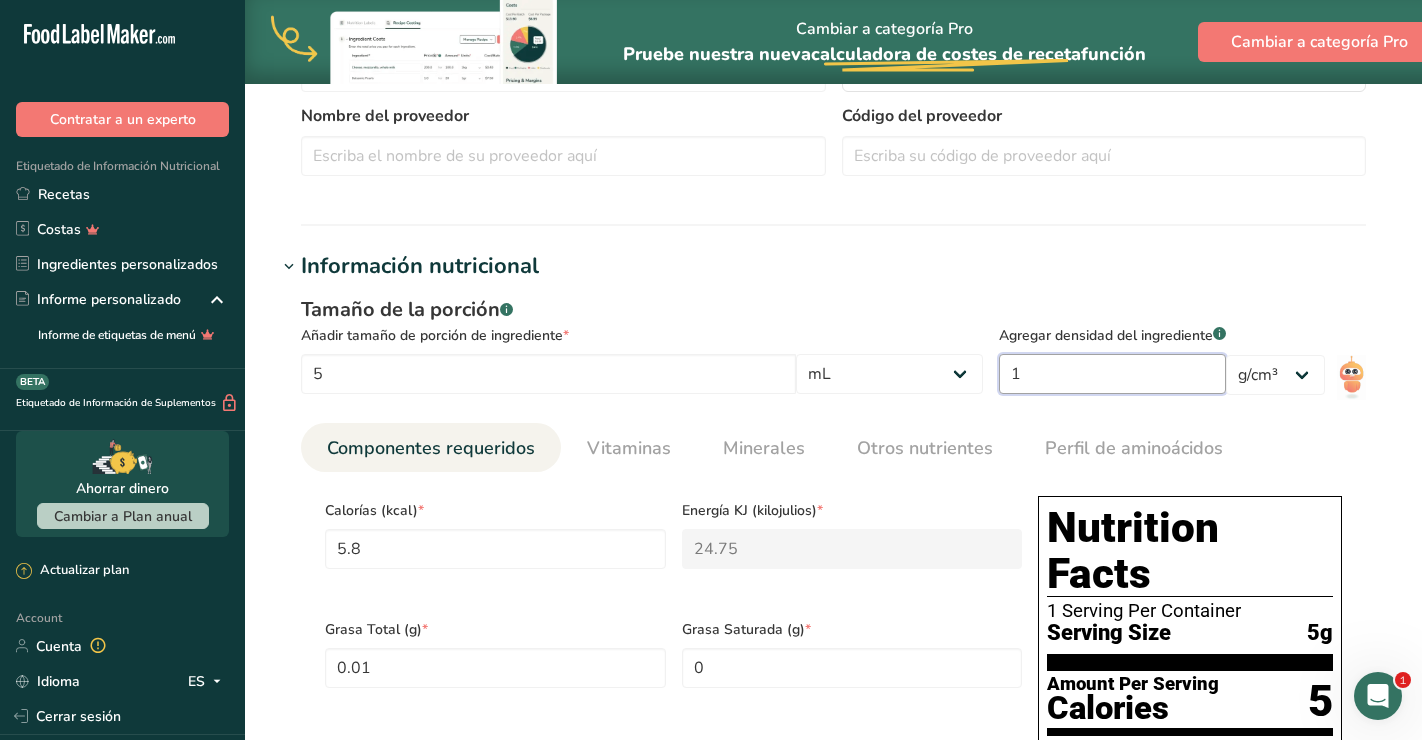 type on "0.012" 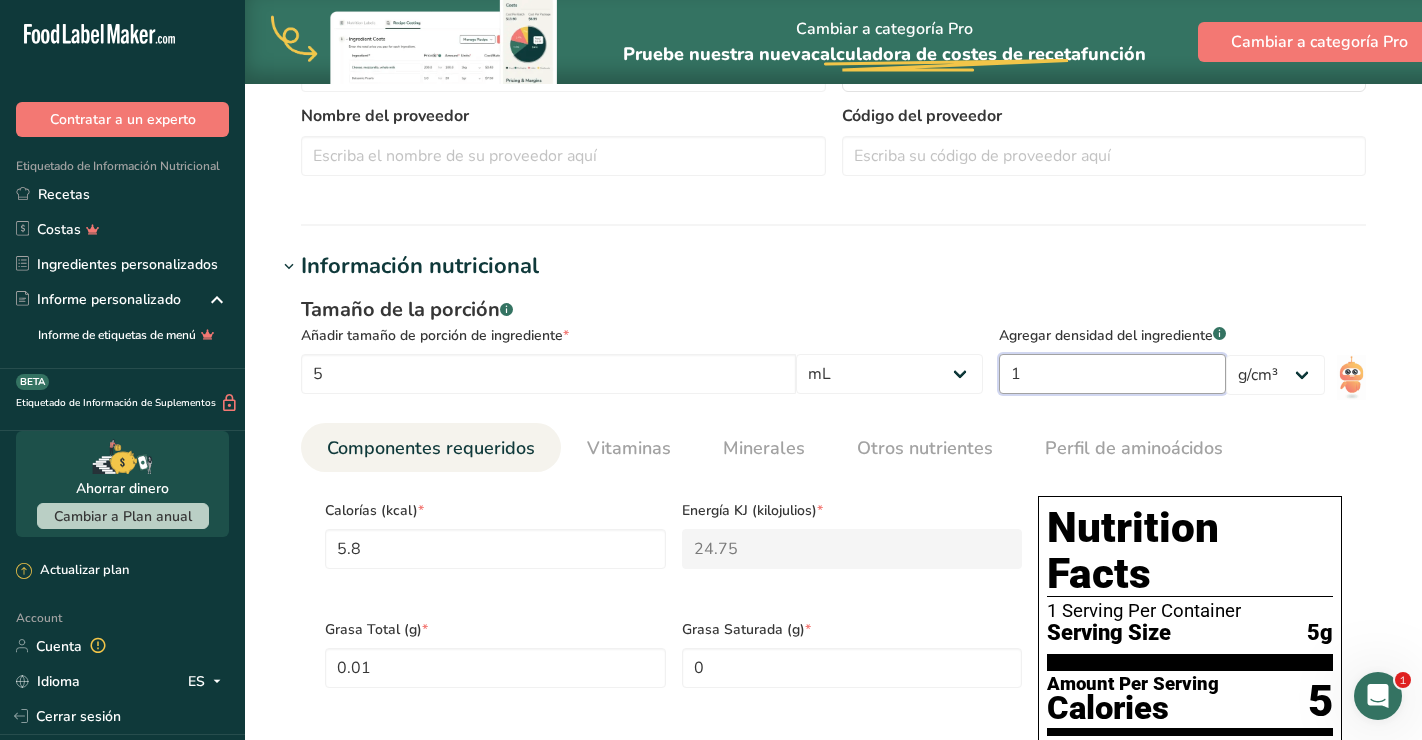 type on "0.558" 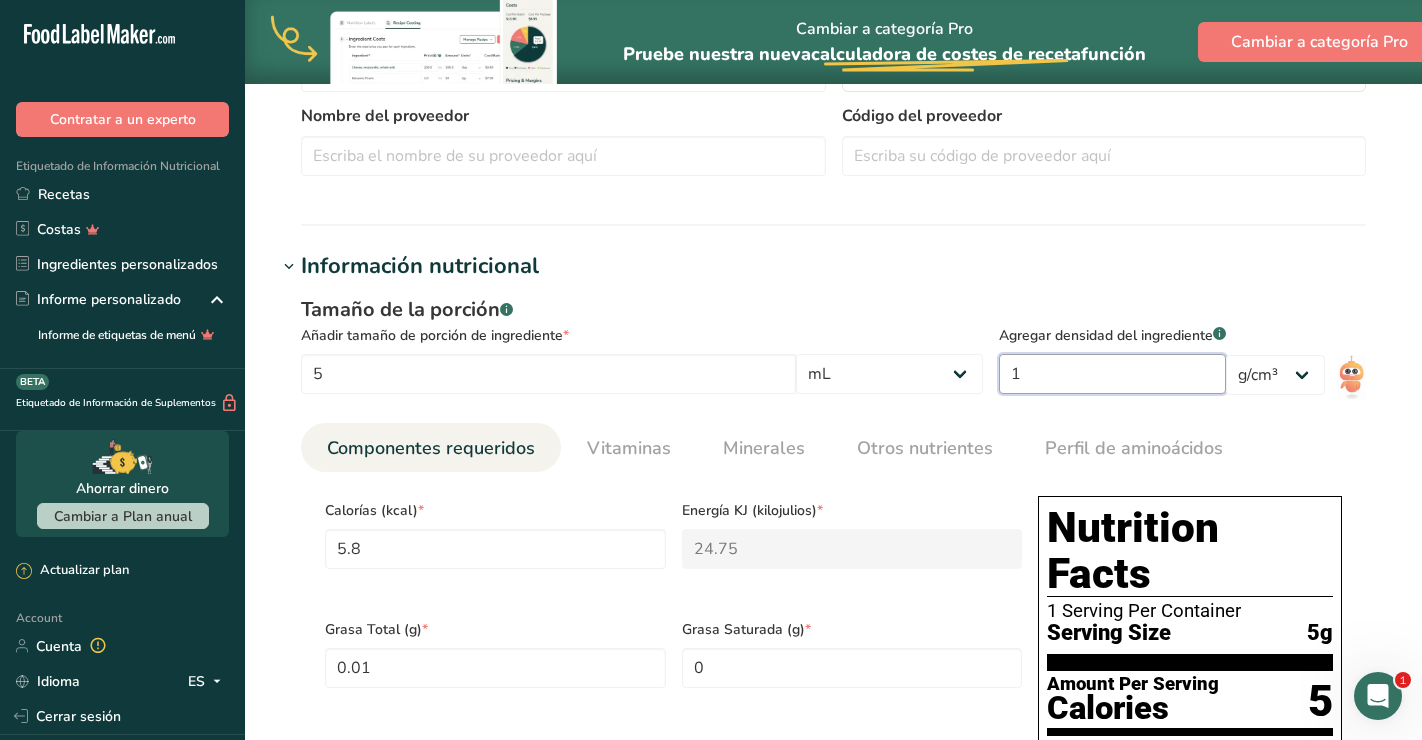 type on "0.006" 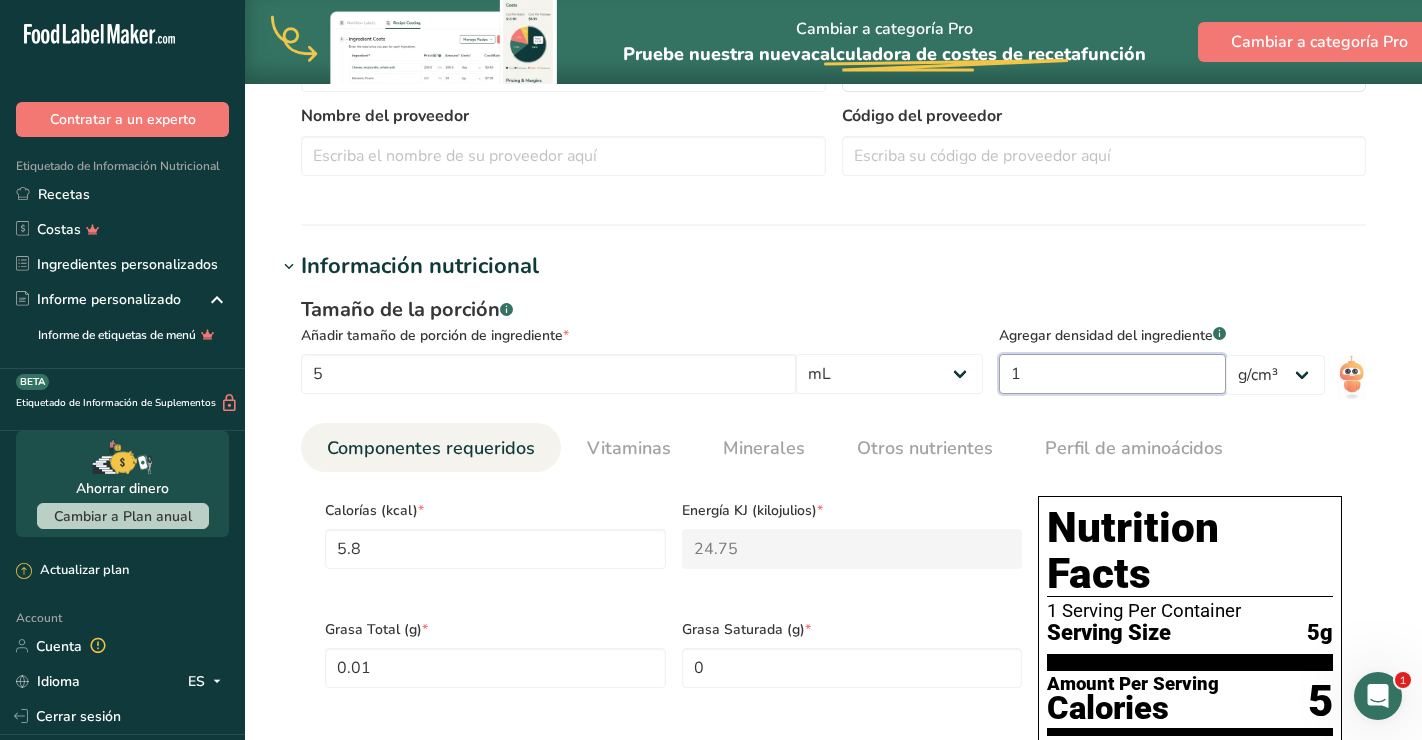 type on "0.372" 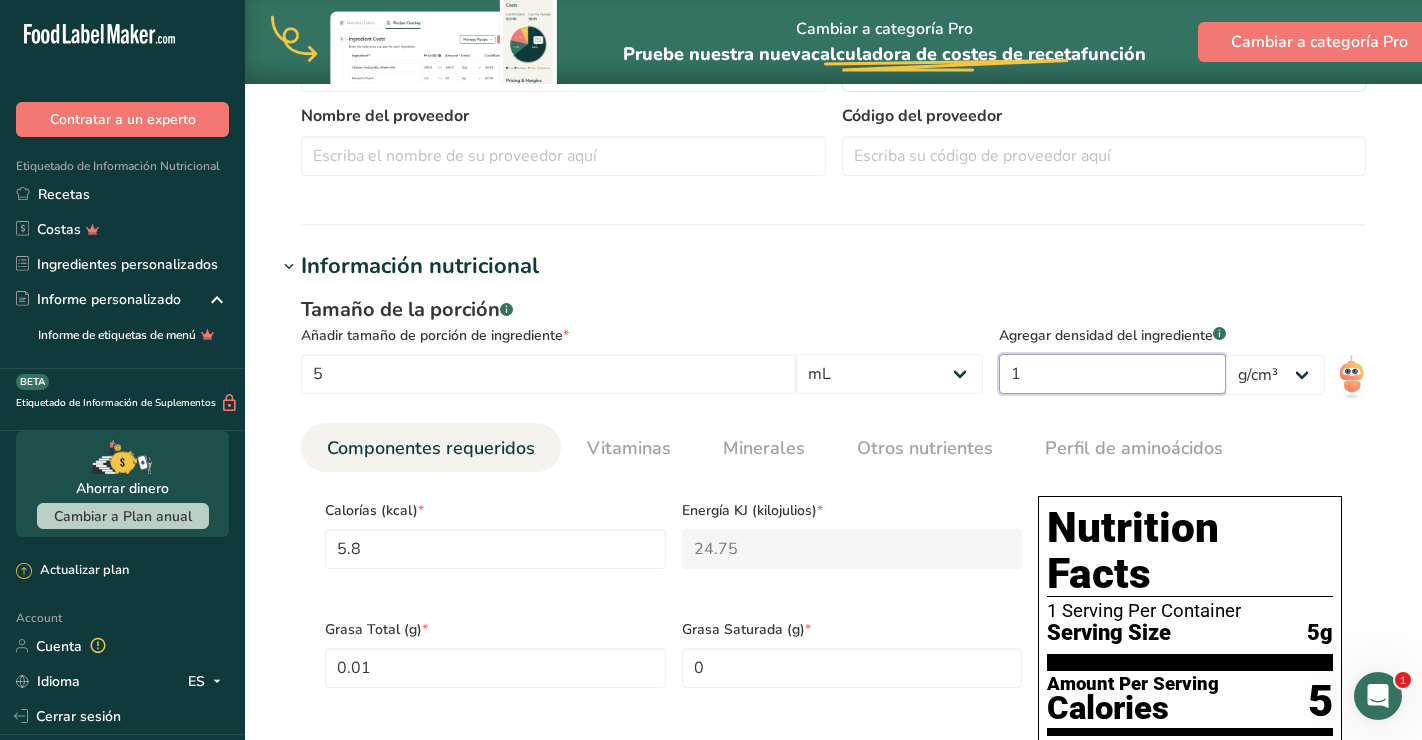 type on "1.116" 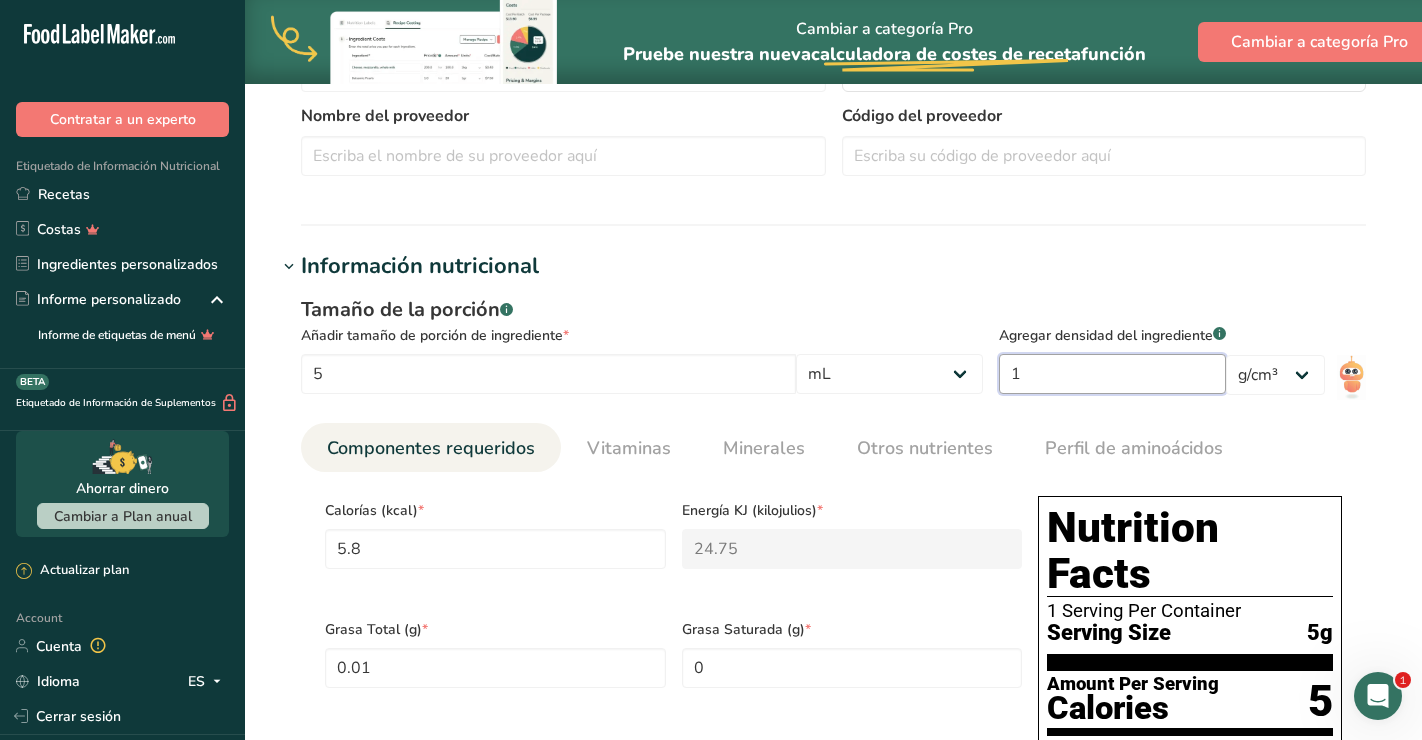 type on "1.2" 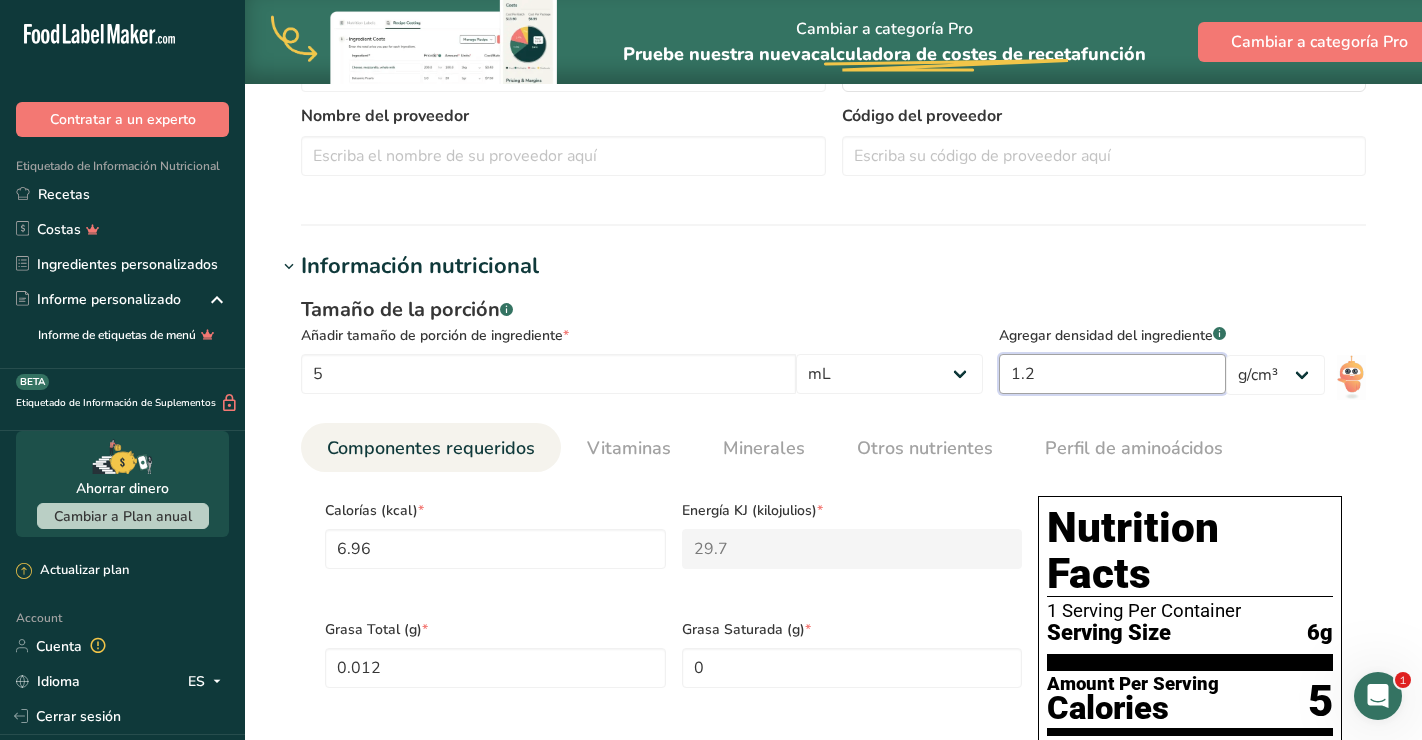 type on "7.192" 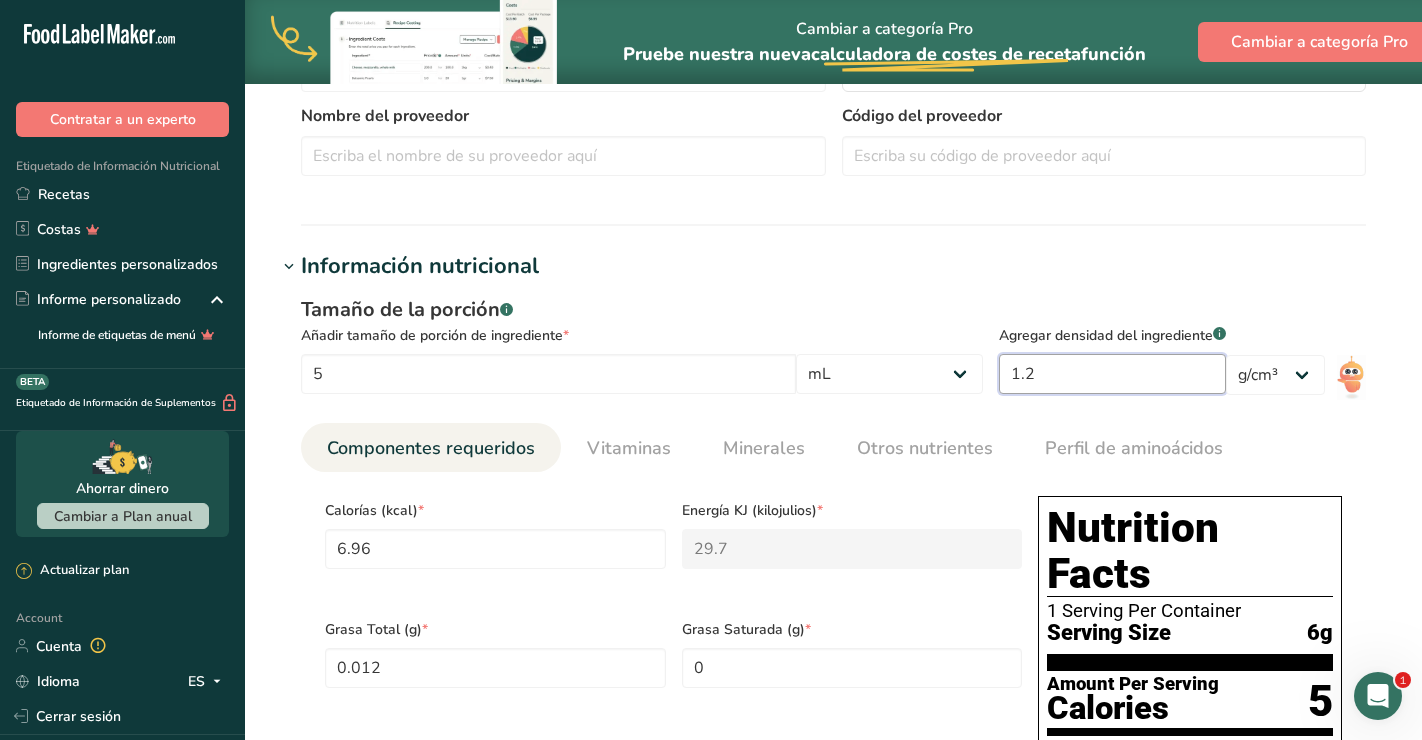 type on "30.69" 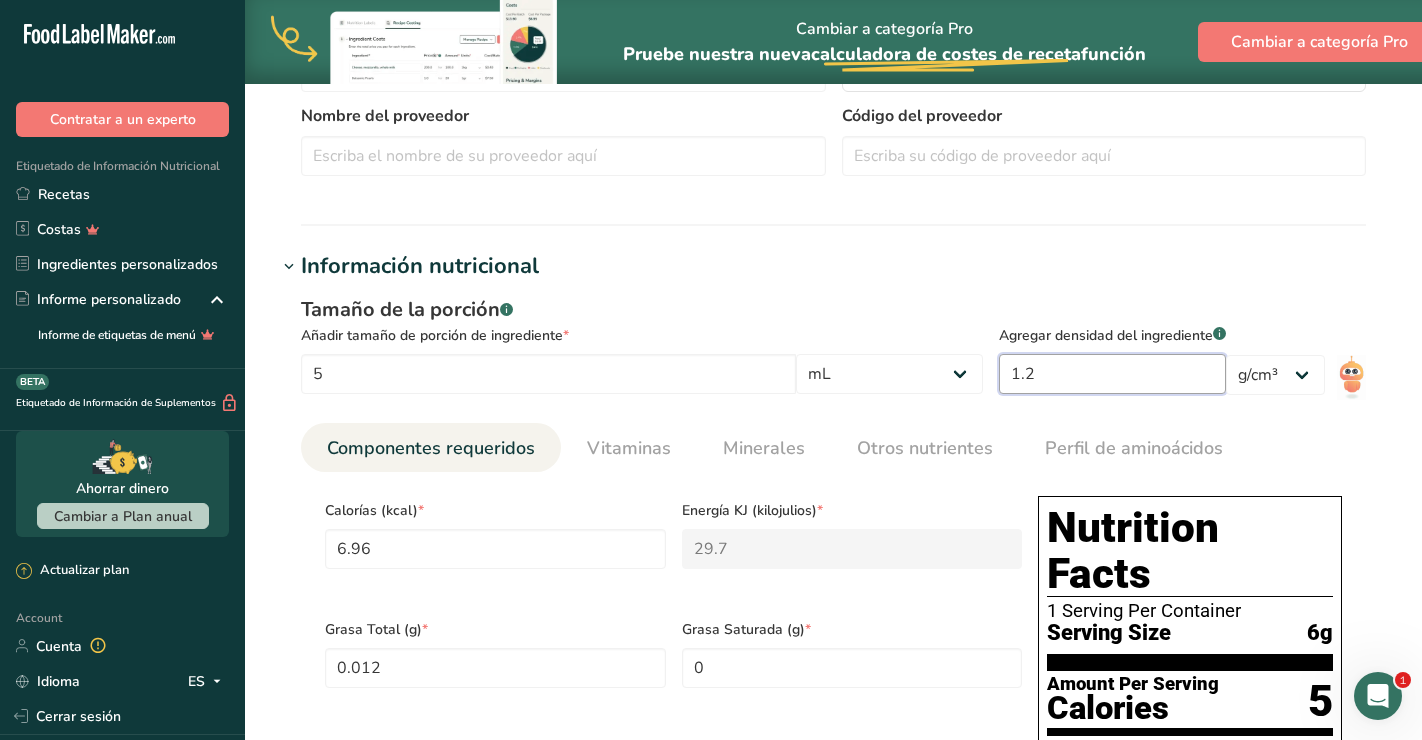 type on "0.0124" 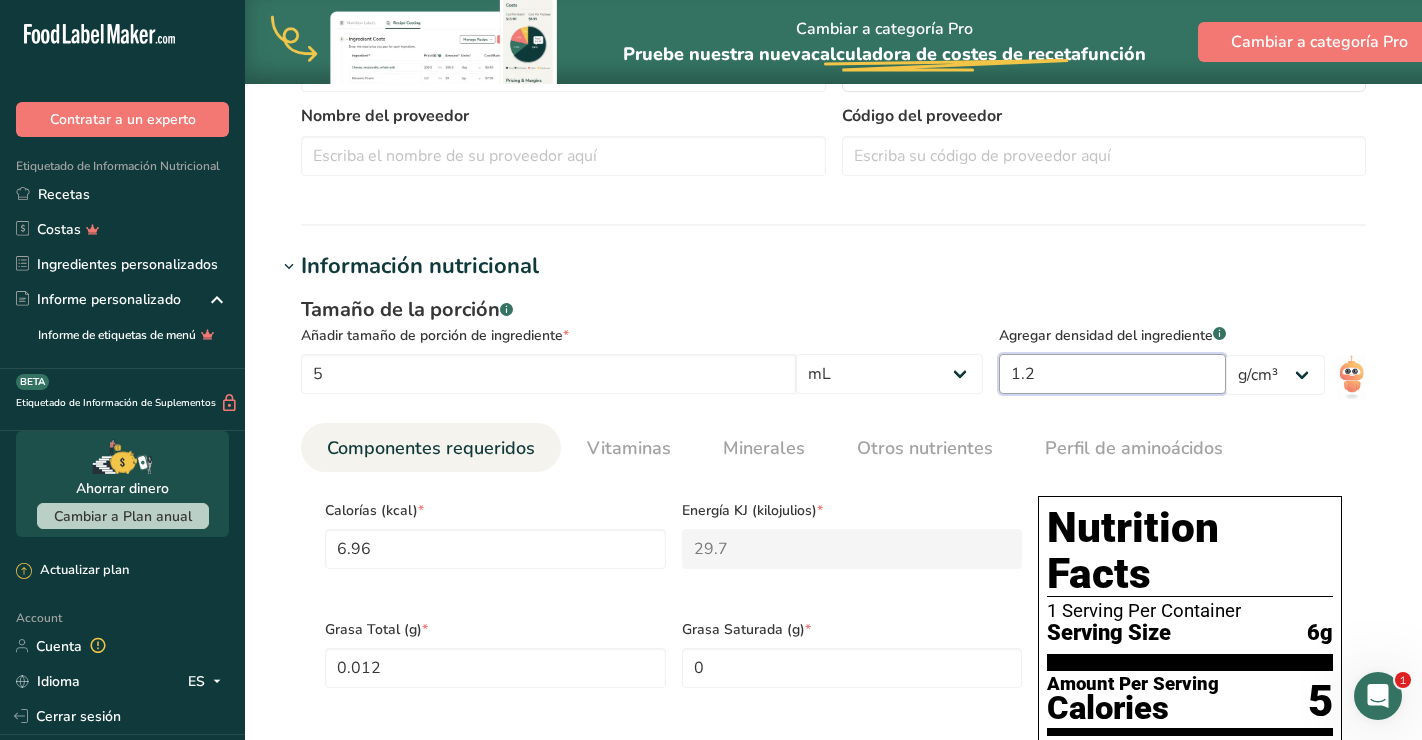 type on "0.5766" 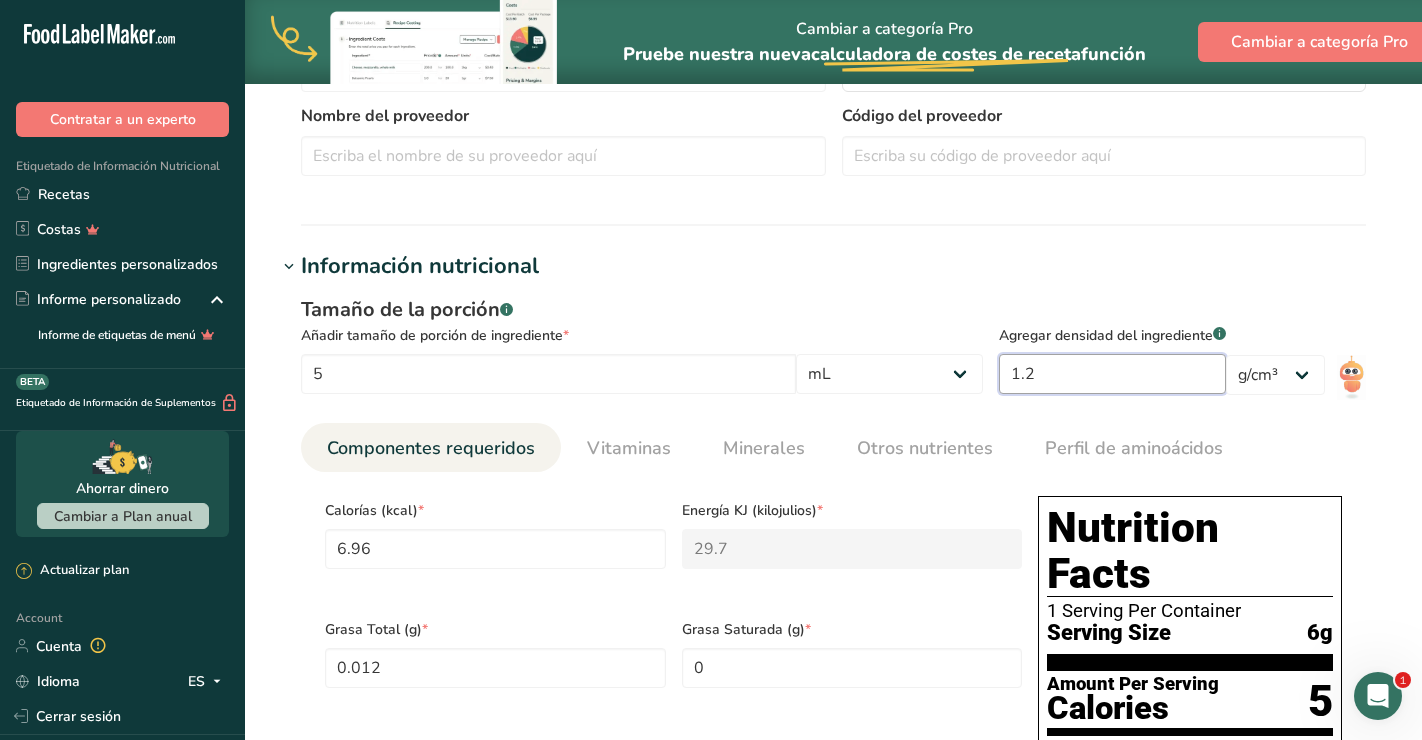 type on "0.0062" 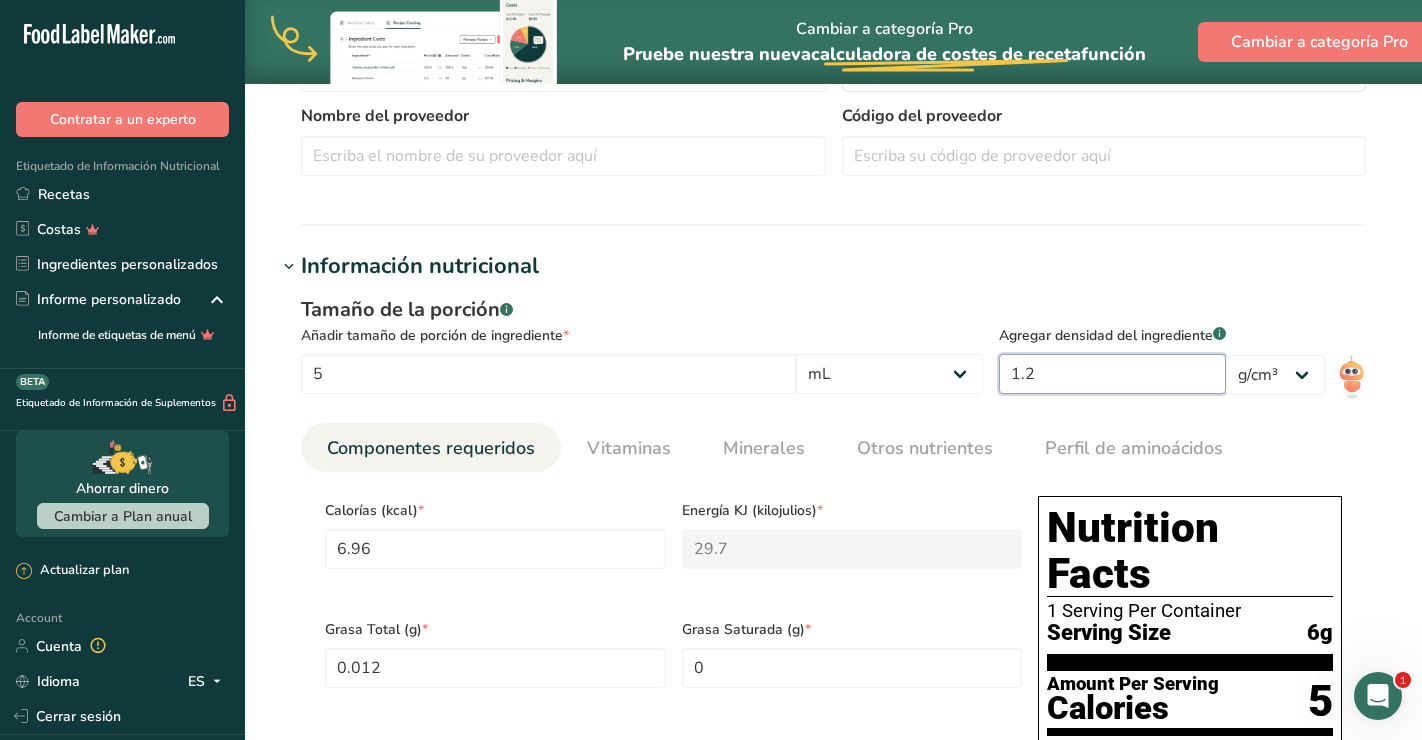 type on "0.3844" 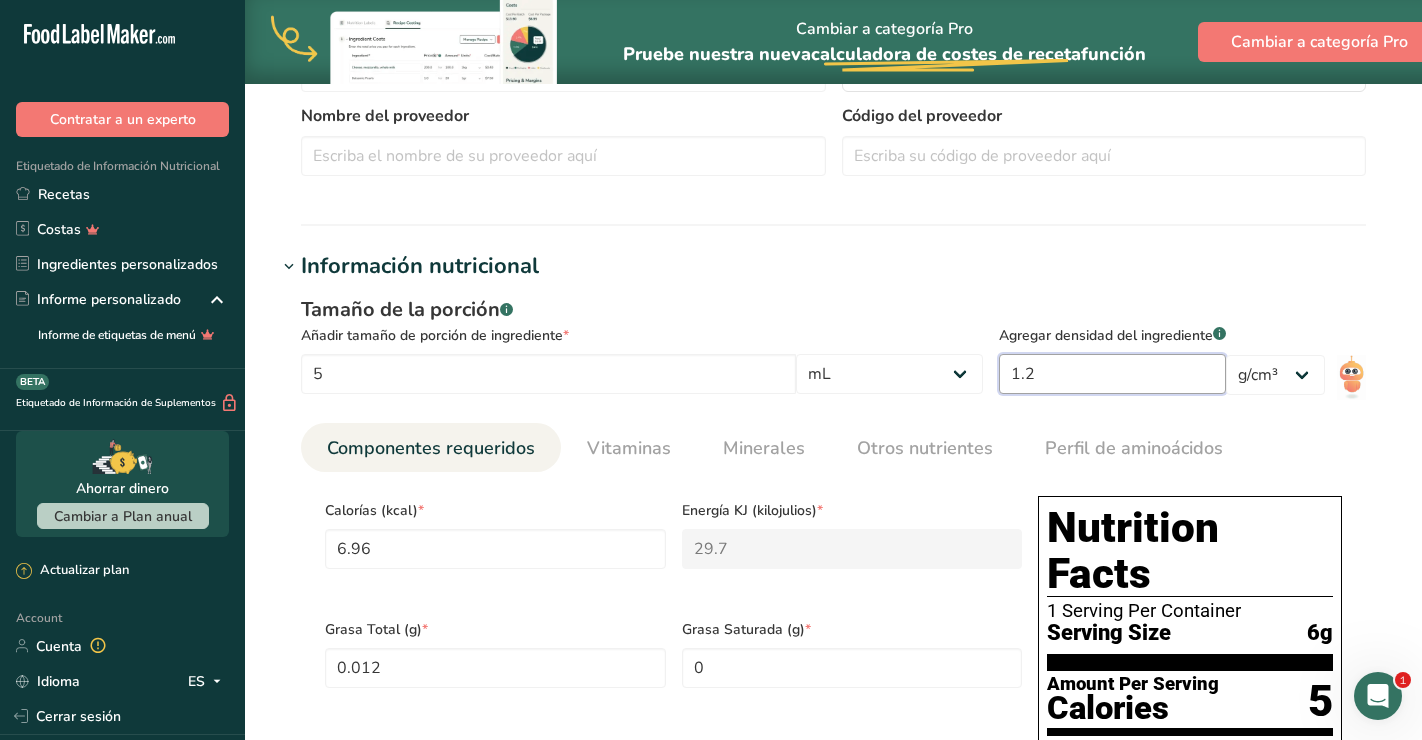 type on "1.1532" 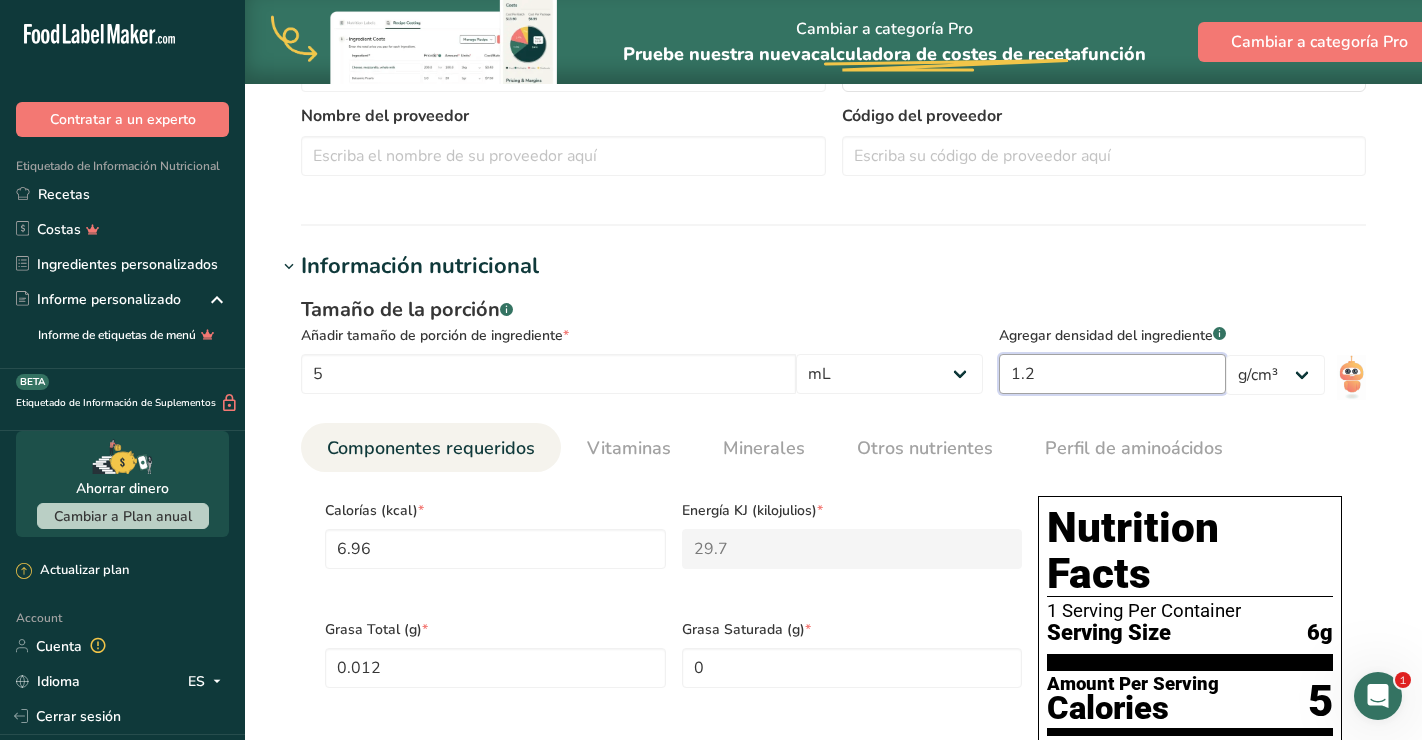 type on "1.24" 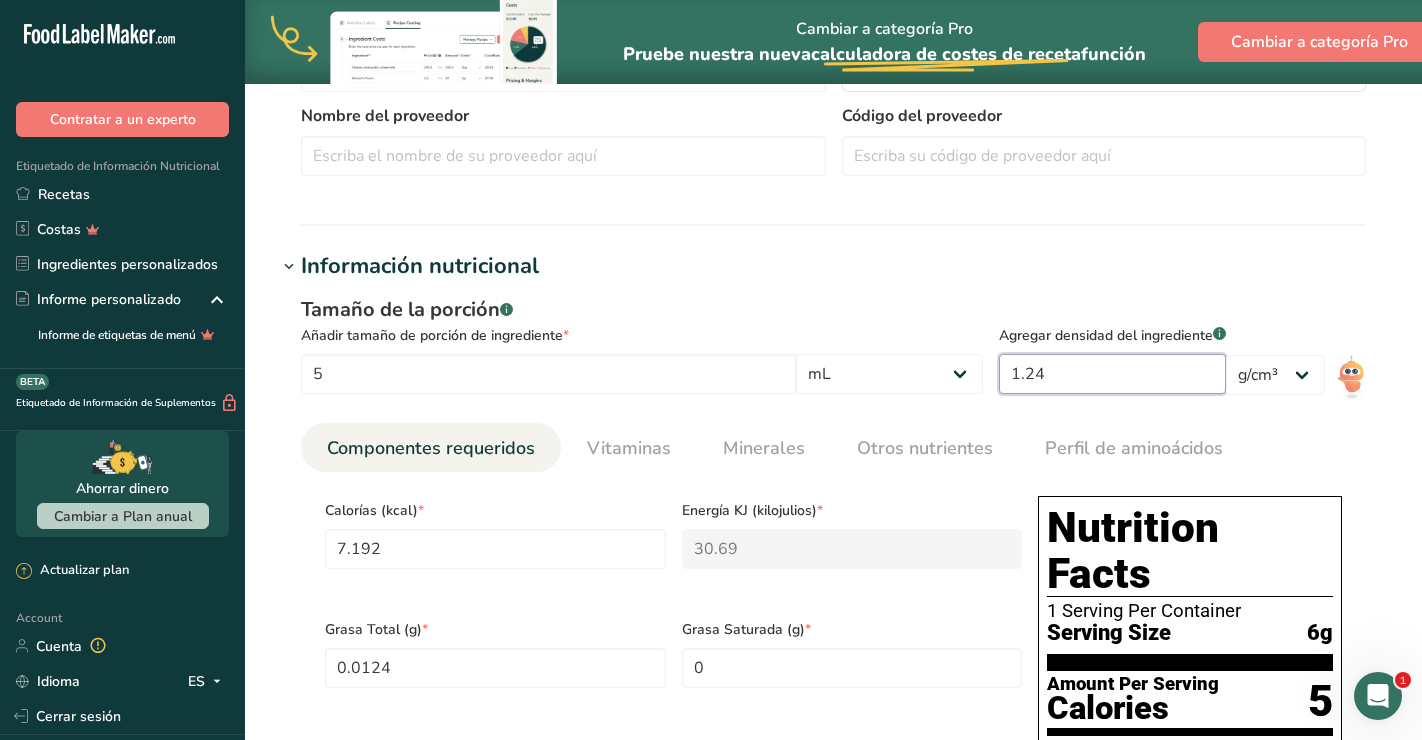 type on "7.221" 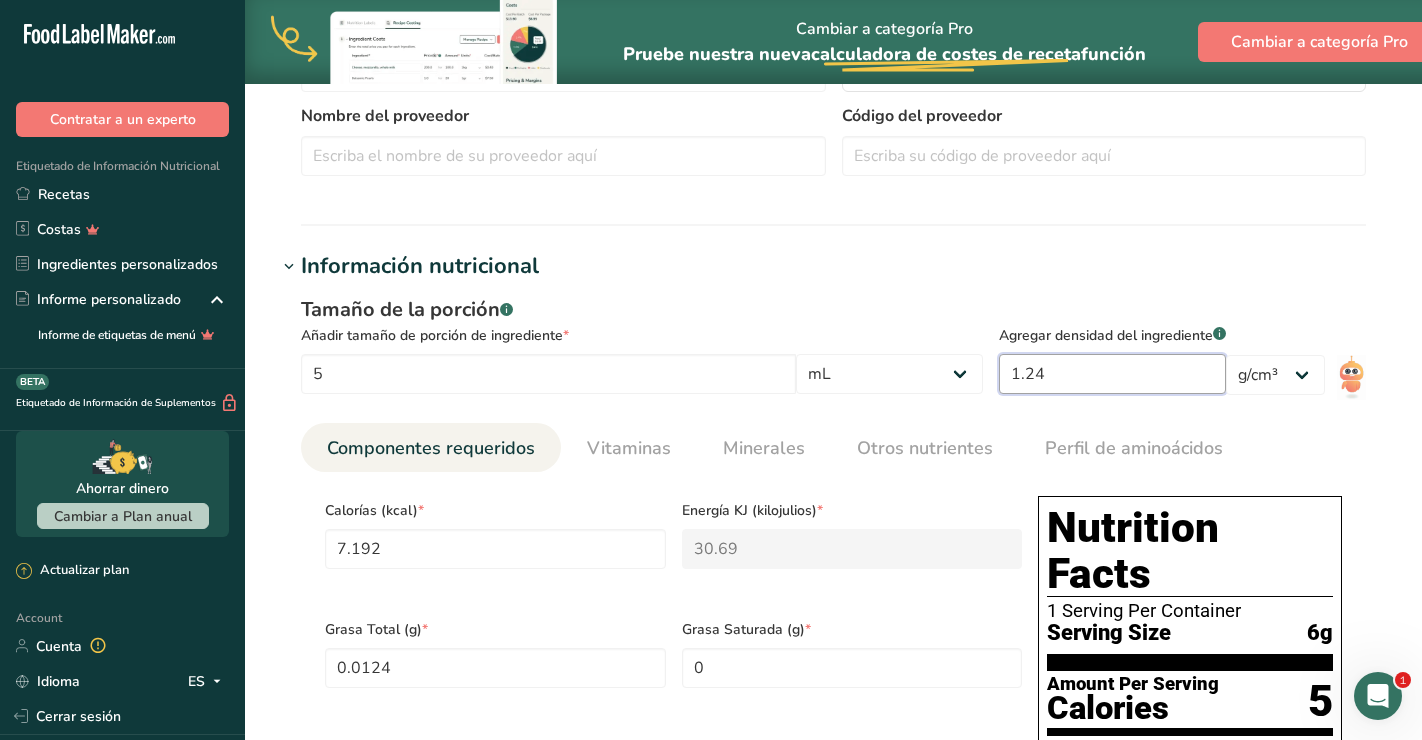 type on "30.8138" 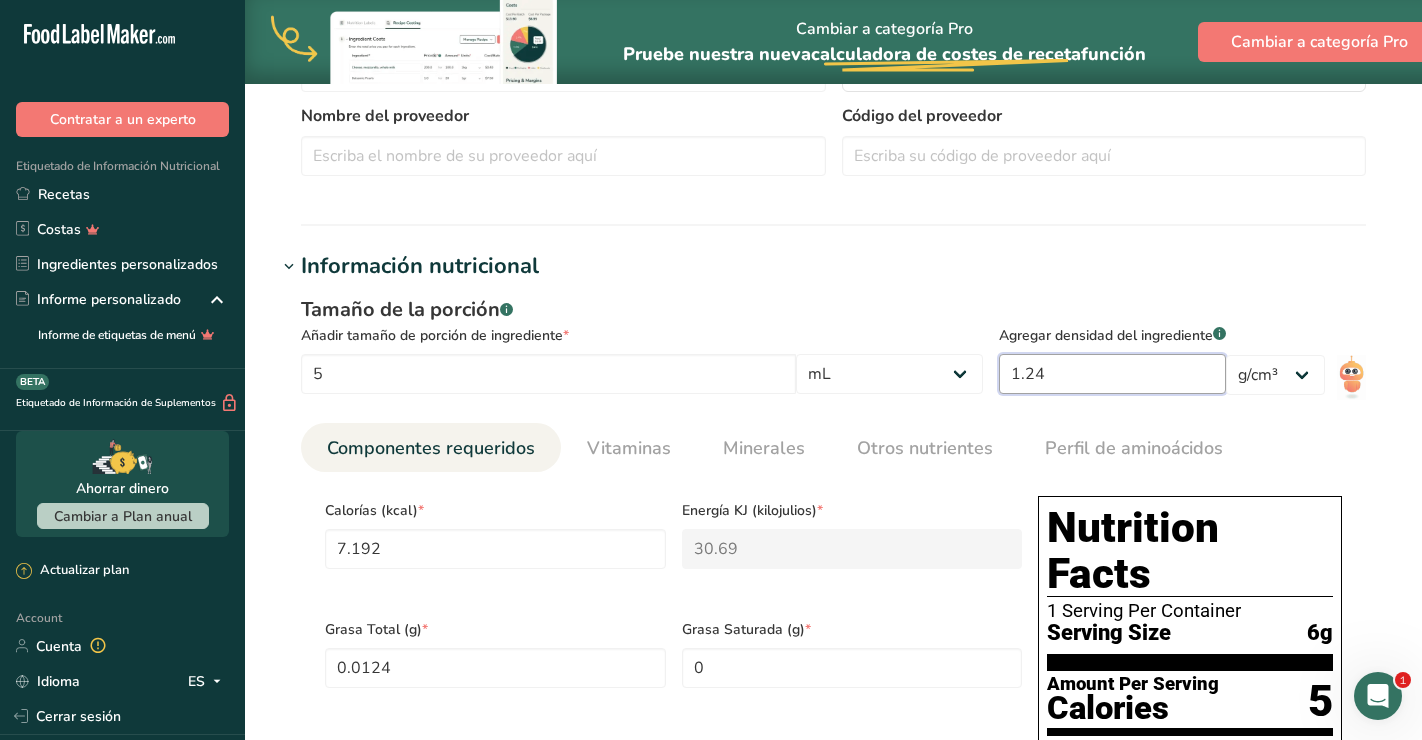 type on "0.0125" 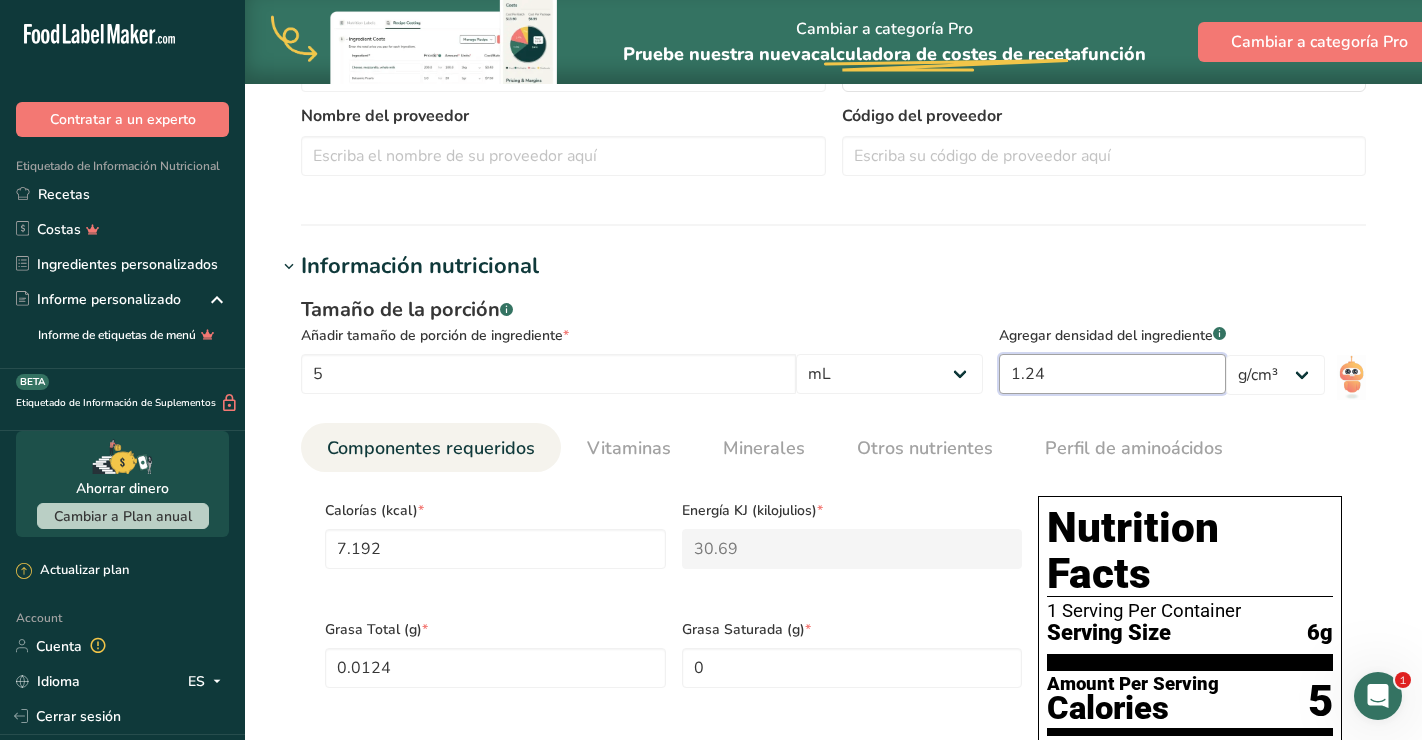 type on "0.5789" 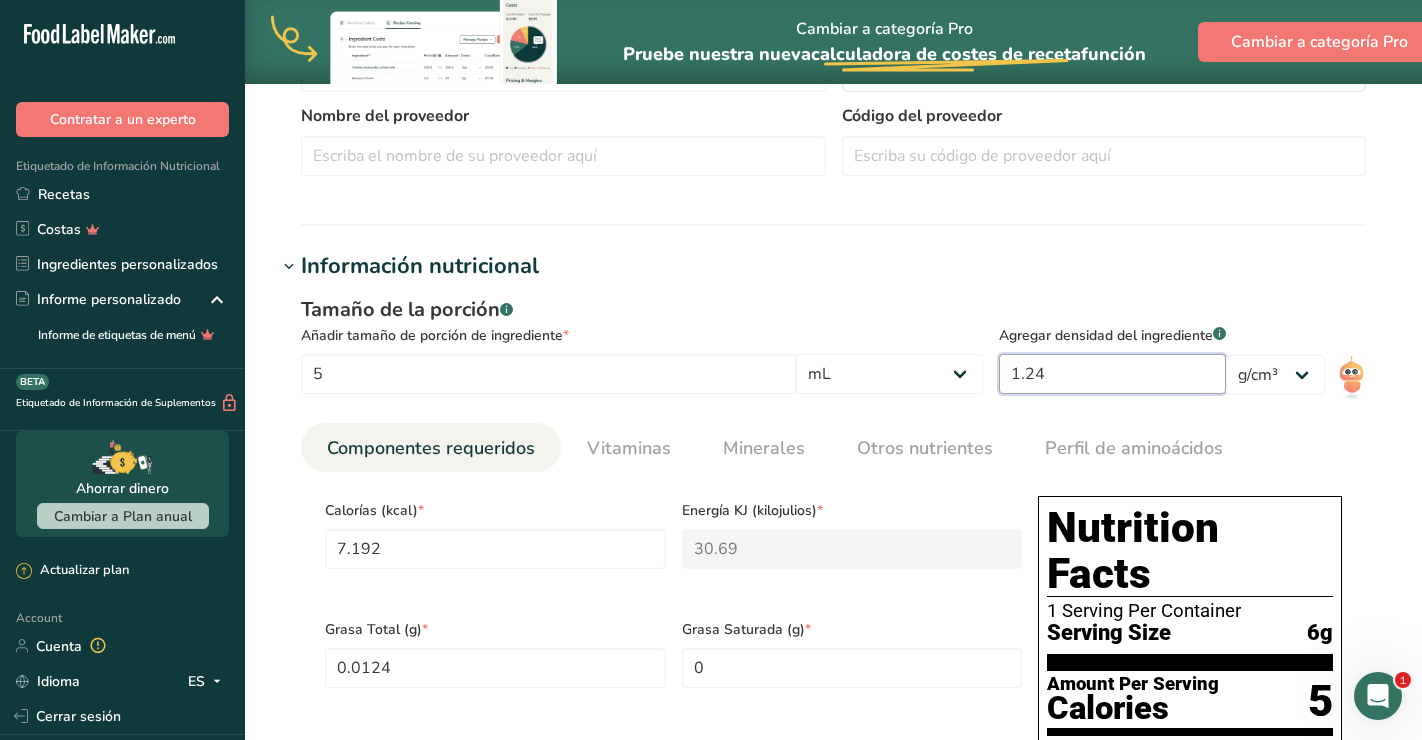 type on "0.386" 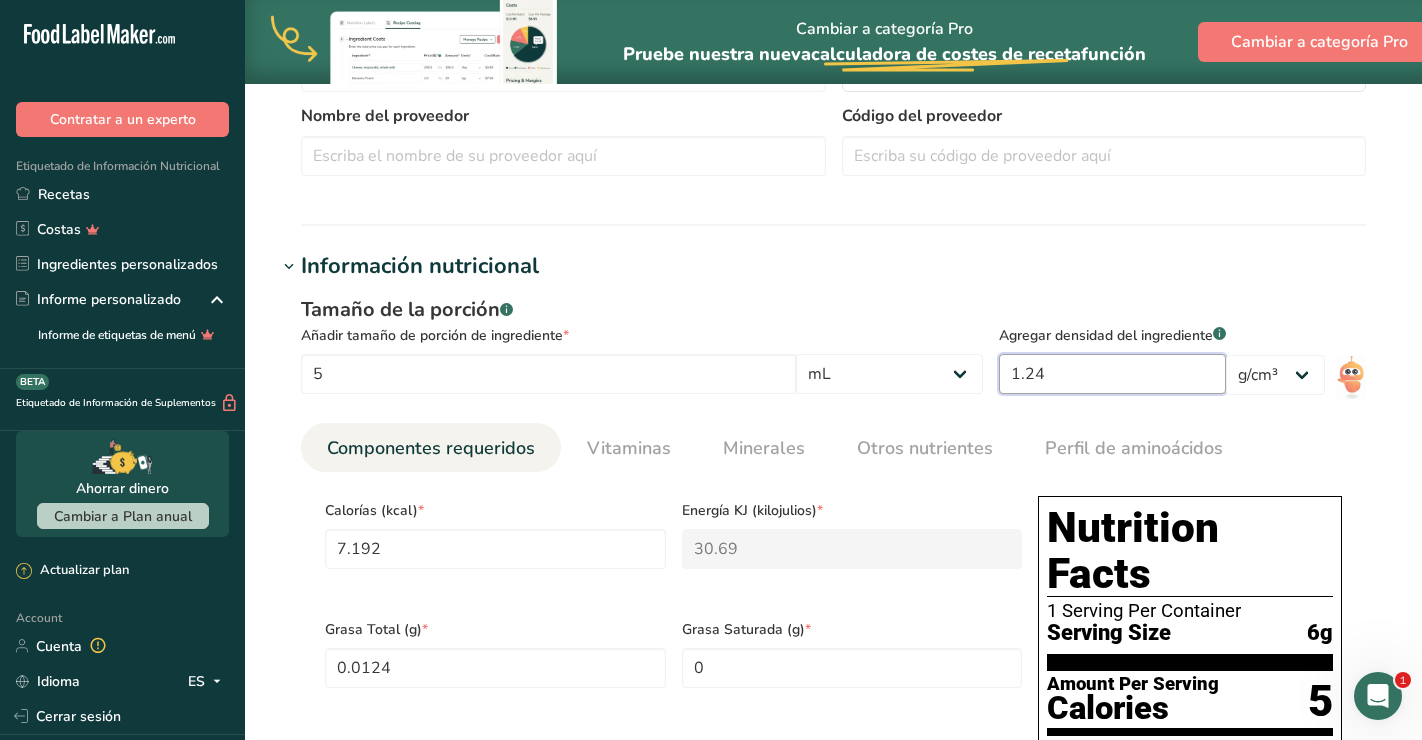 type on "1.1579" 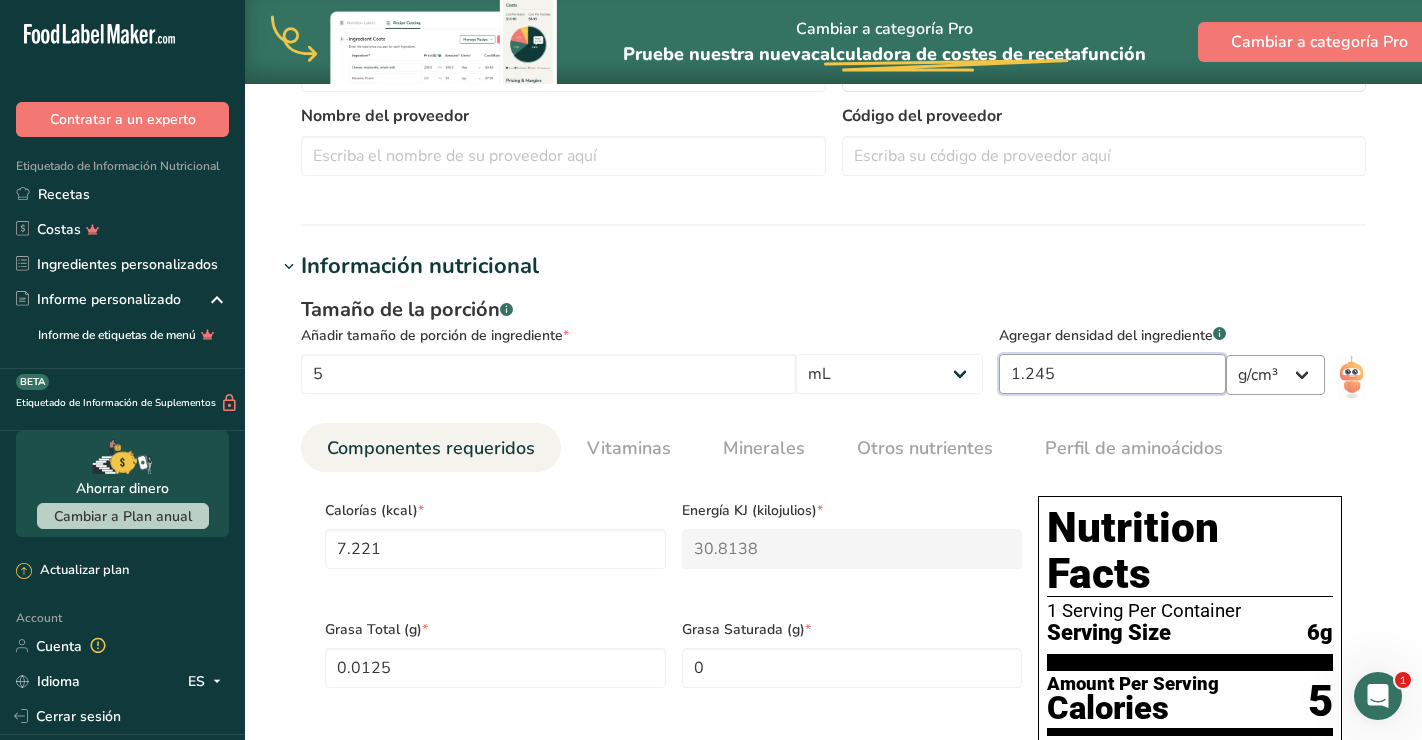 type on "1.245" 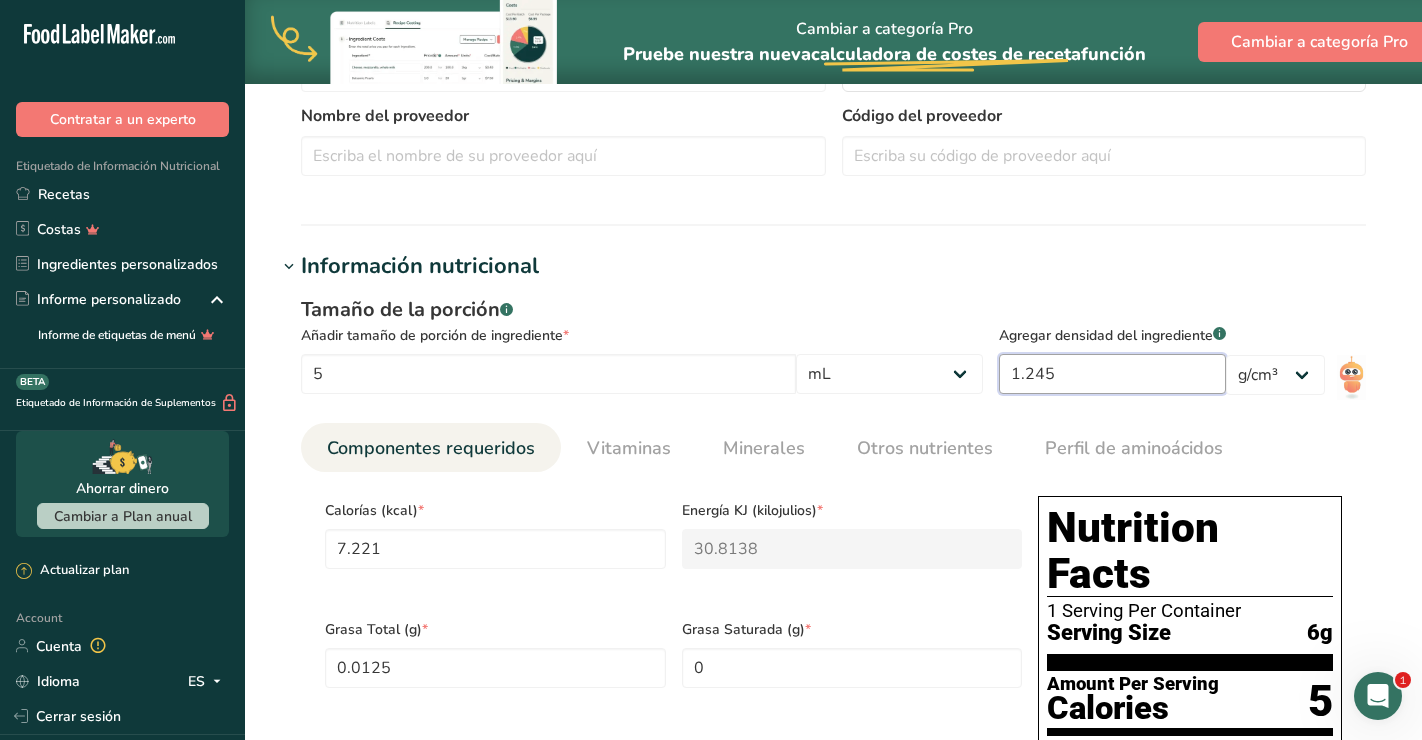 click on "1.245" at bounding box center (1112, 374) 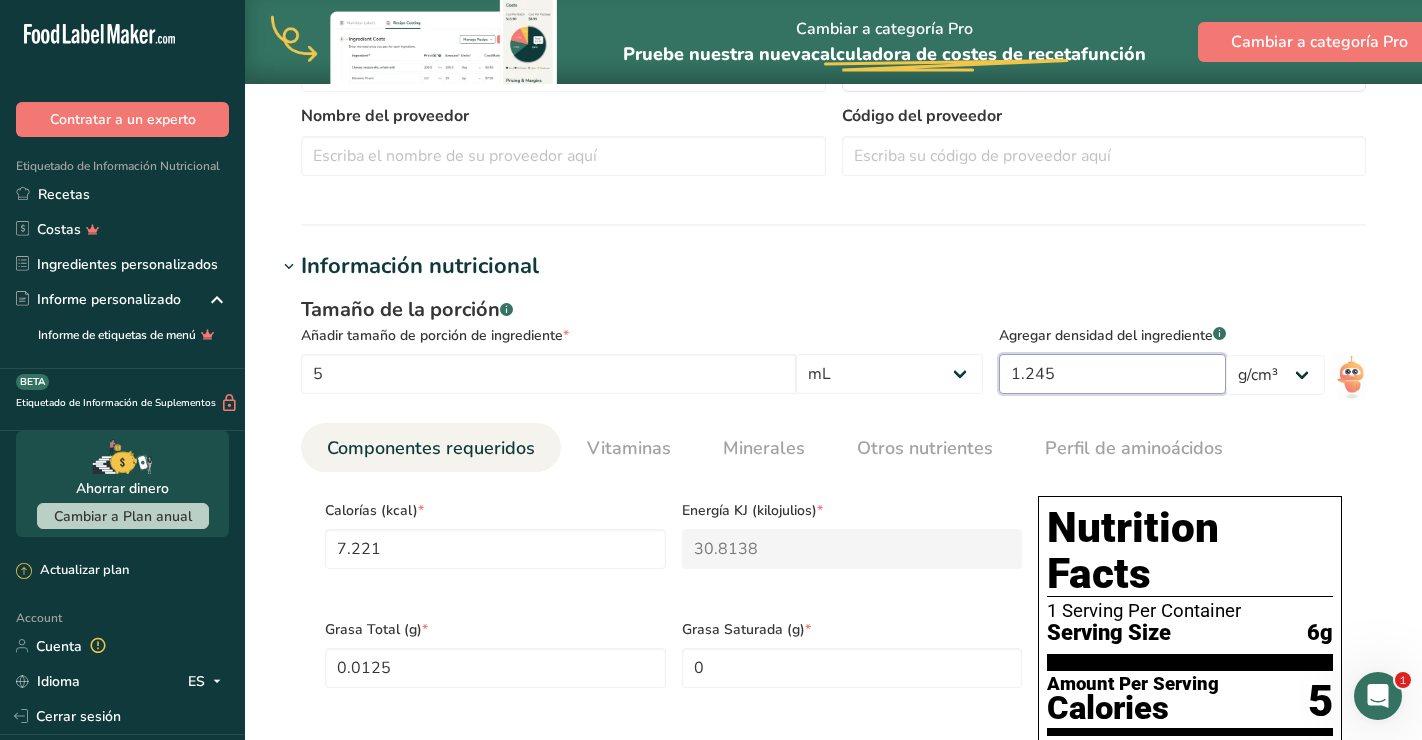 type on "7.192" 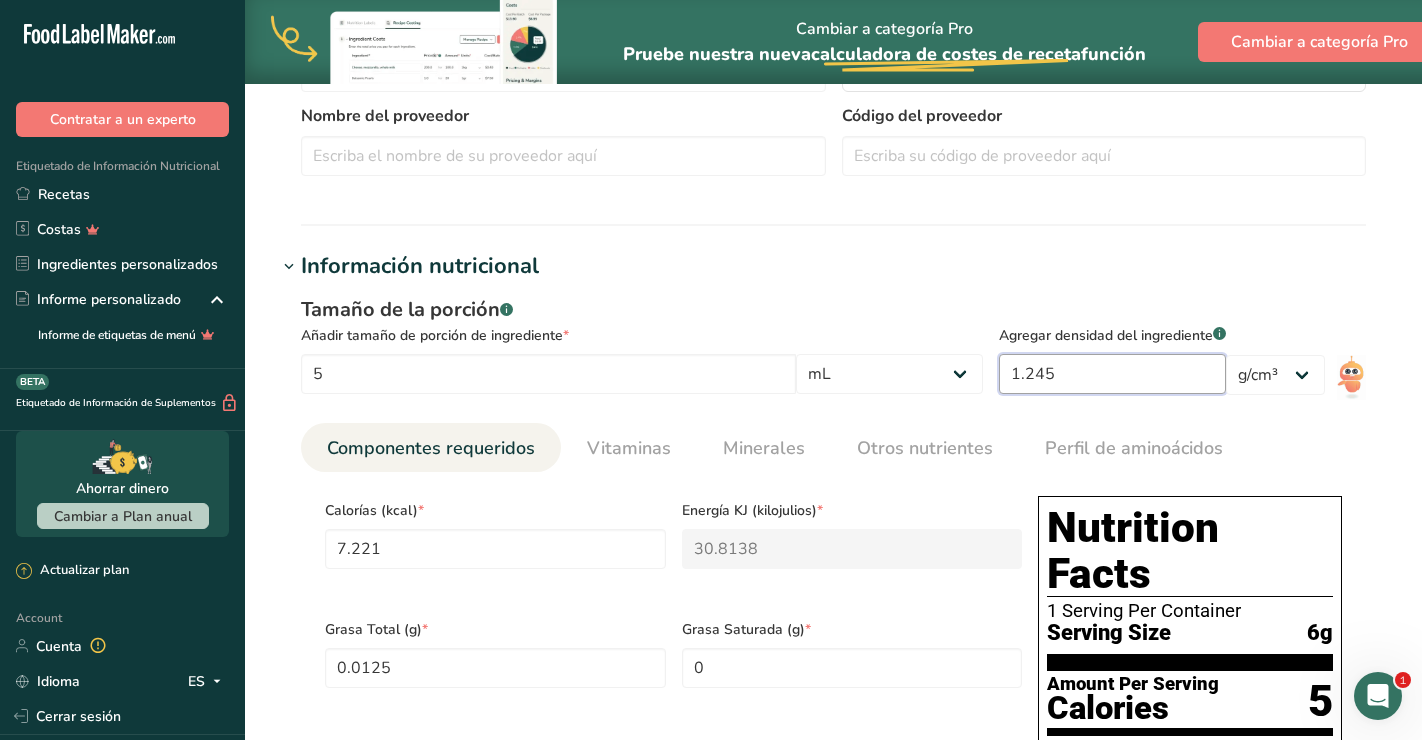 type on "30.69" 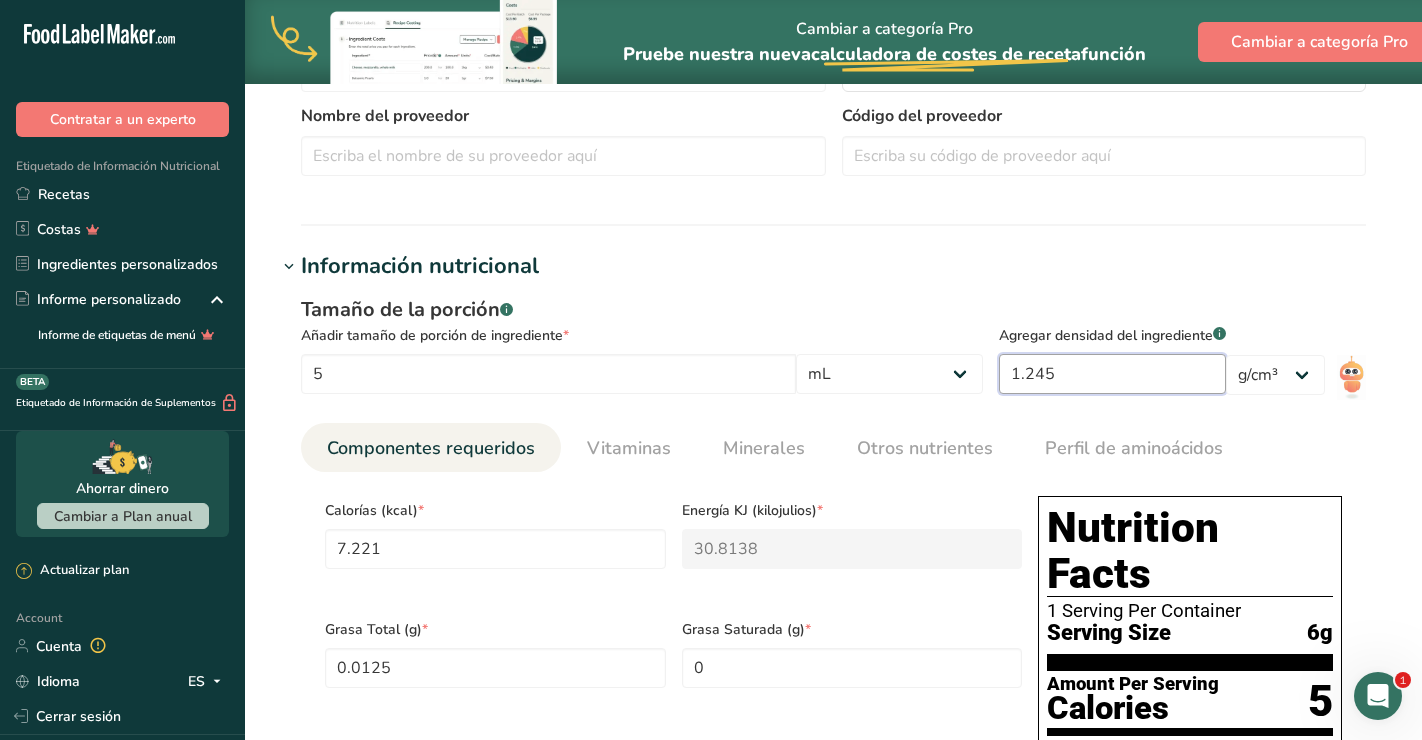 type on "0.0124" 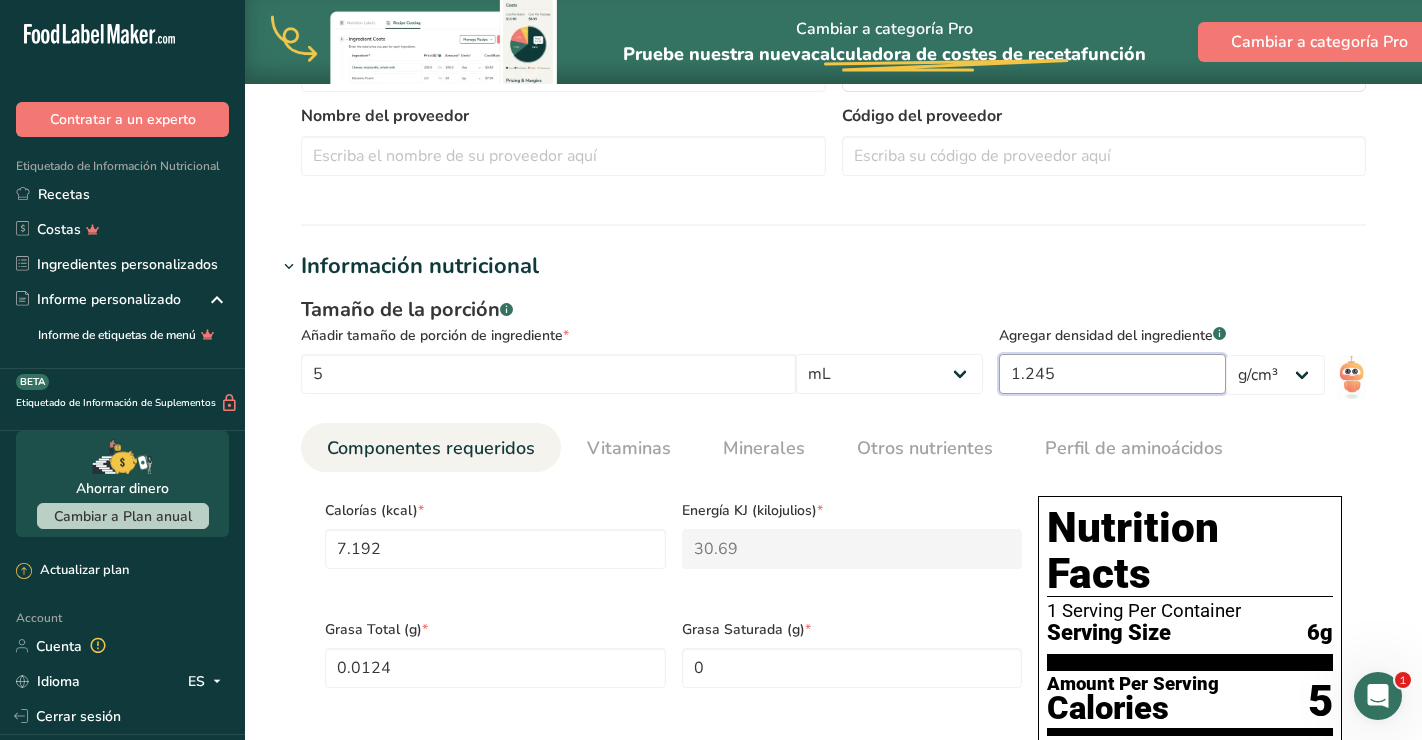 type on "0.5766" 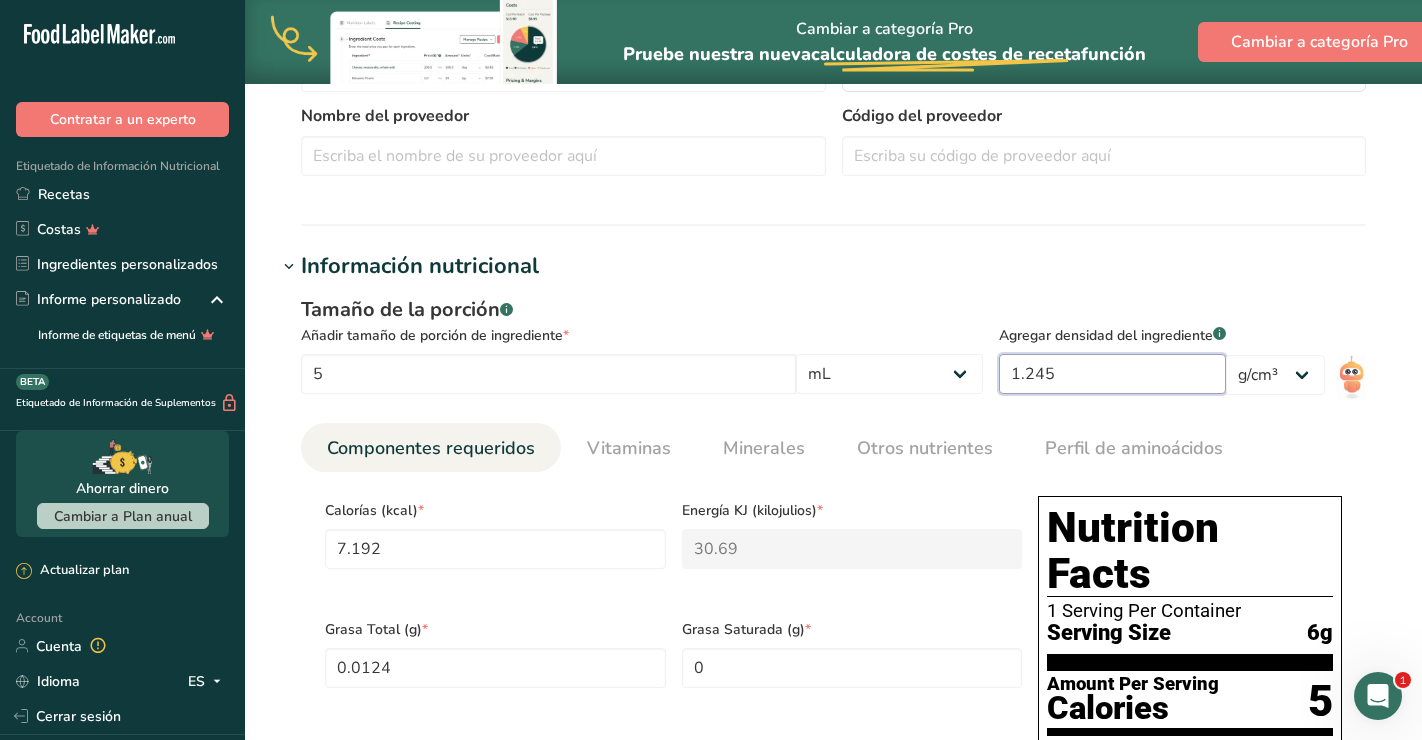 type on "0.3844" 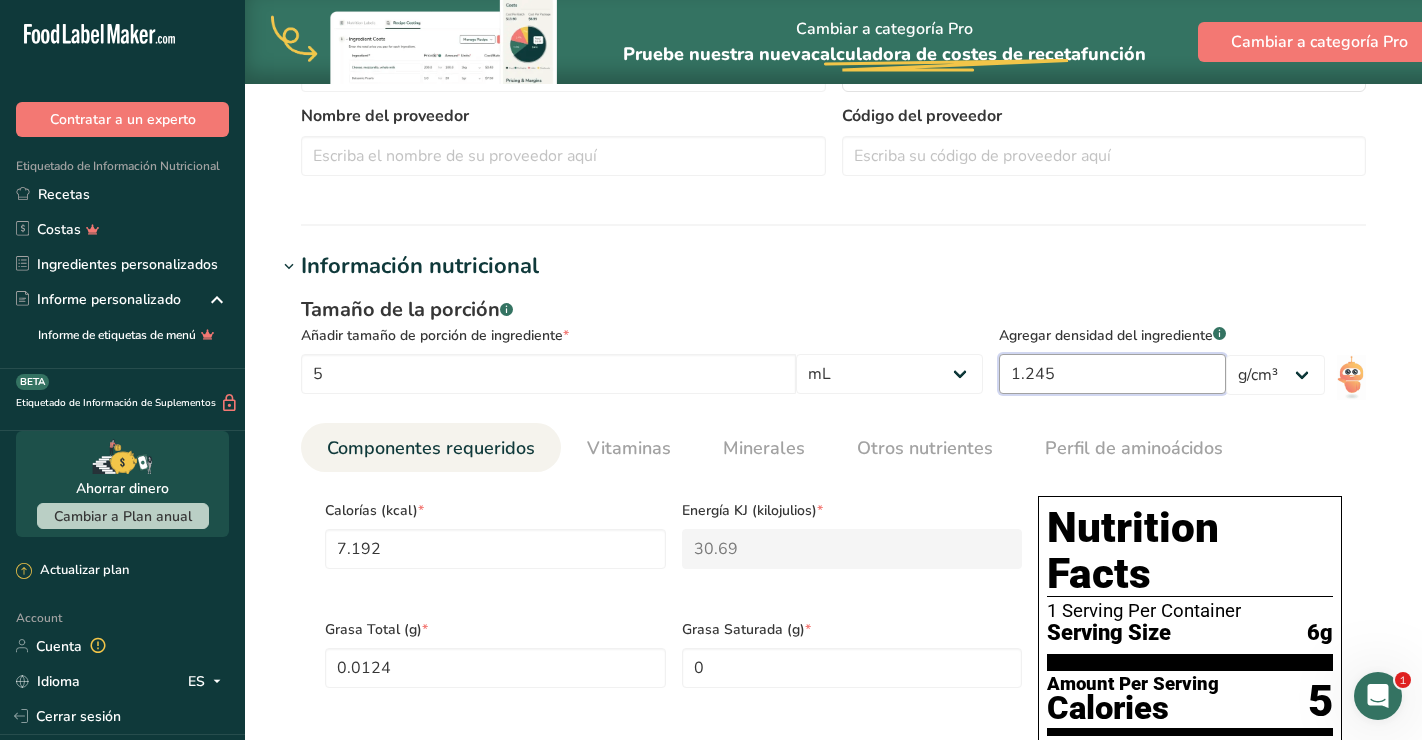 type on "1.1532" 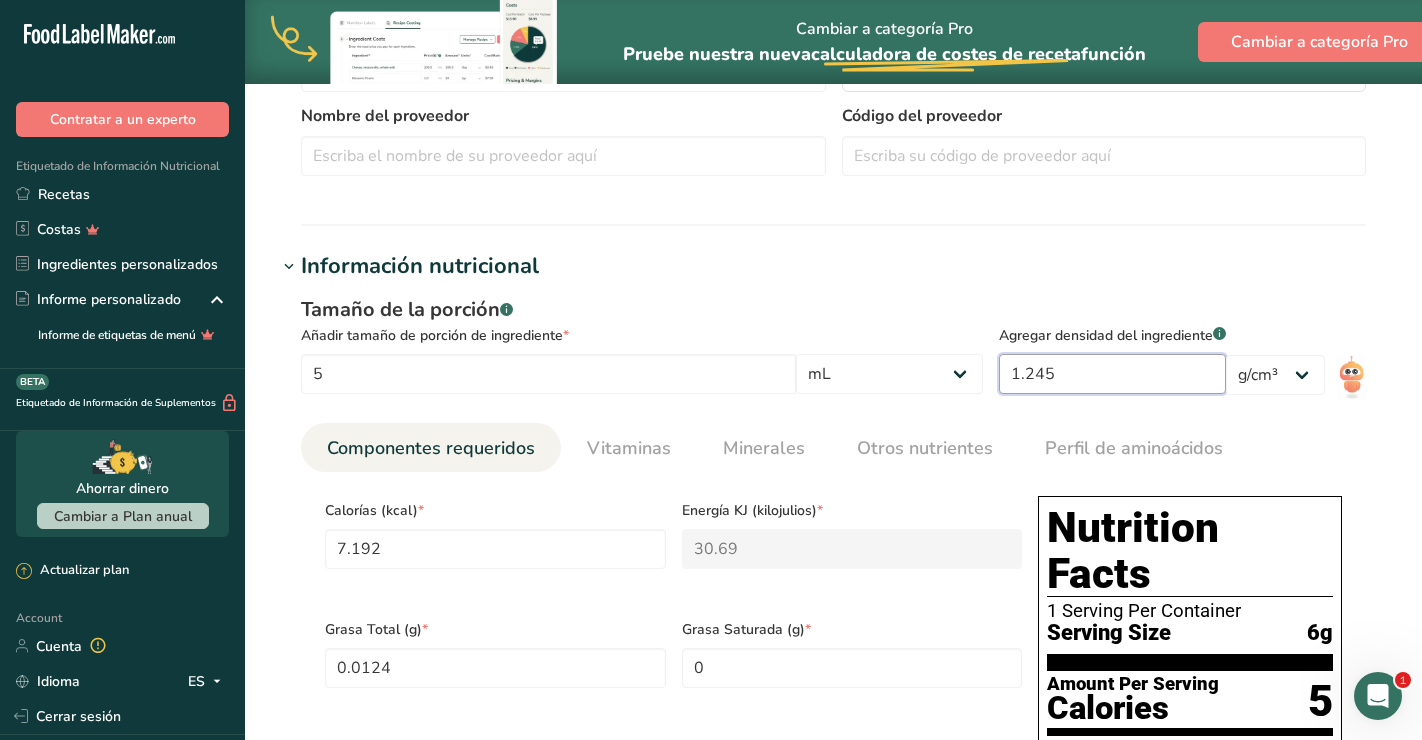 type on "1.24" 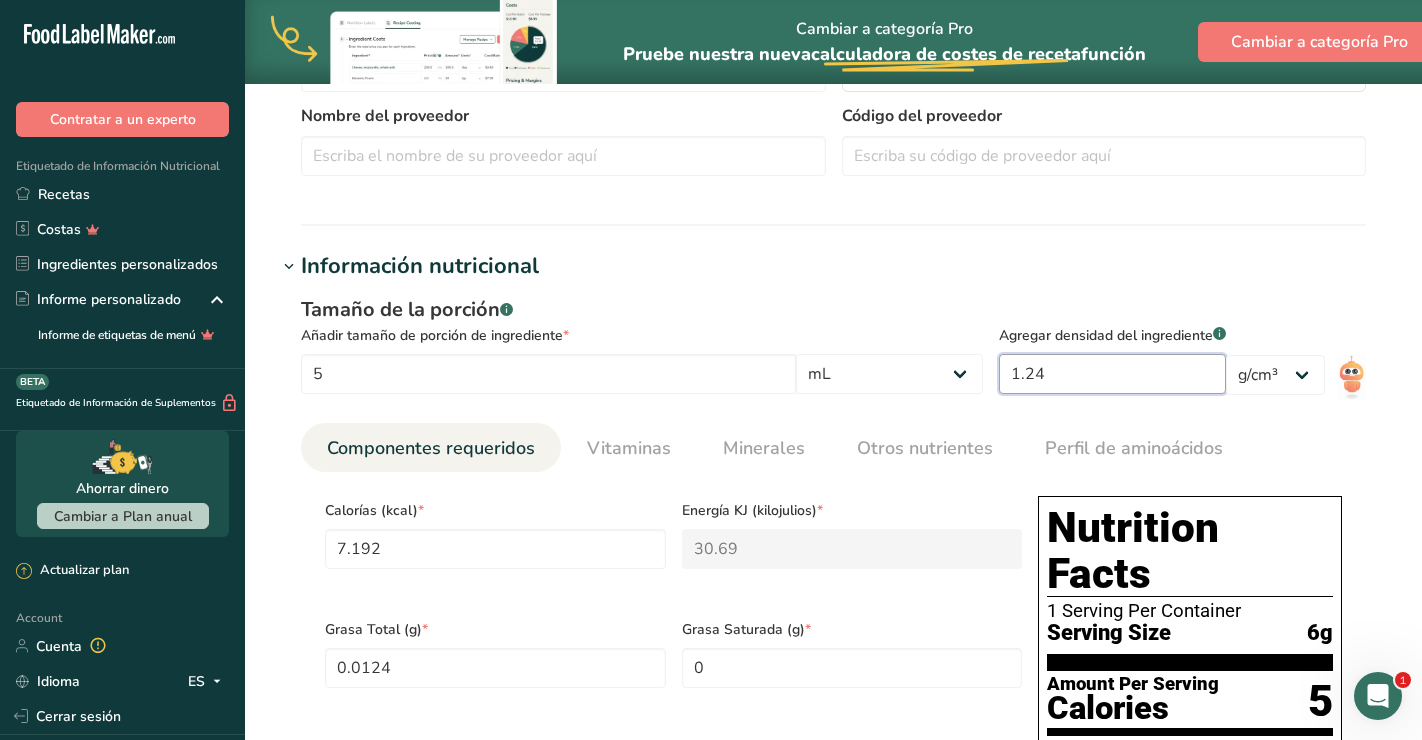 type on "6.96" 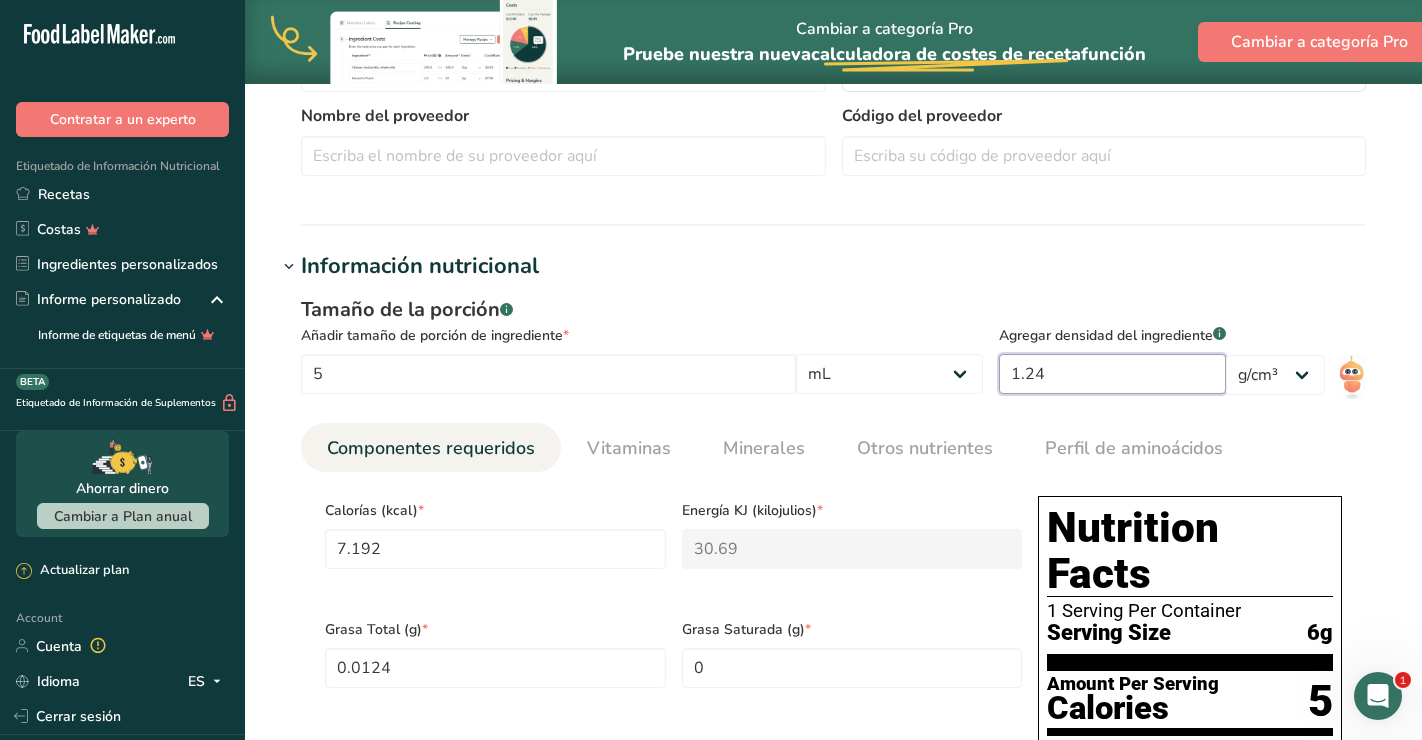 type on "29.7" 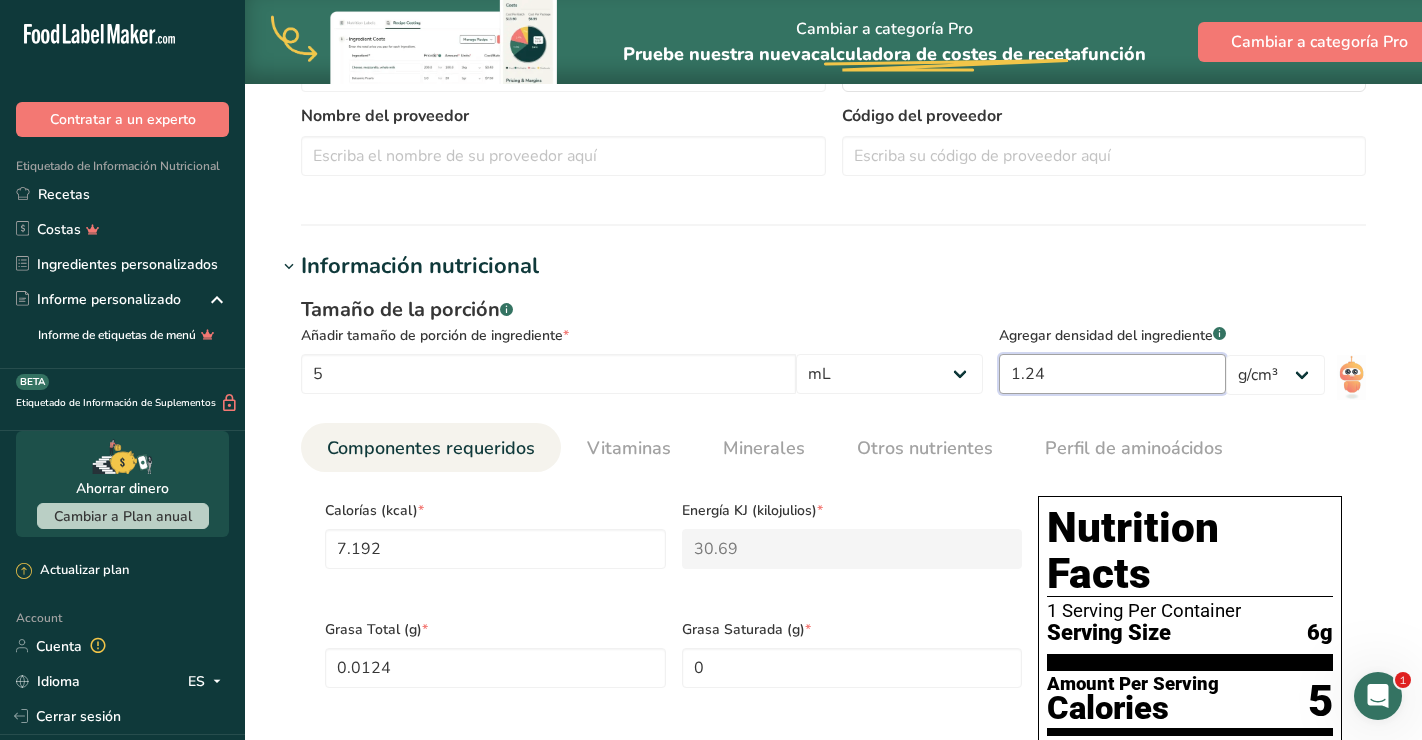 type on "0.012" 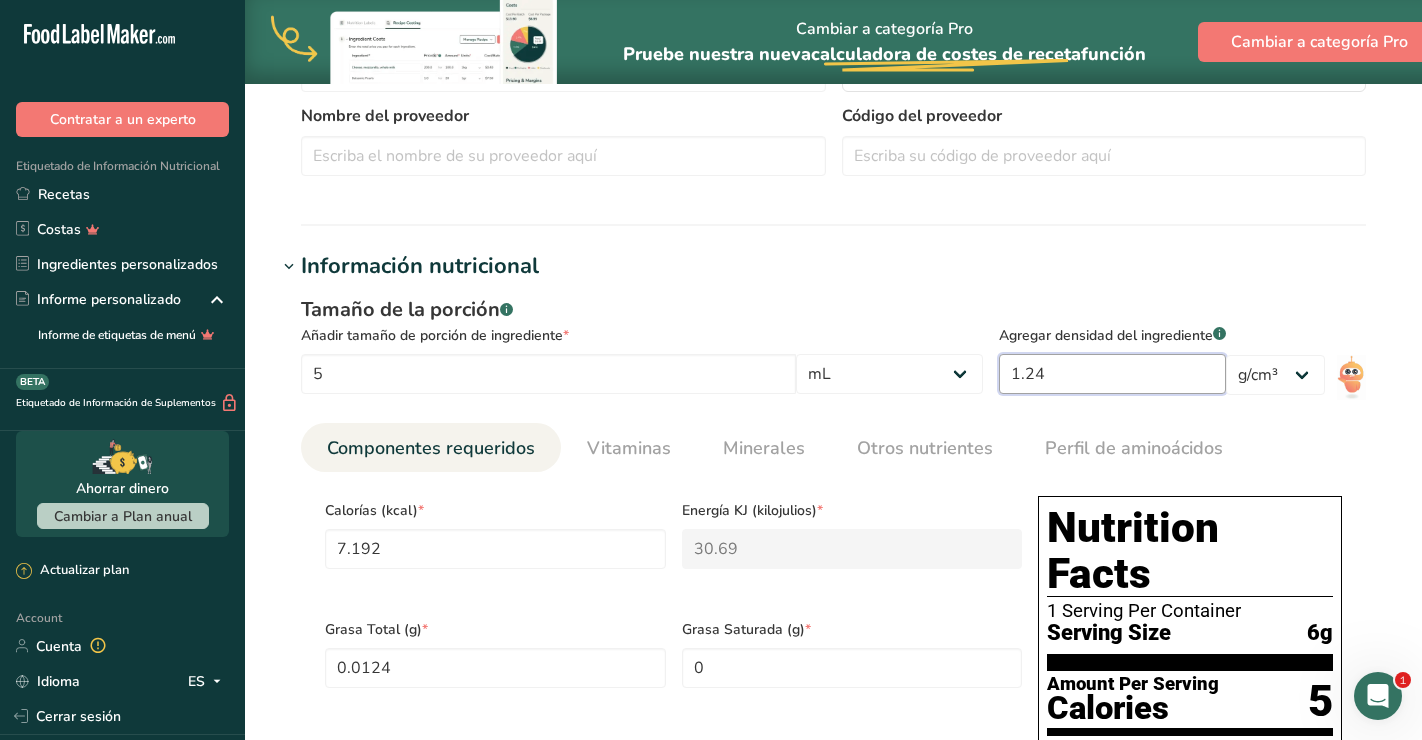 type on "0.558" 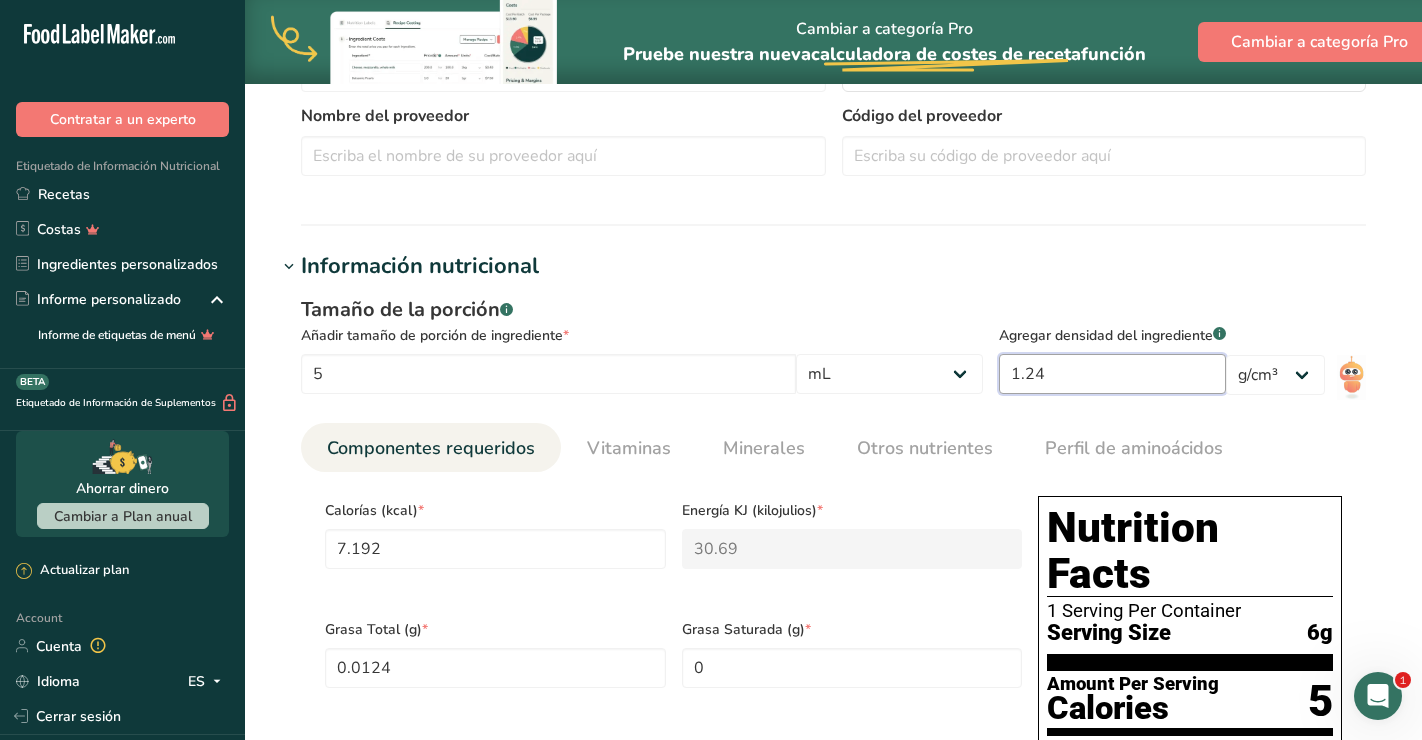 type on "0.006" 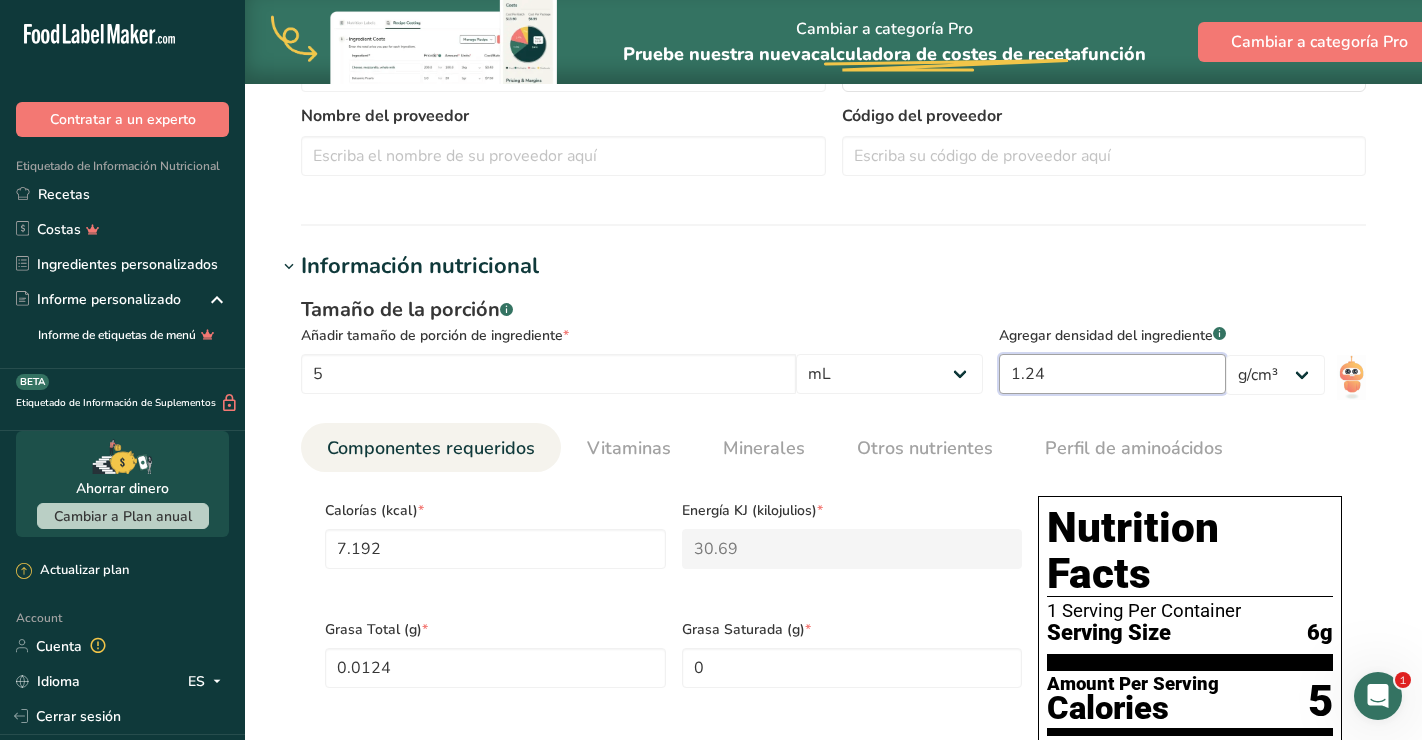 type on "0.372" 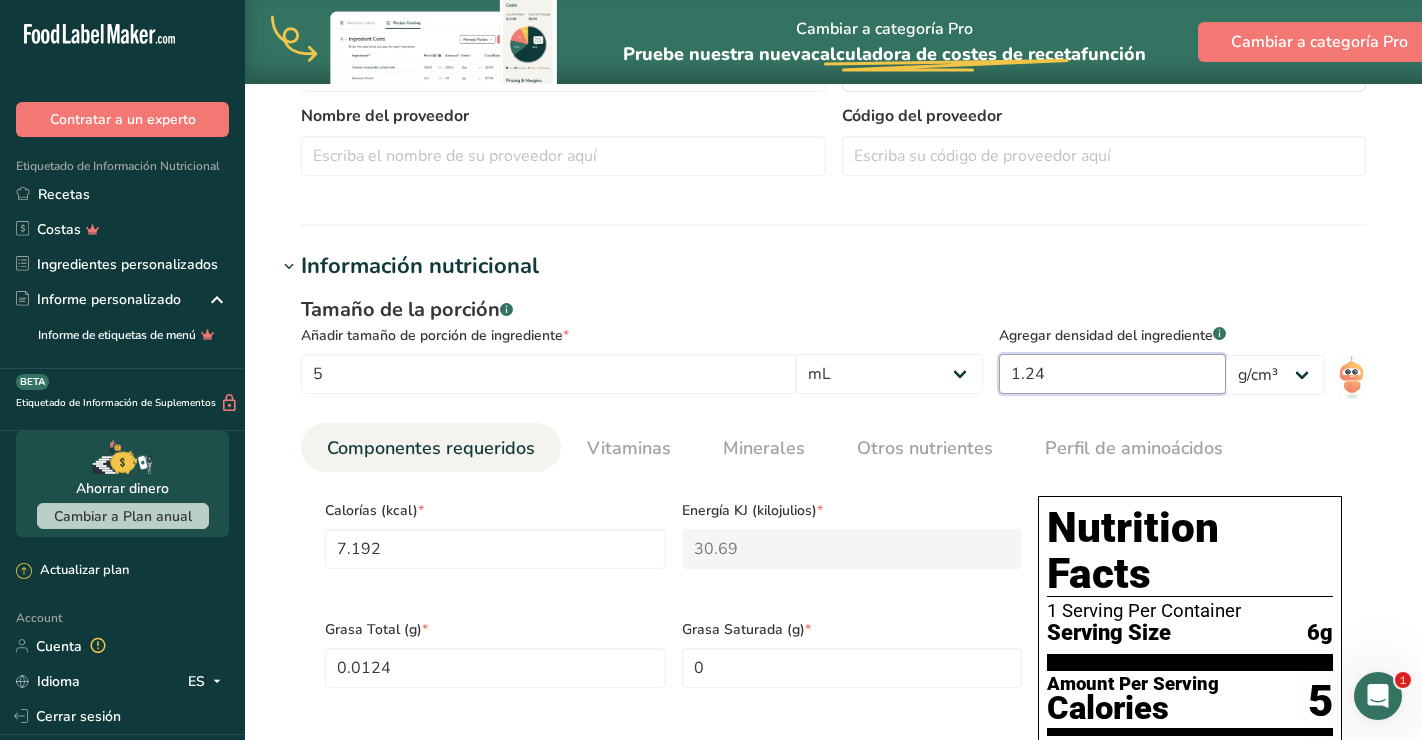 type on "1.116" 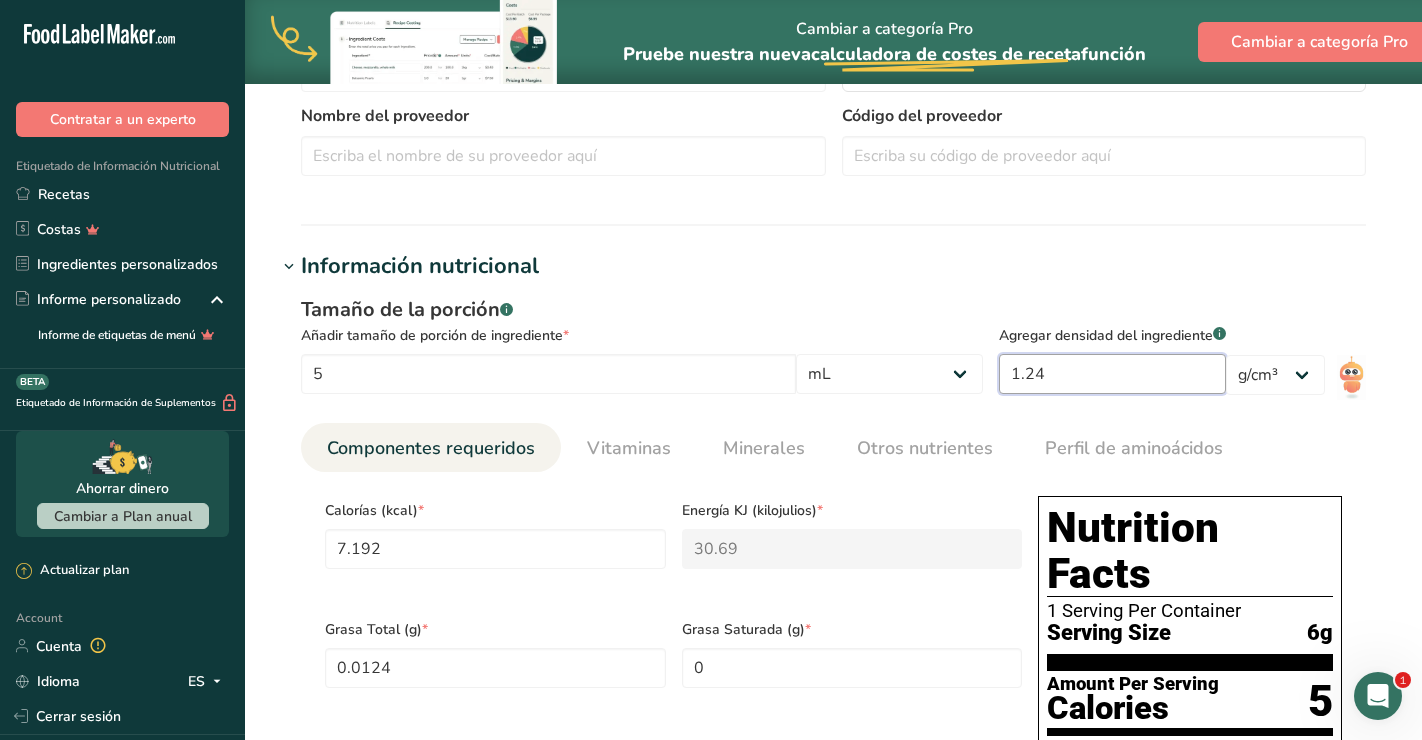 type on "1.2" 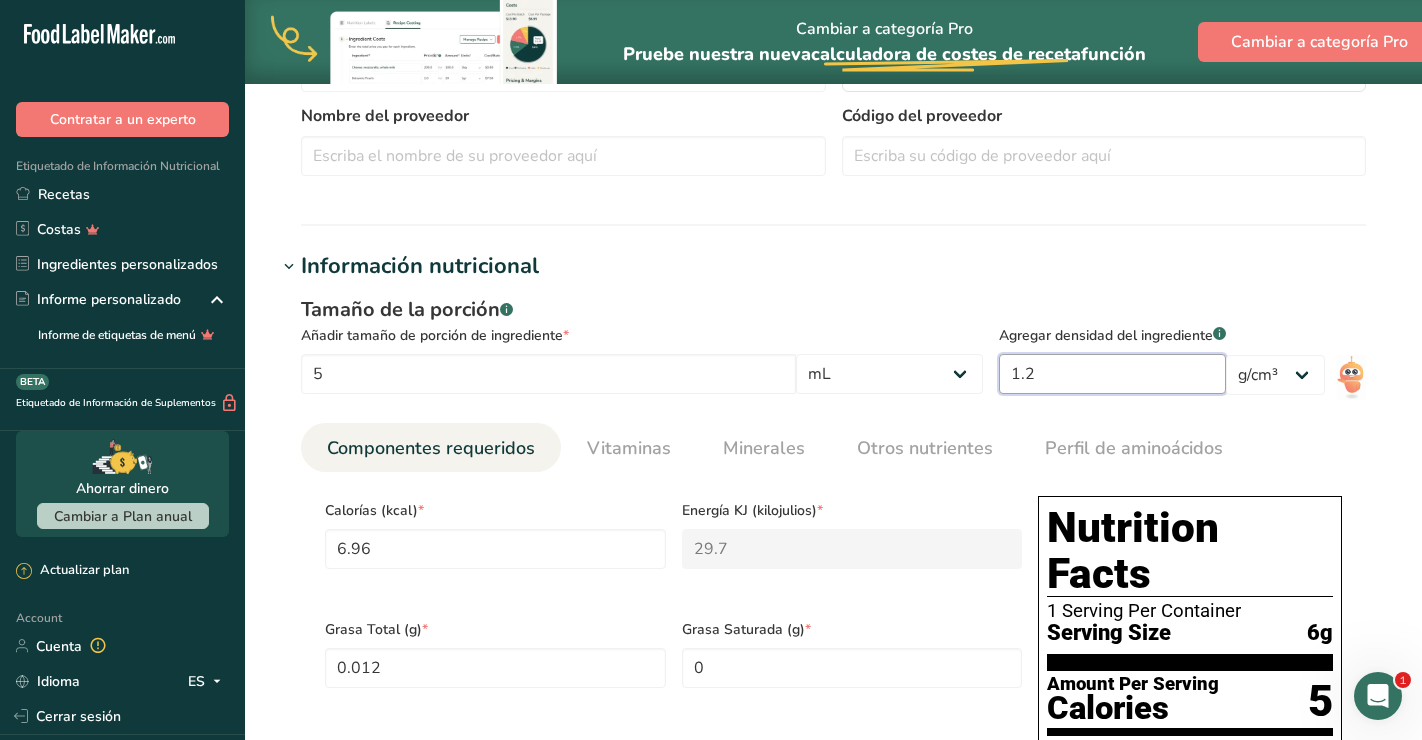 type on "5.8" 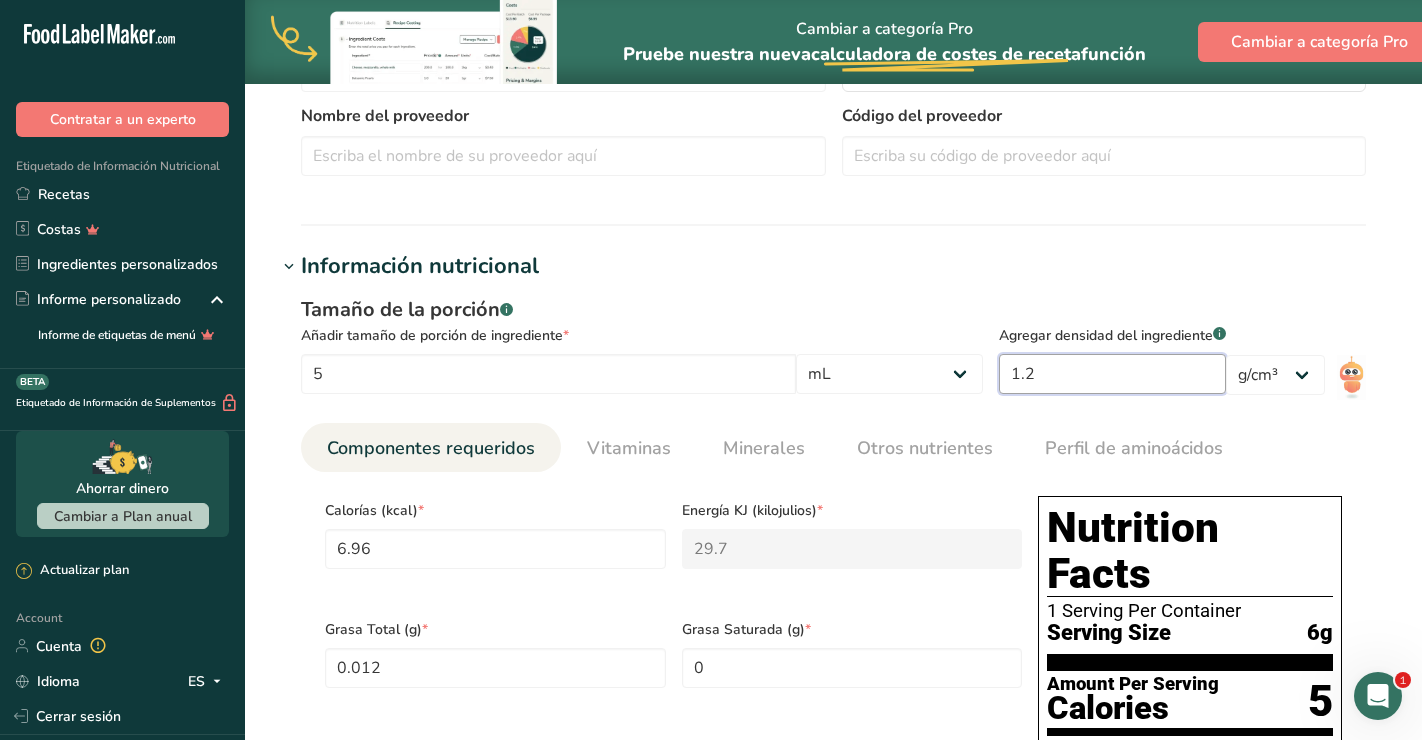 type on "24.75" 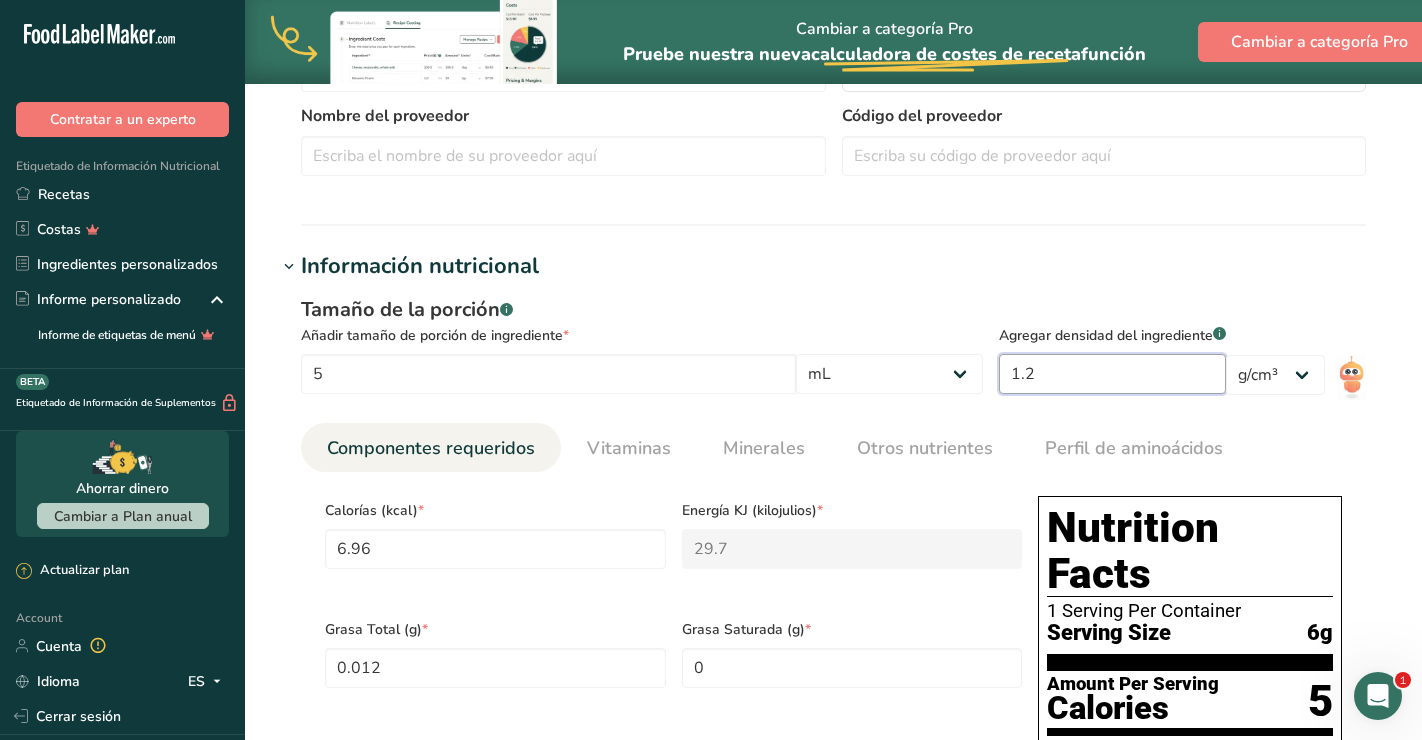 type on "0.01" 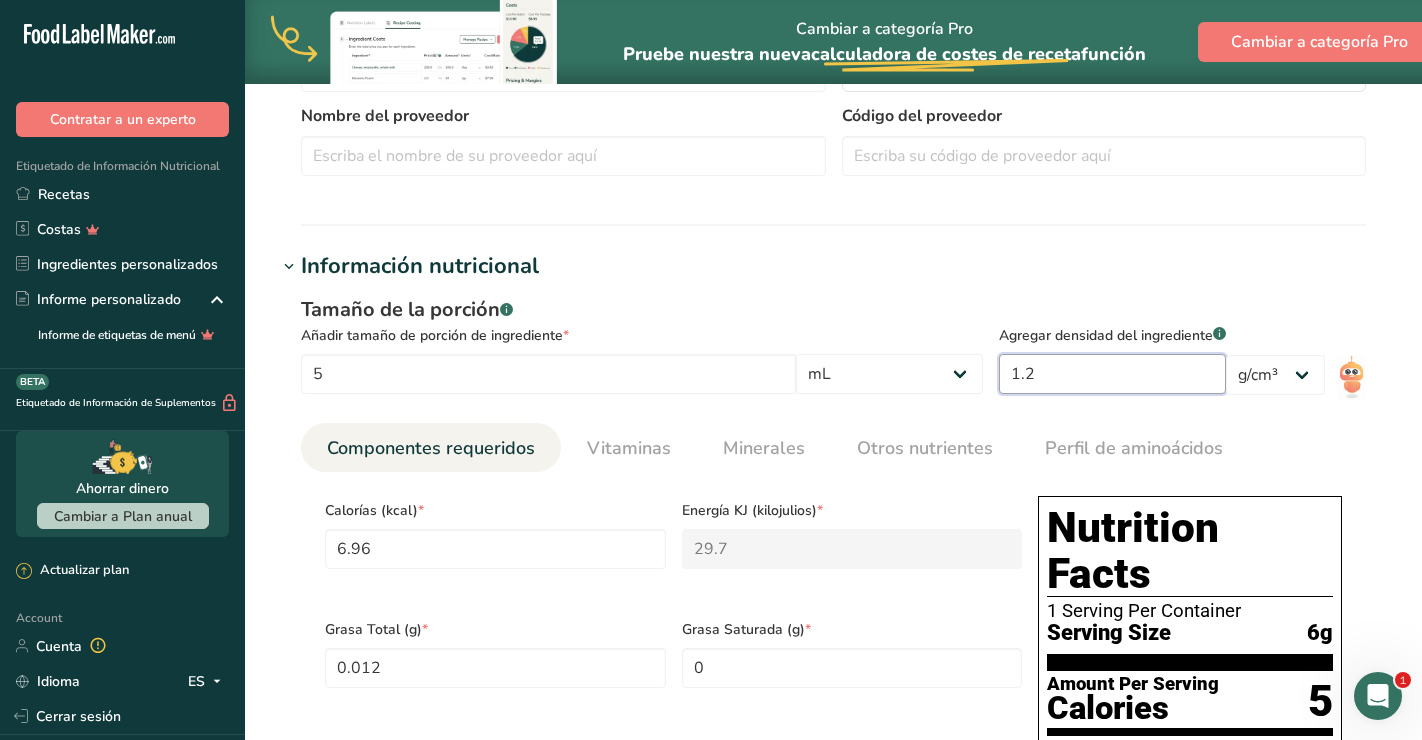 type on "0.465" 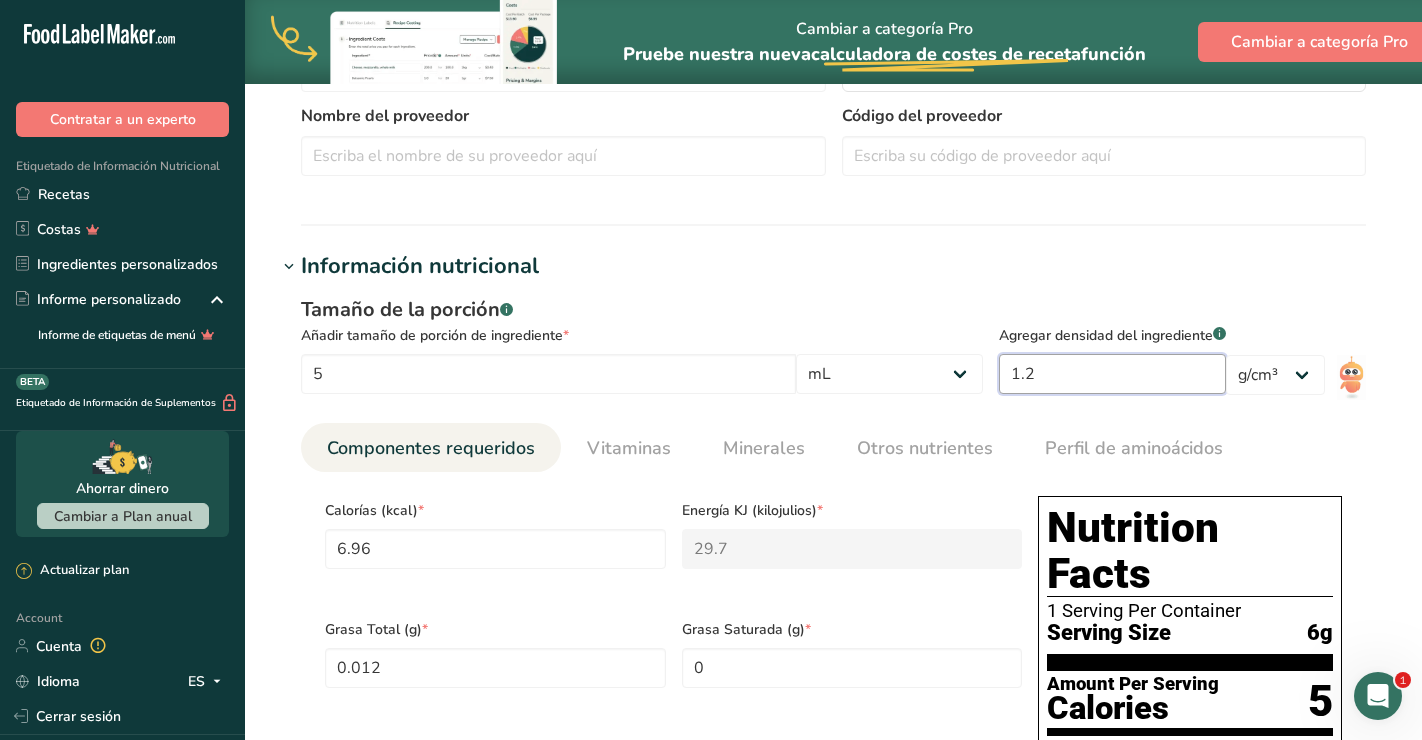 type on "0.005" 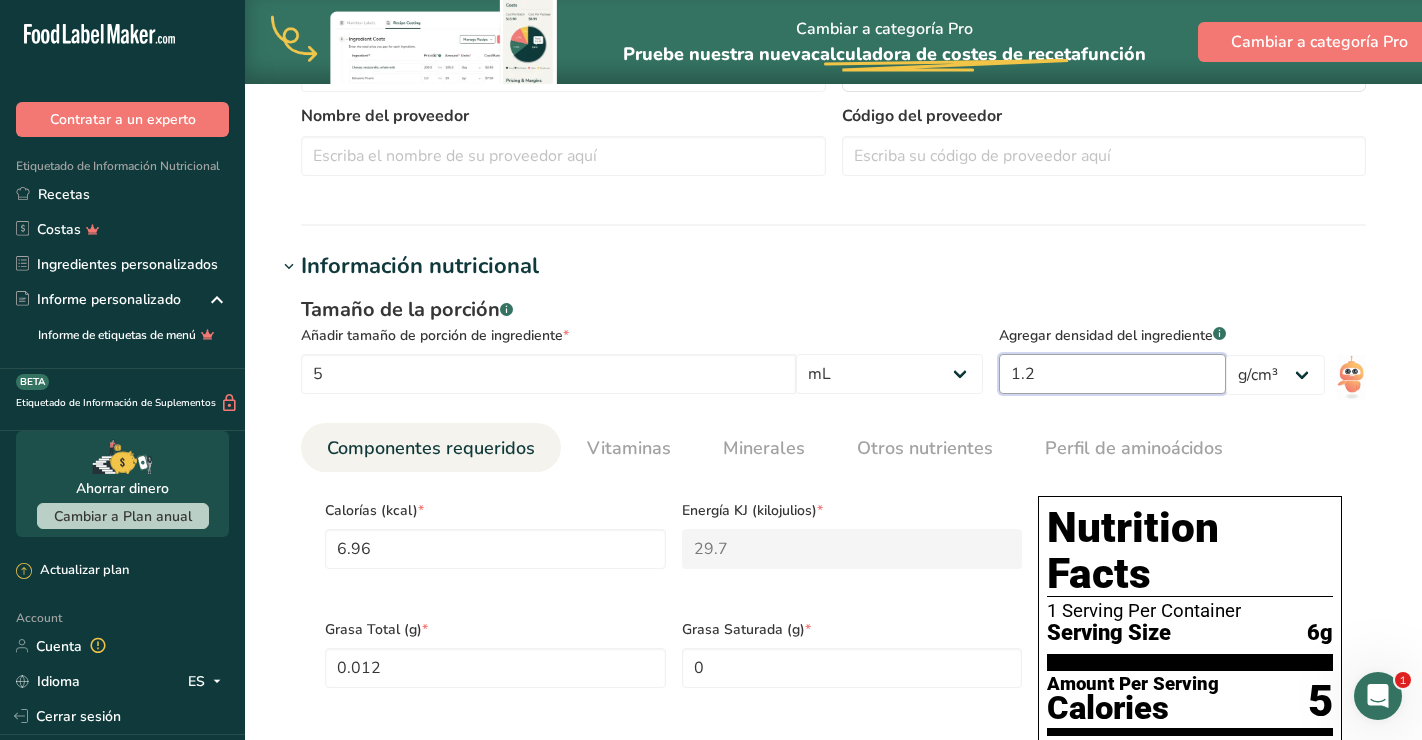 type on "0.31" 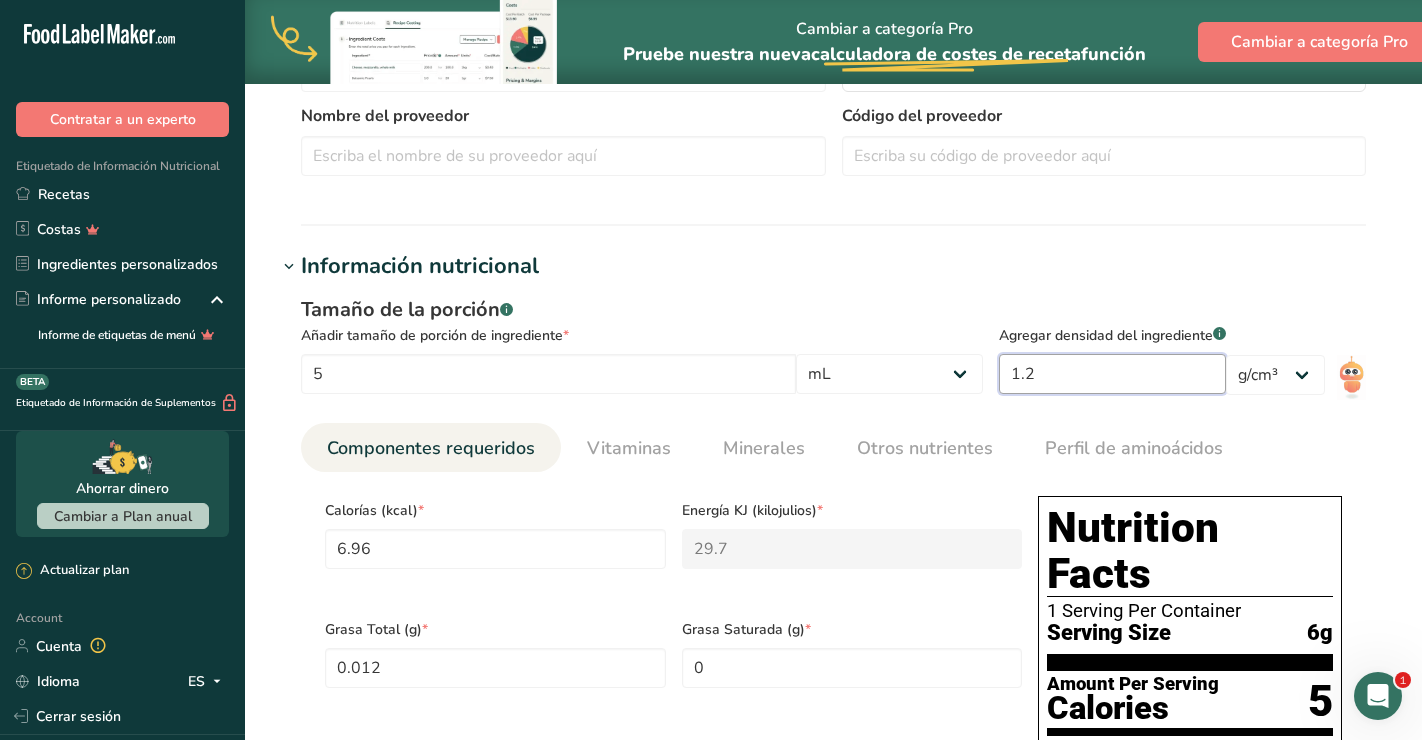type on "0.93" 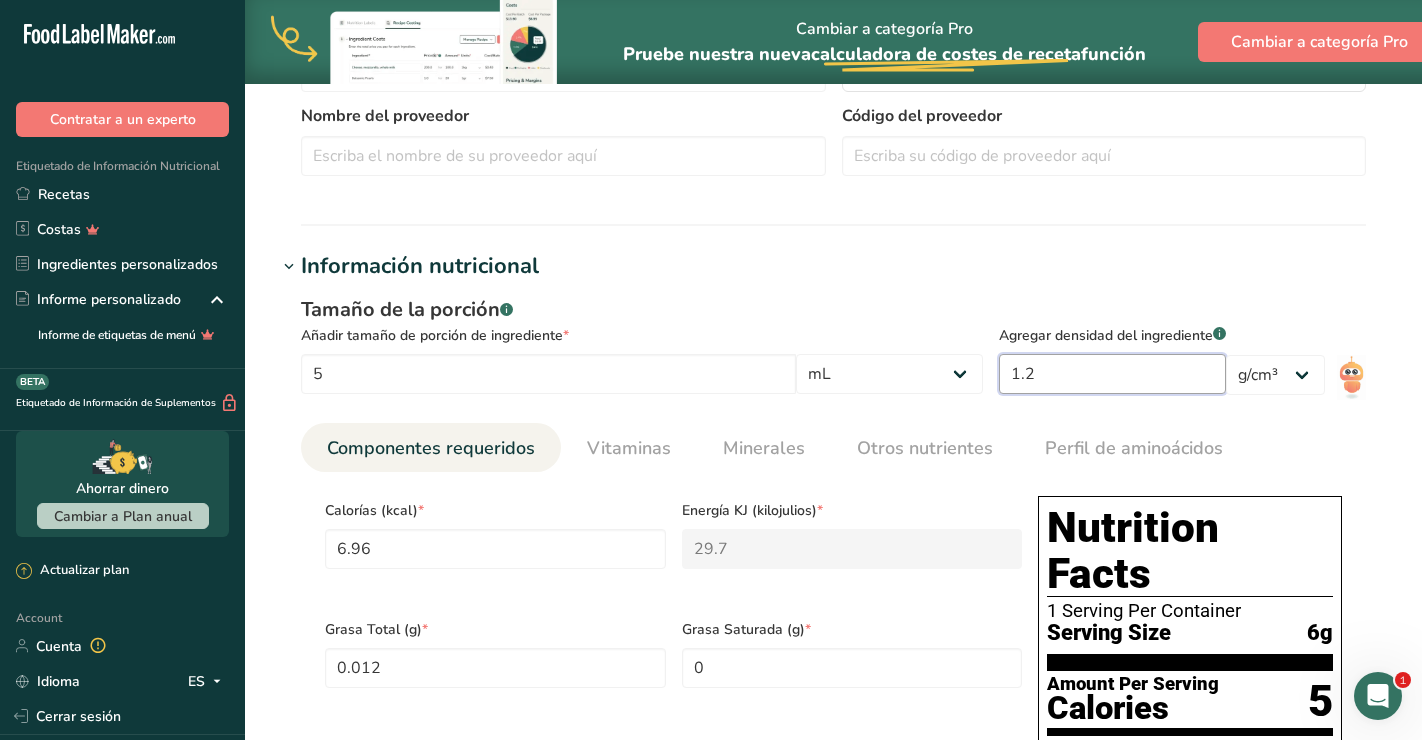 type on "1" 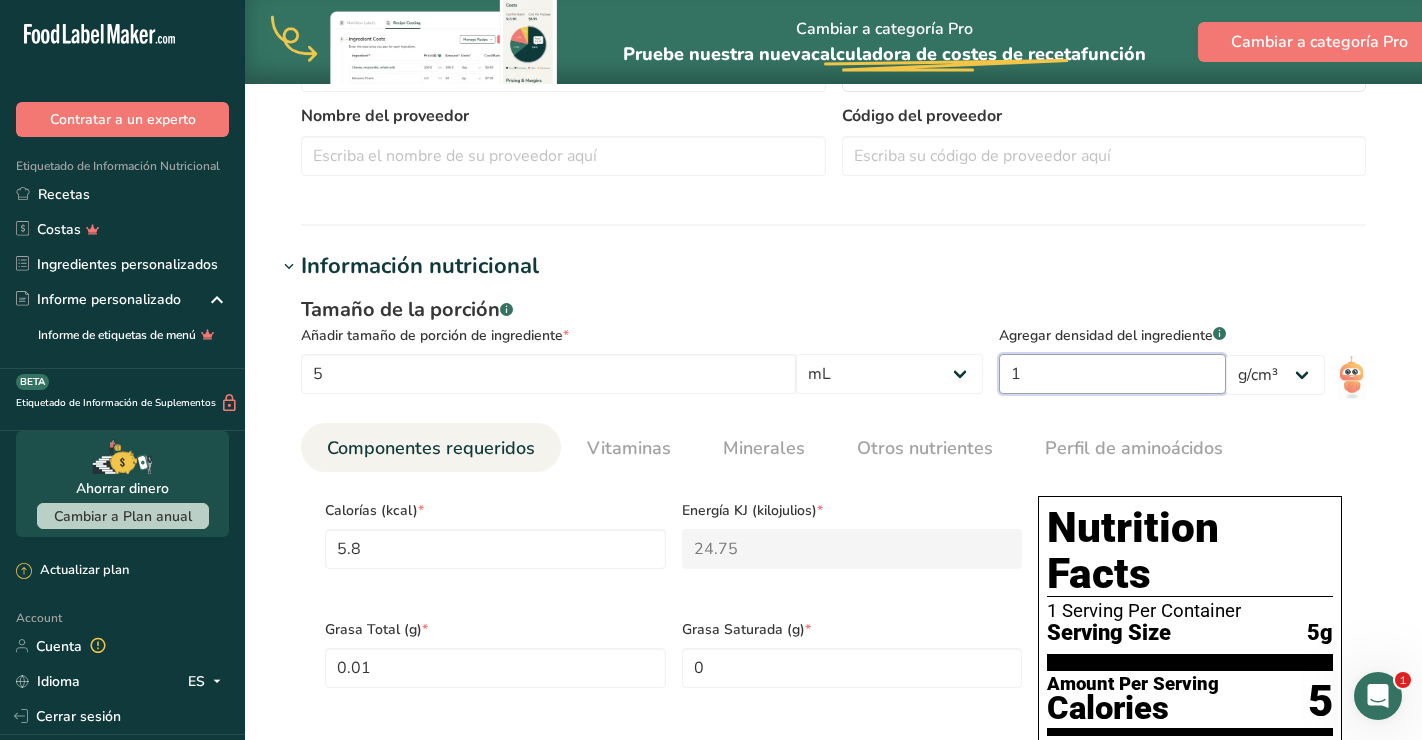 type on "6.38" 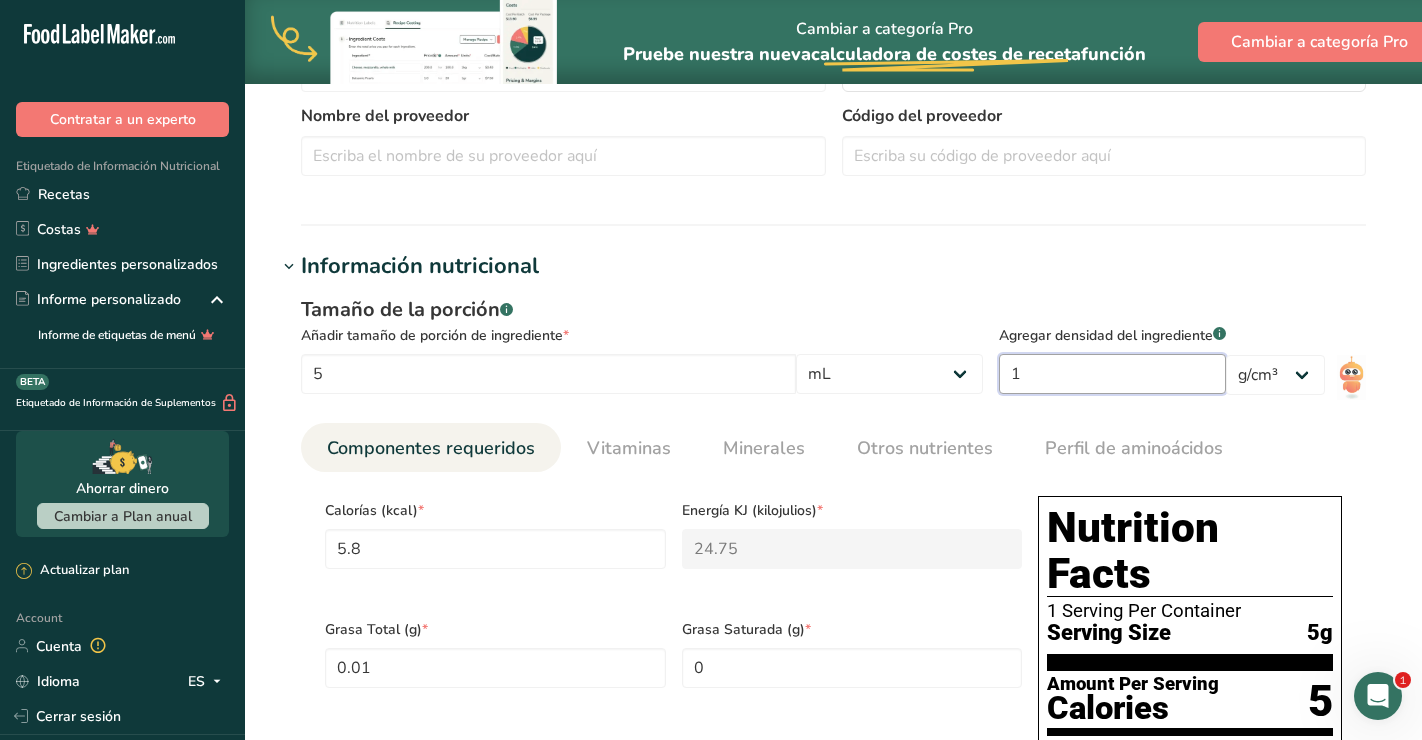 type on "27.225" 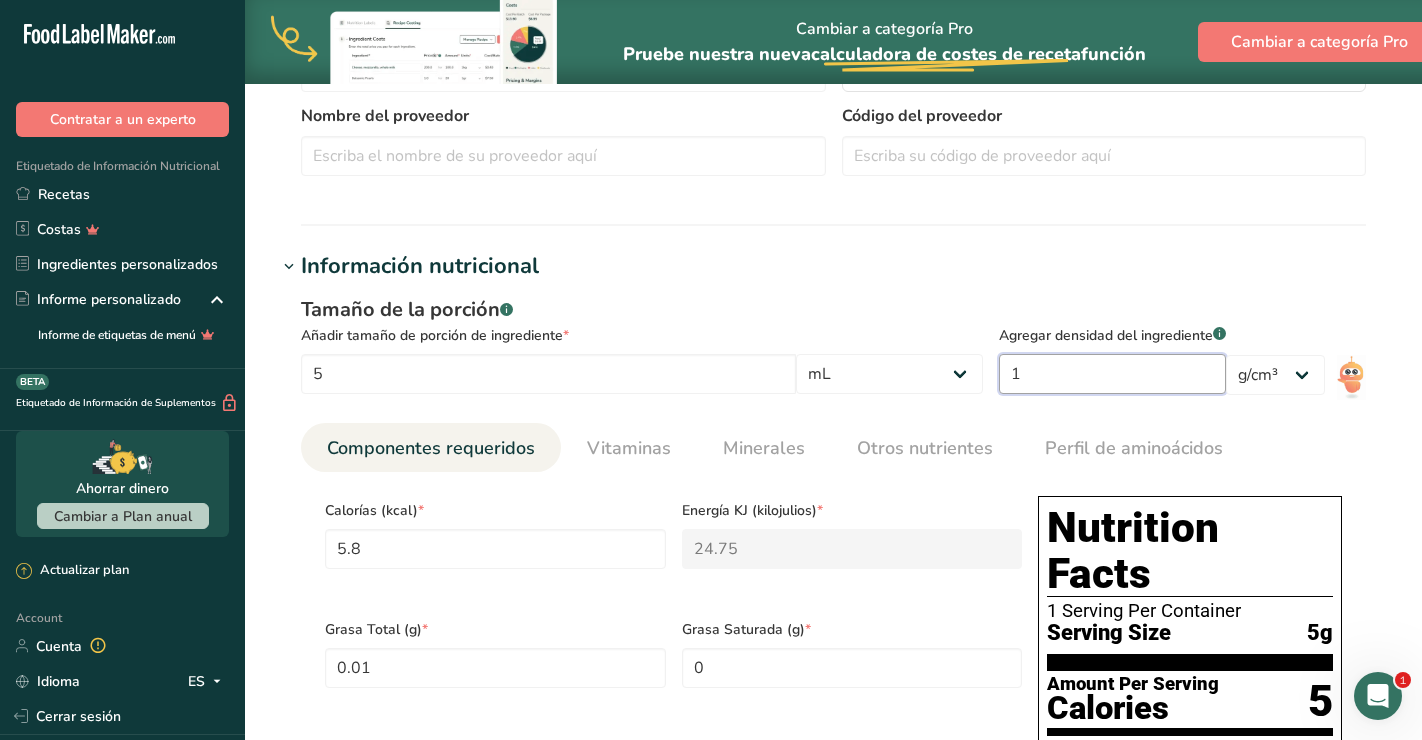type on "0.011" 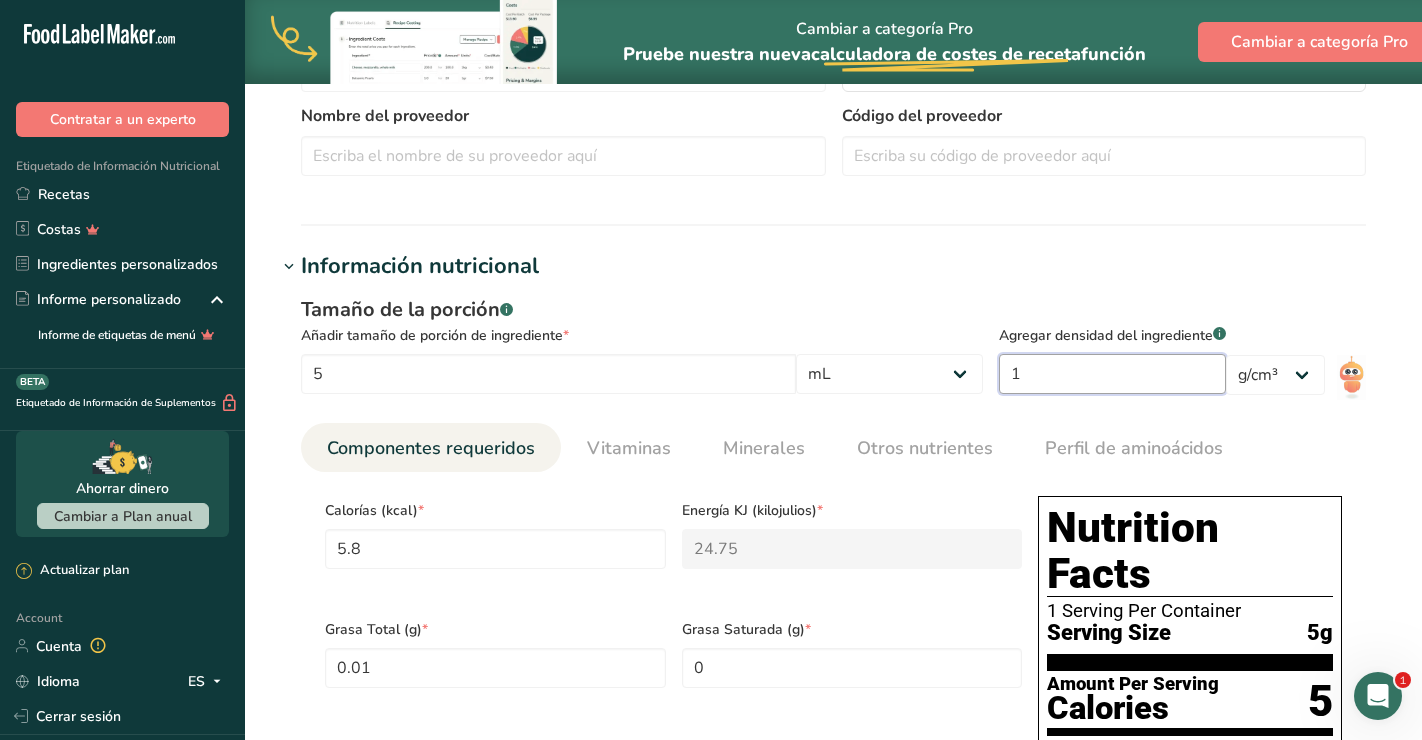 type on "0.5115" 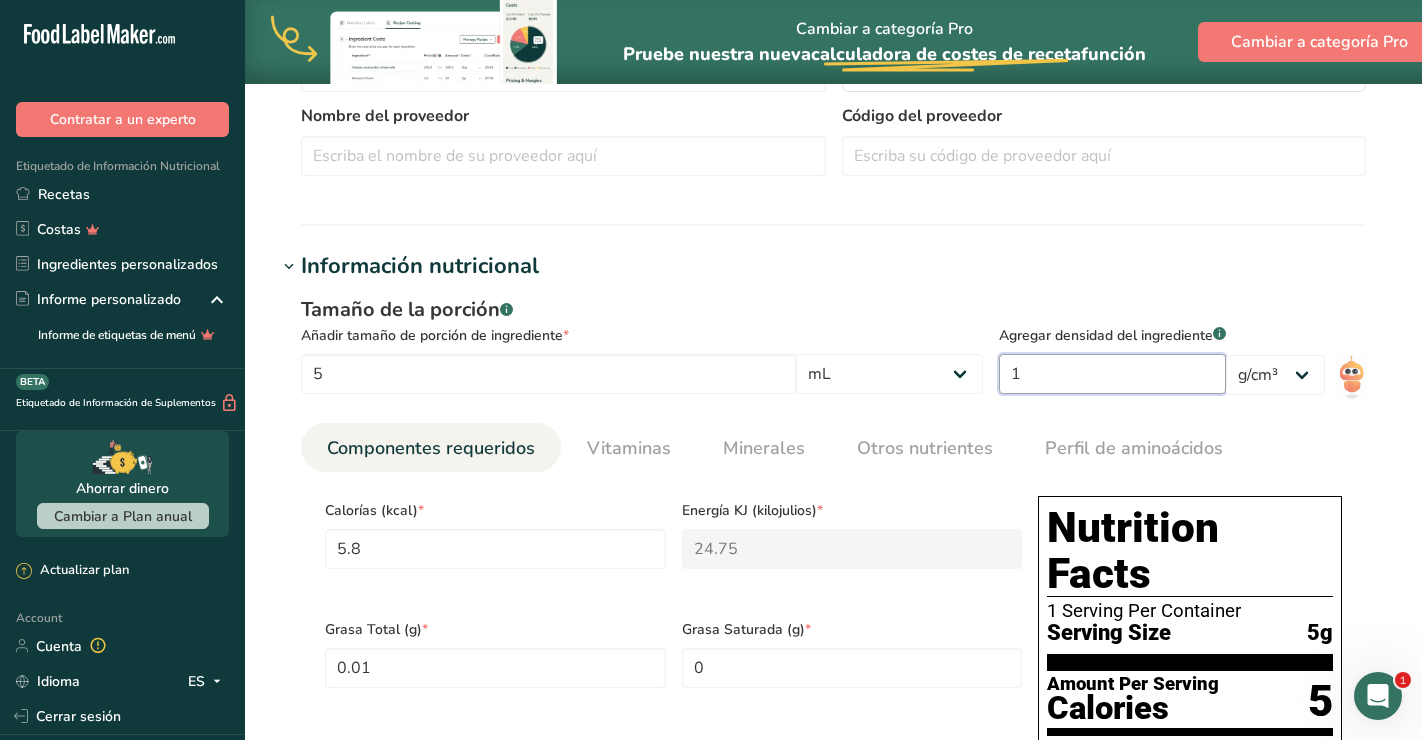 type on "0.0055" 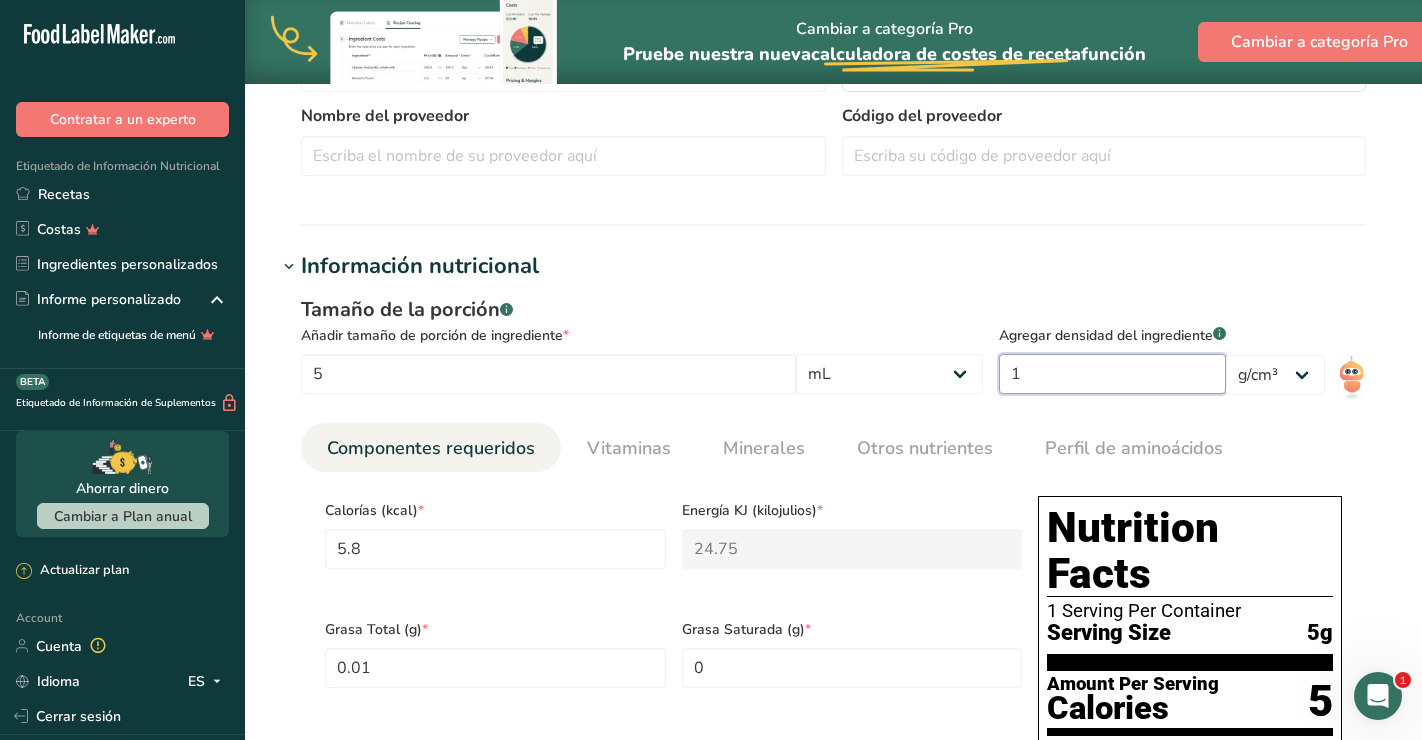 type on "0.341" 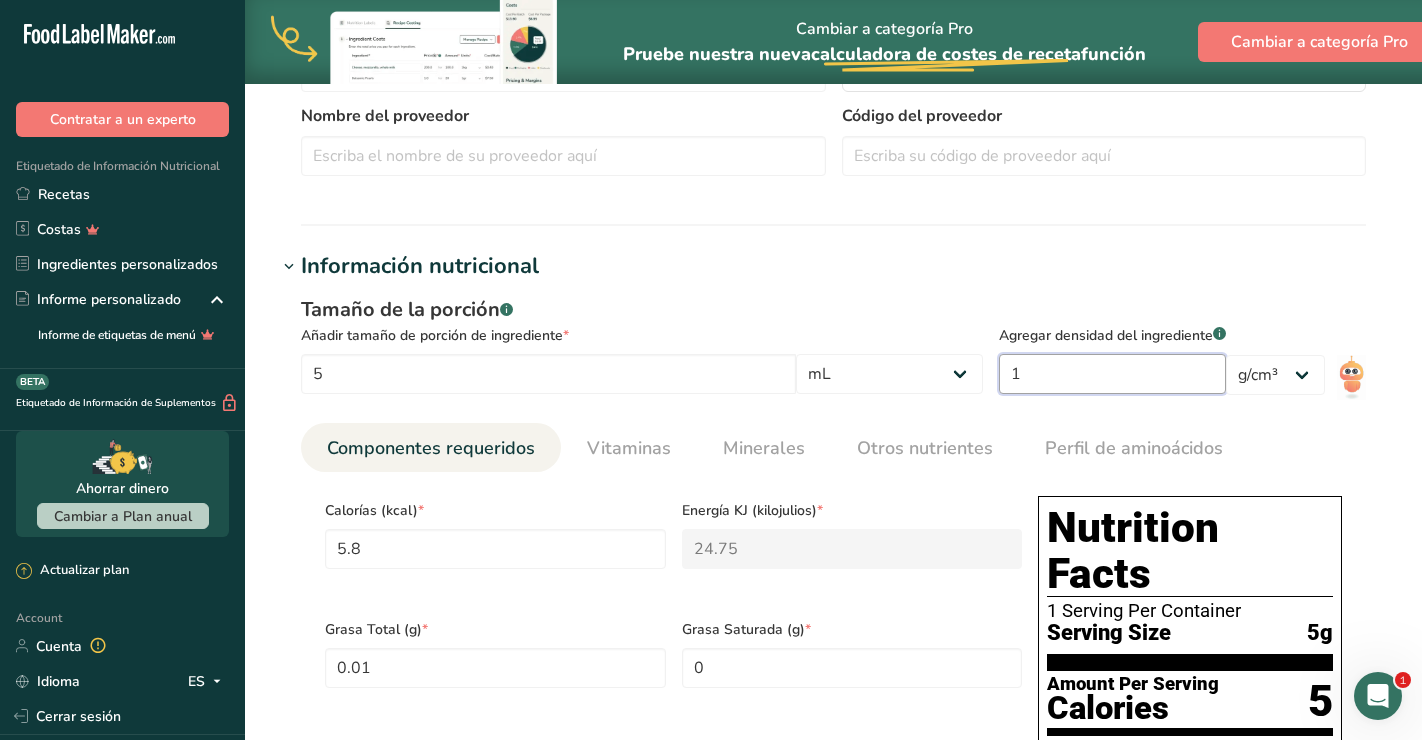 type on "1.023" 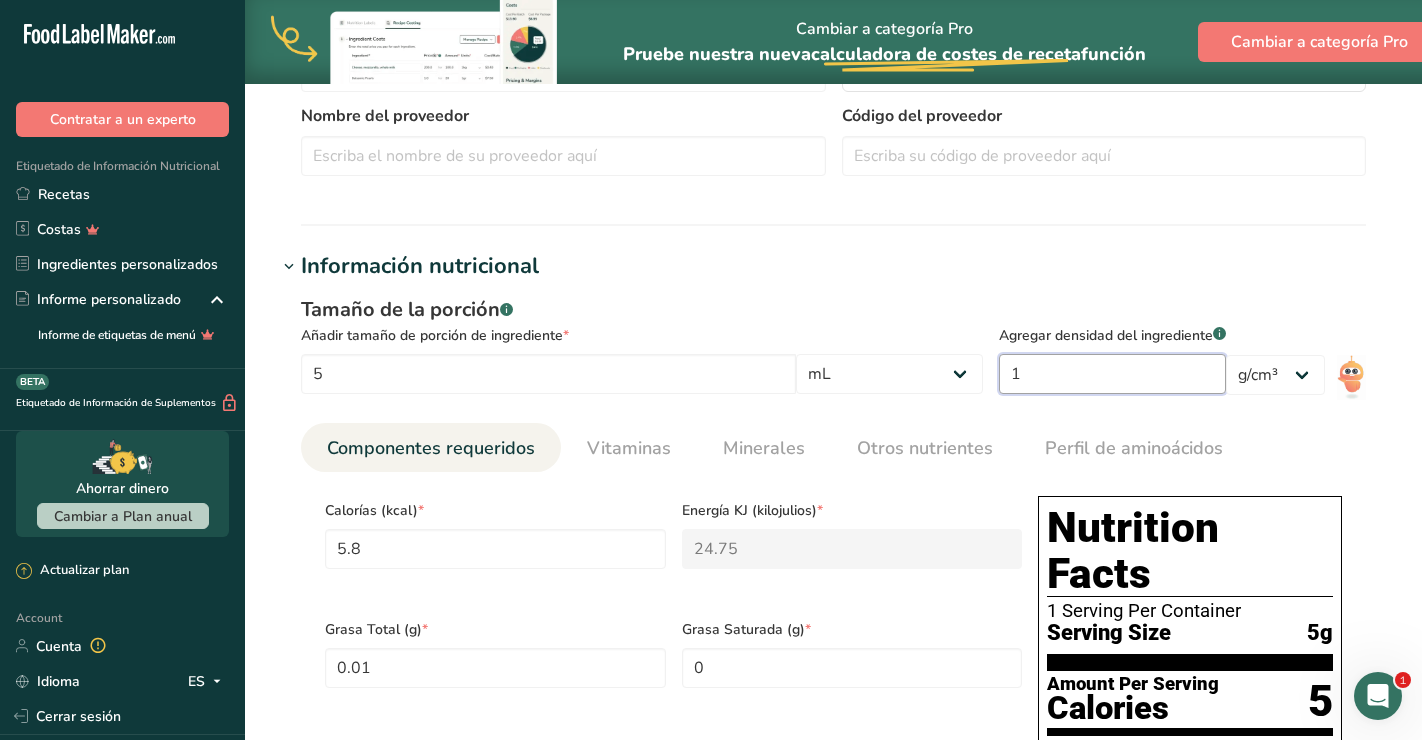 type on "1.1" 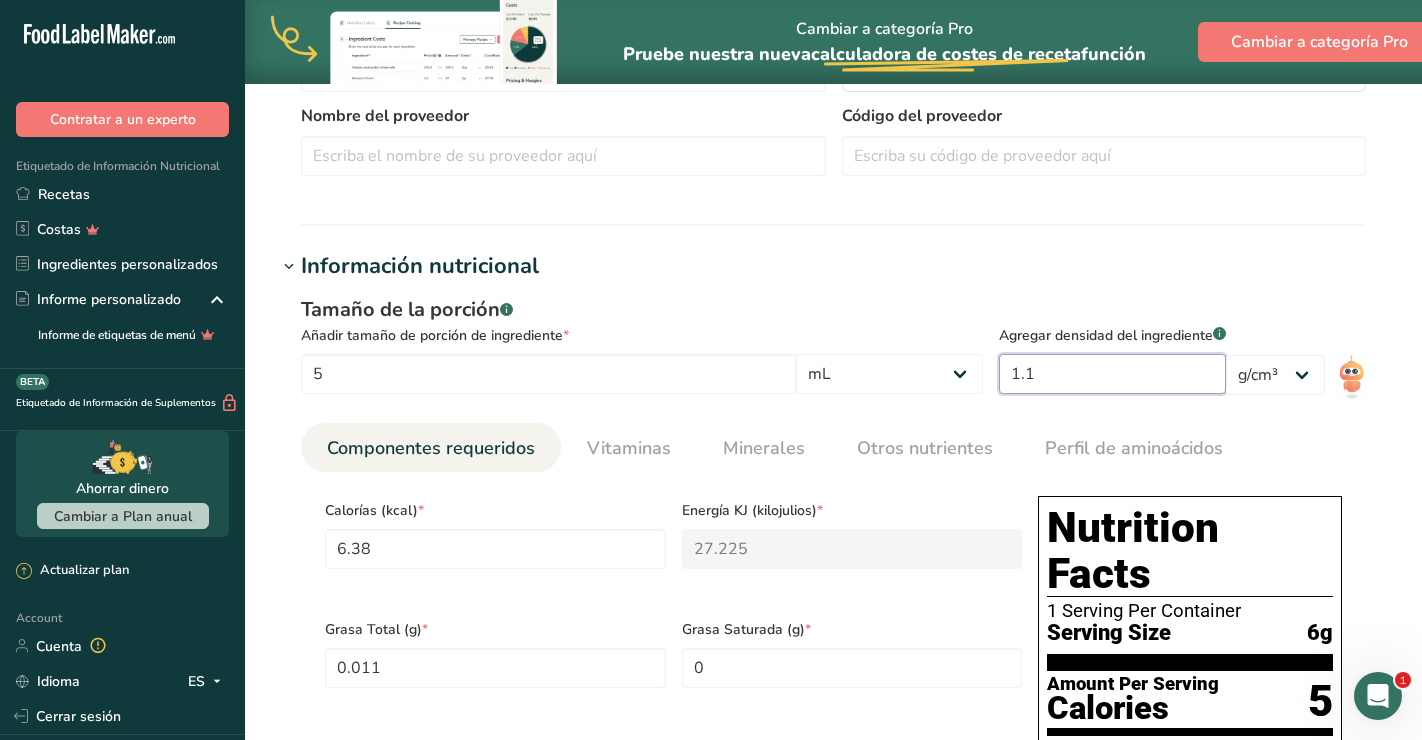 type on "6.786" 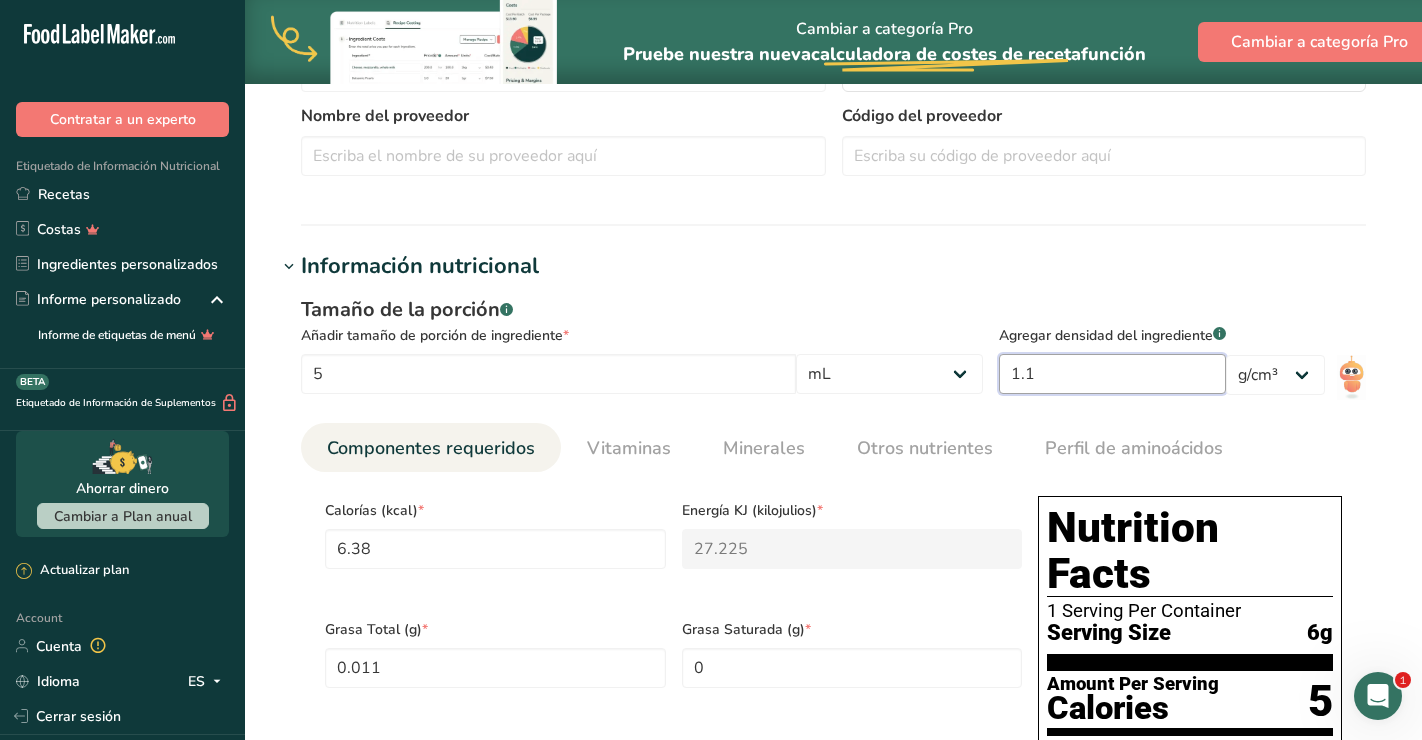 type on "28.9575" 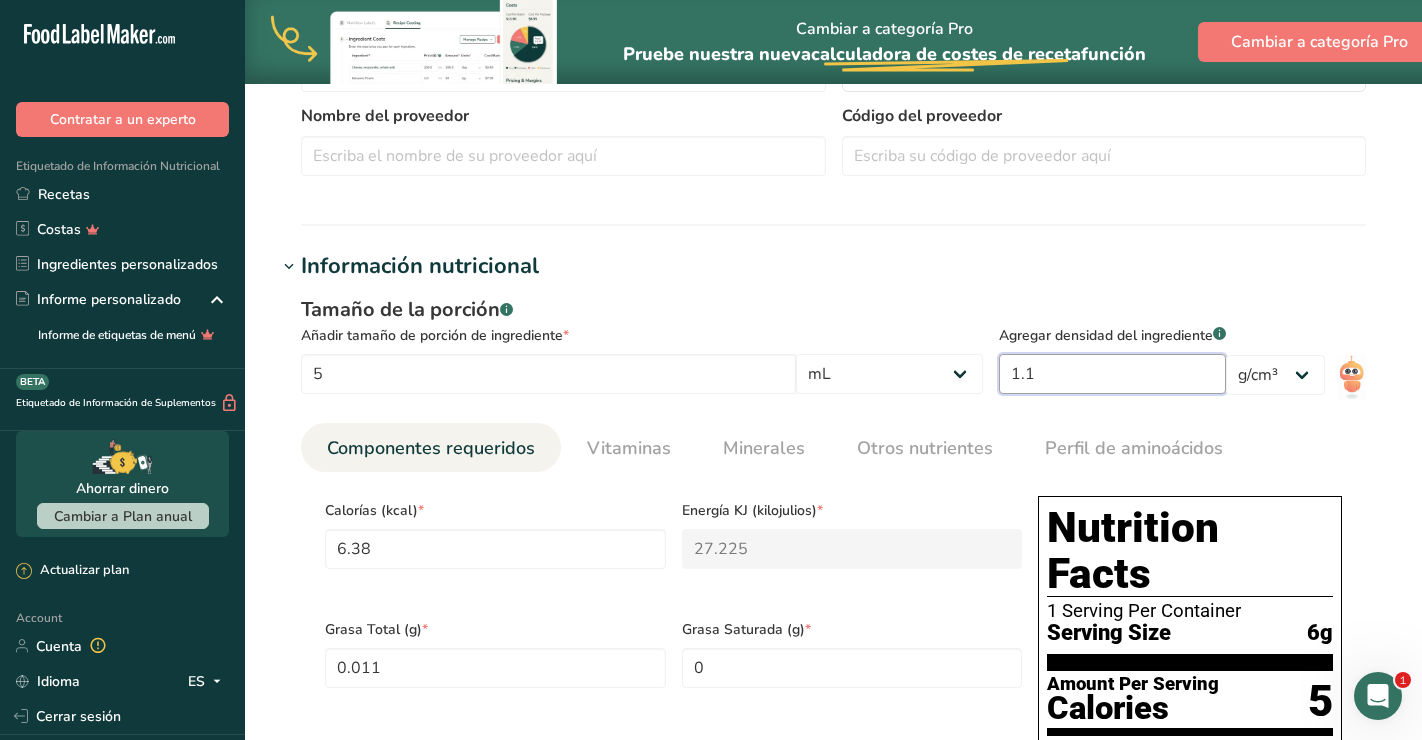 type on "0.0117" 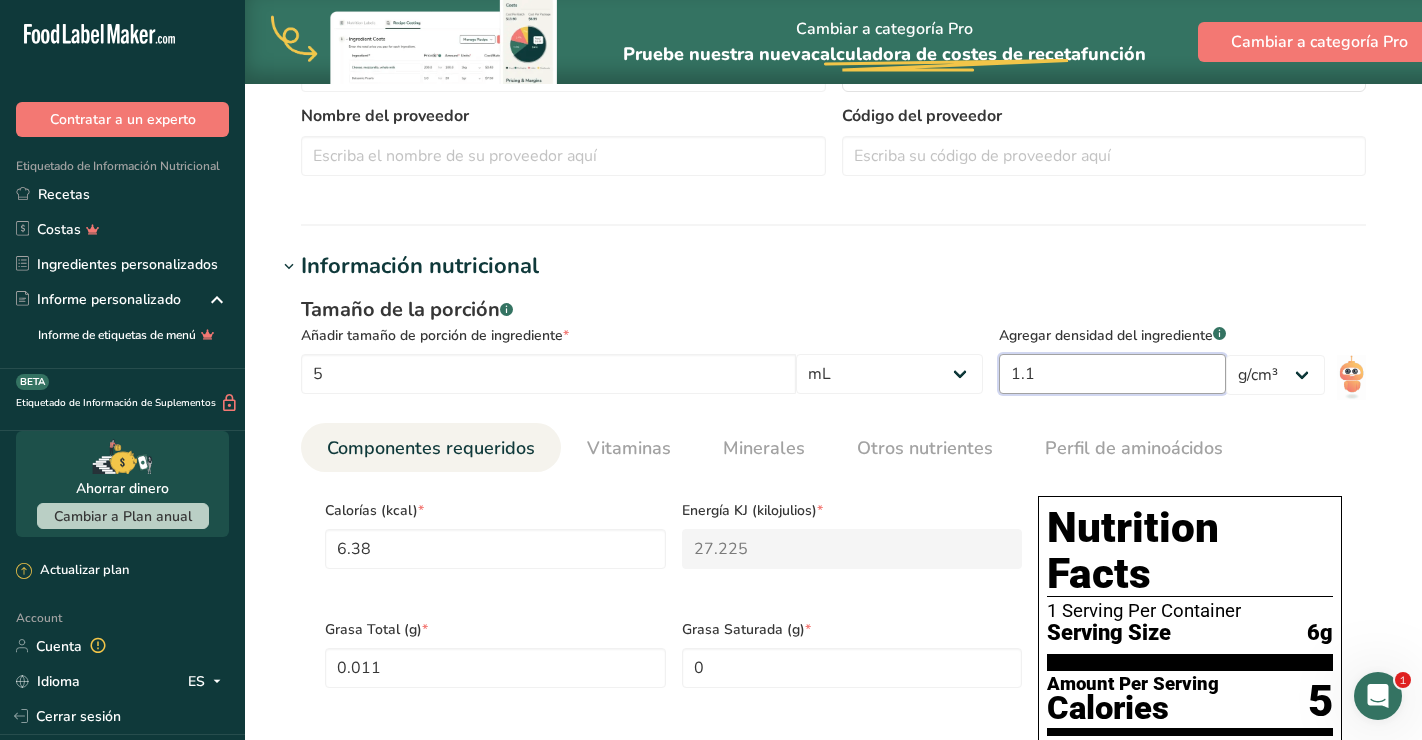 type on "0.5441" 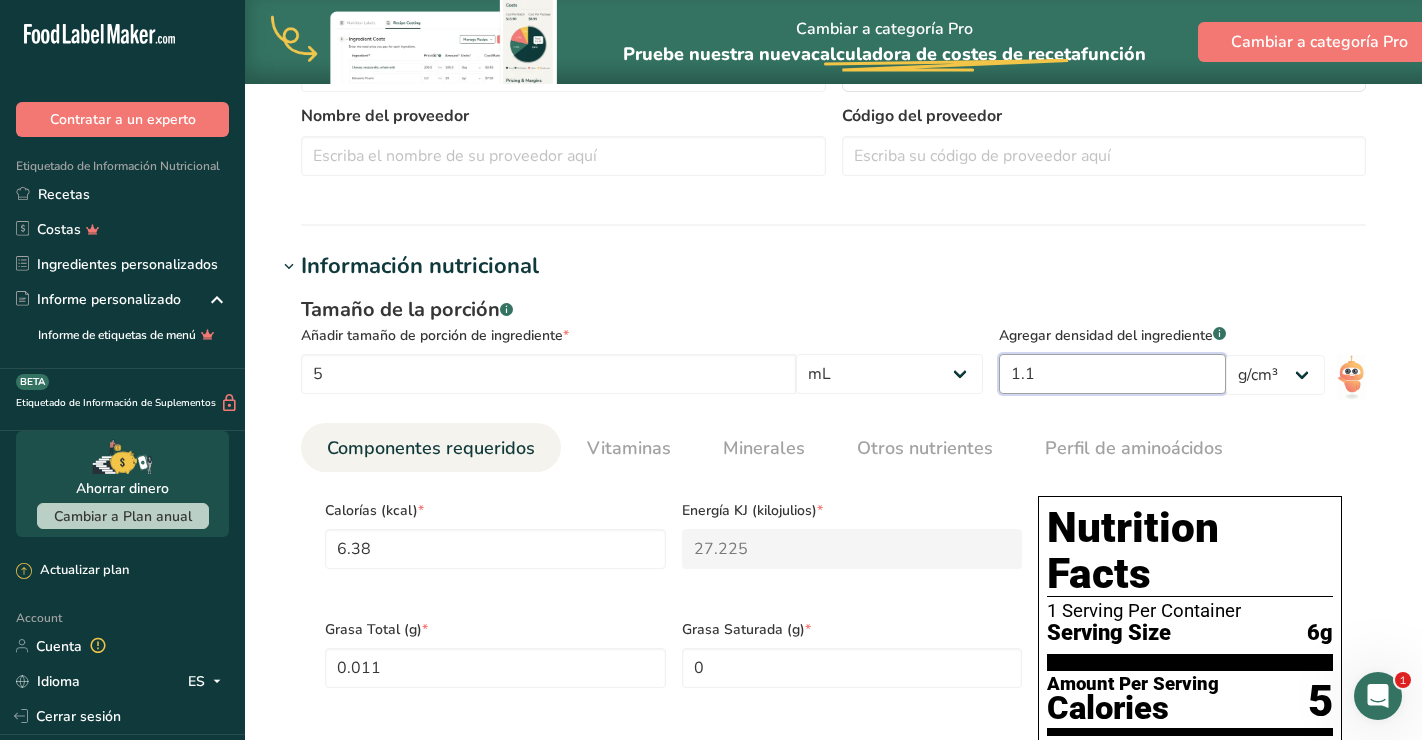type on "0.0058" 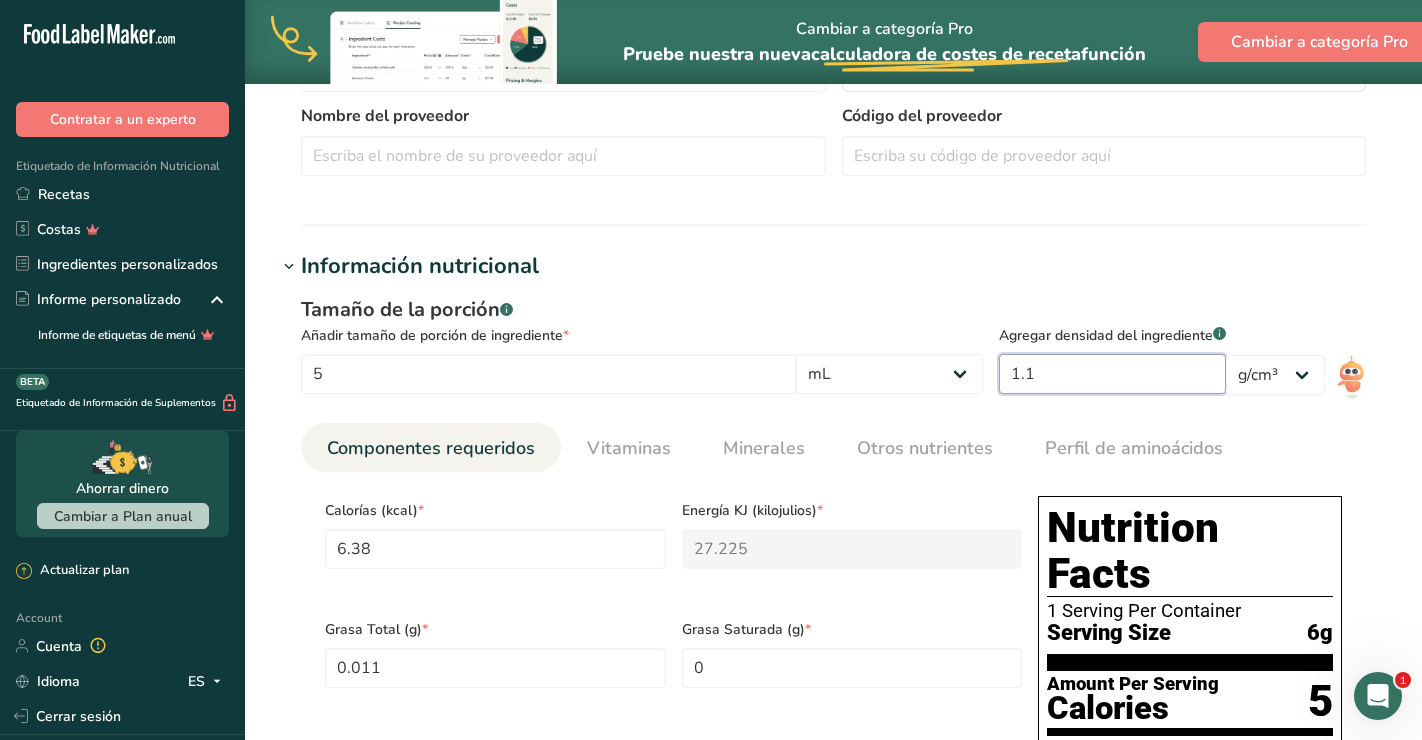 type on "0.3627" 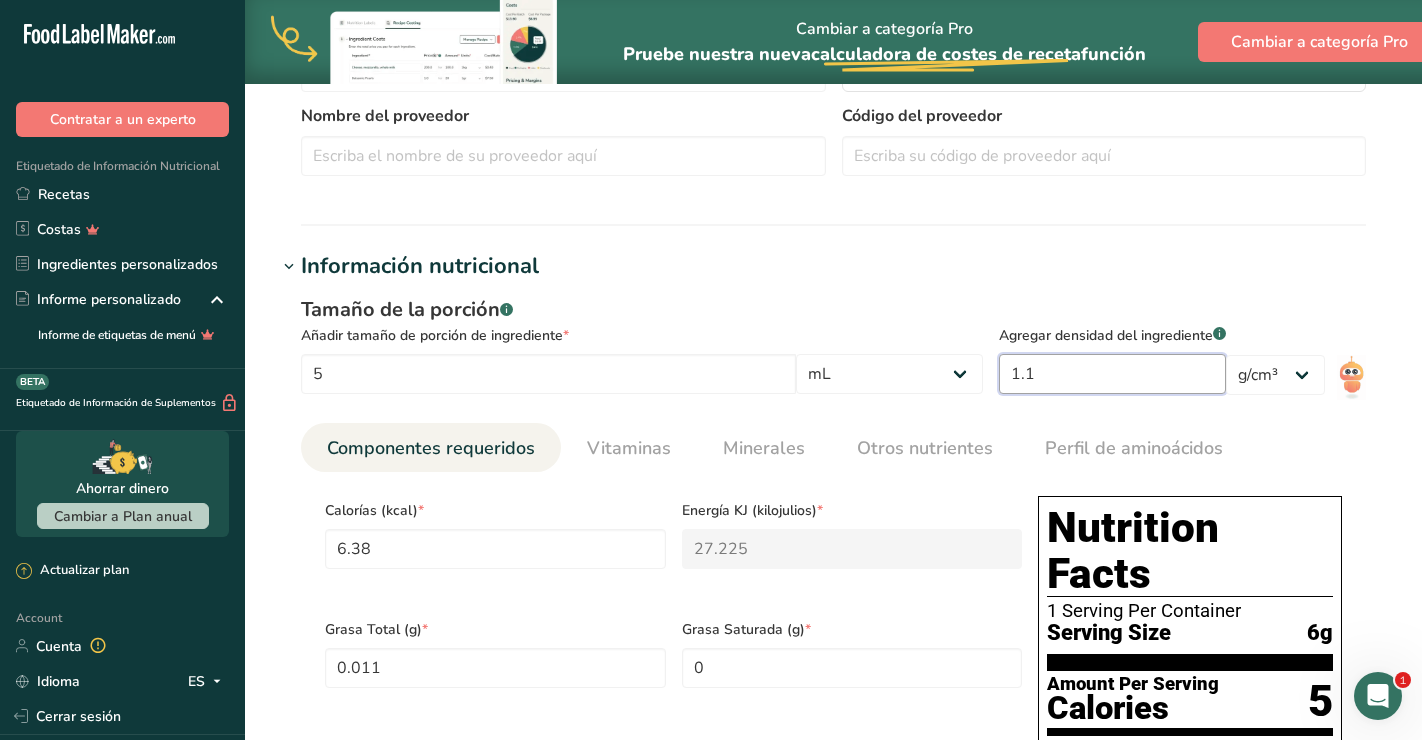 type on "1.0881" 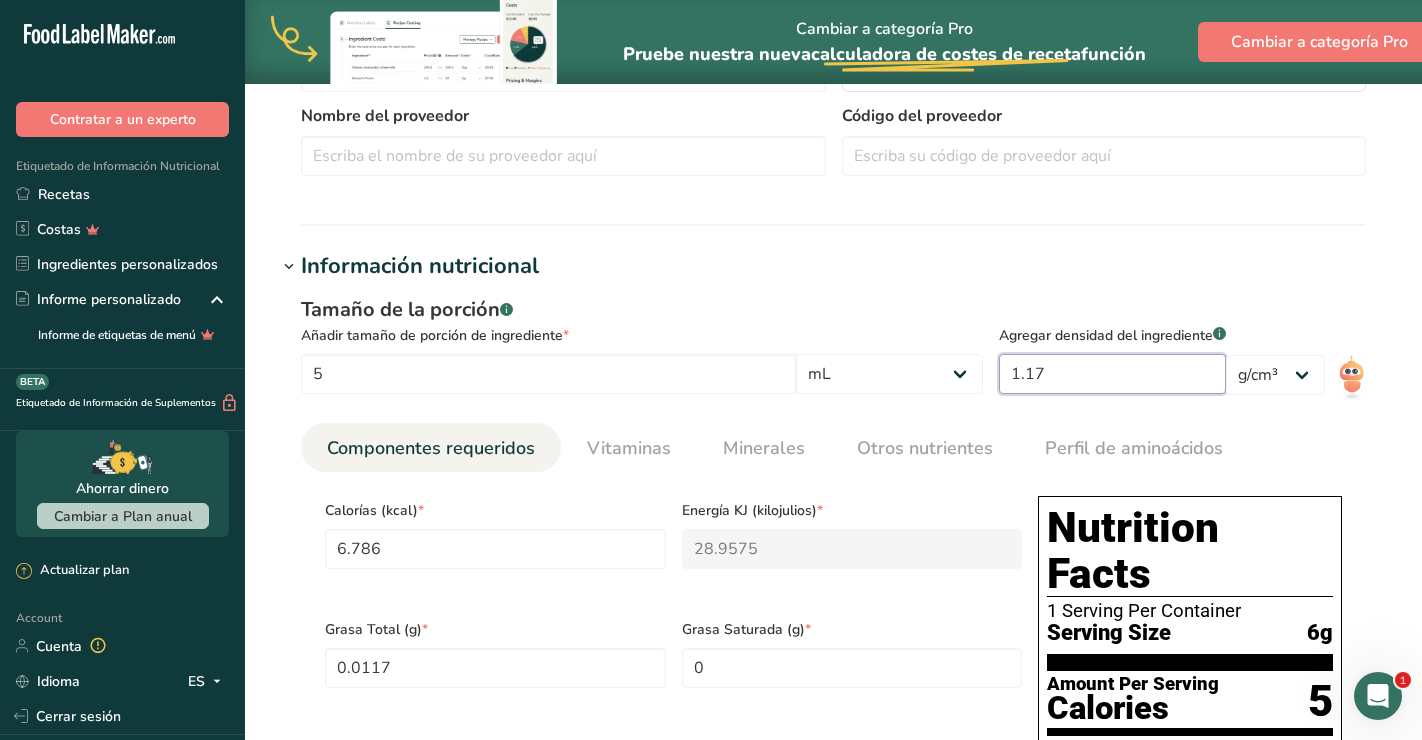 type on "1.17" 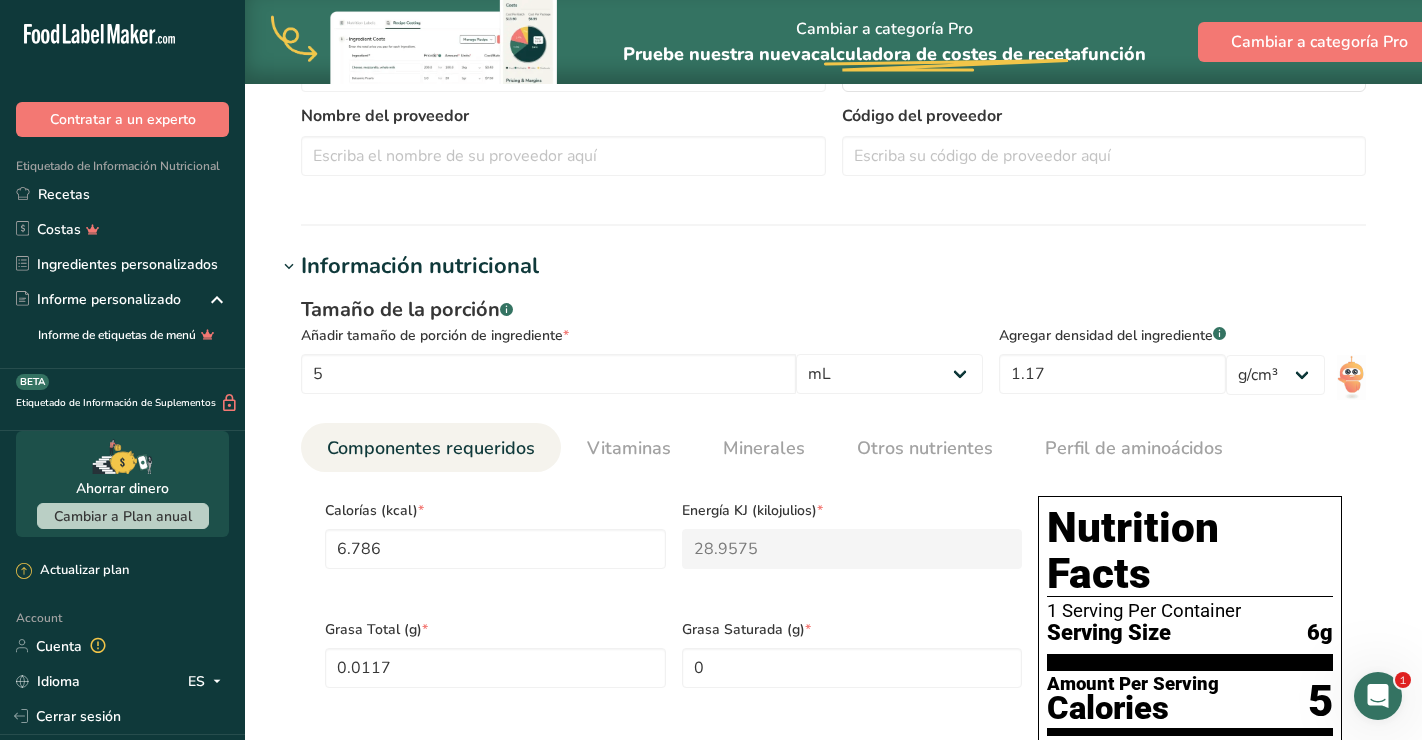 click on "Tamaño de la porción
.a-a{fill:#347362;}.b-a{fill:#fff;}" at bounding box center (642, 310) 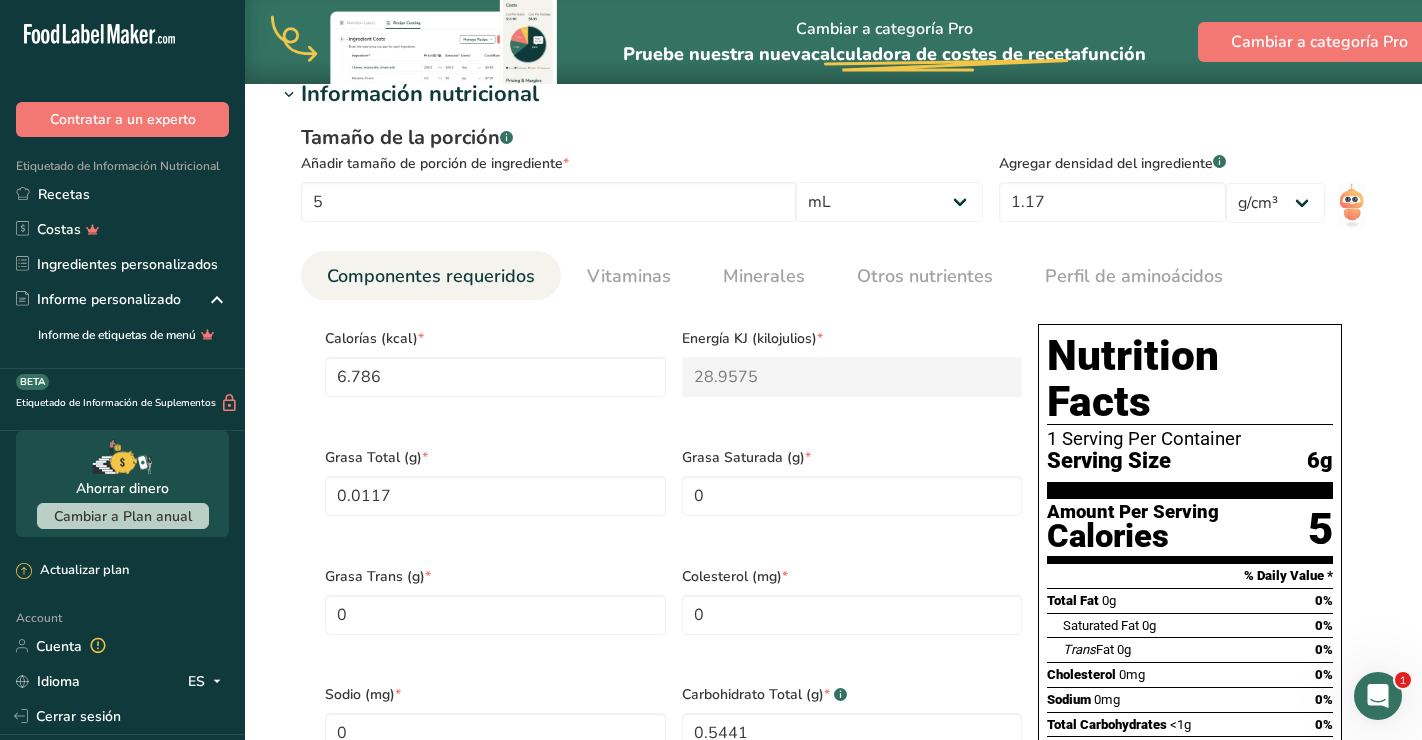 scroll, scrollTop: 665, scrollLeft: 0, axis: vertical 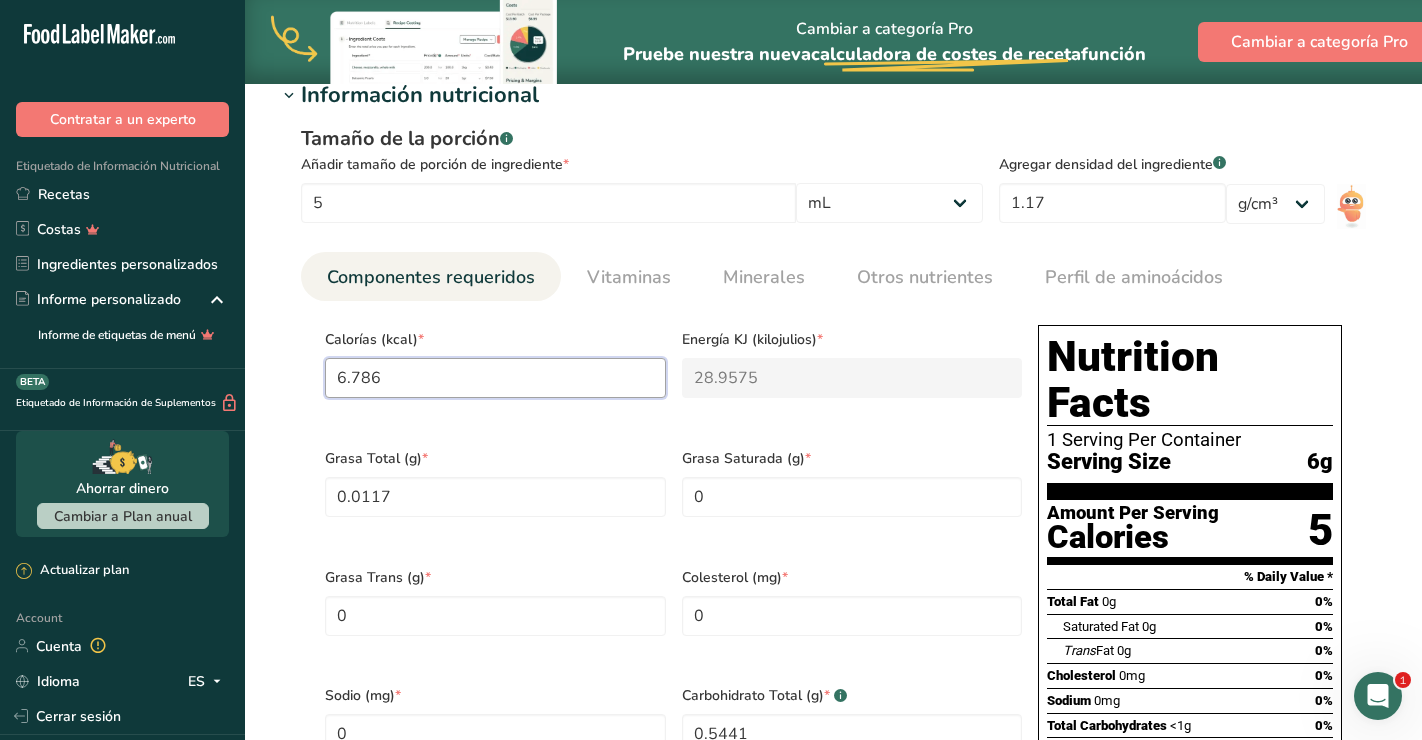 click on "6.786" at bounding box center [495, 378] 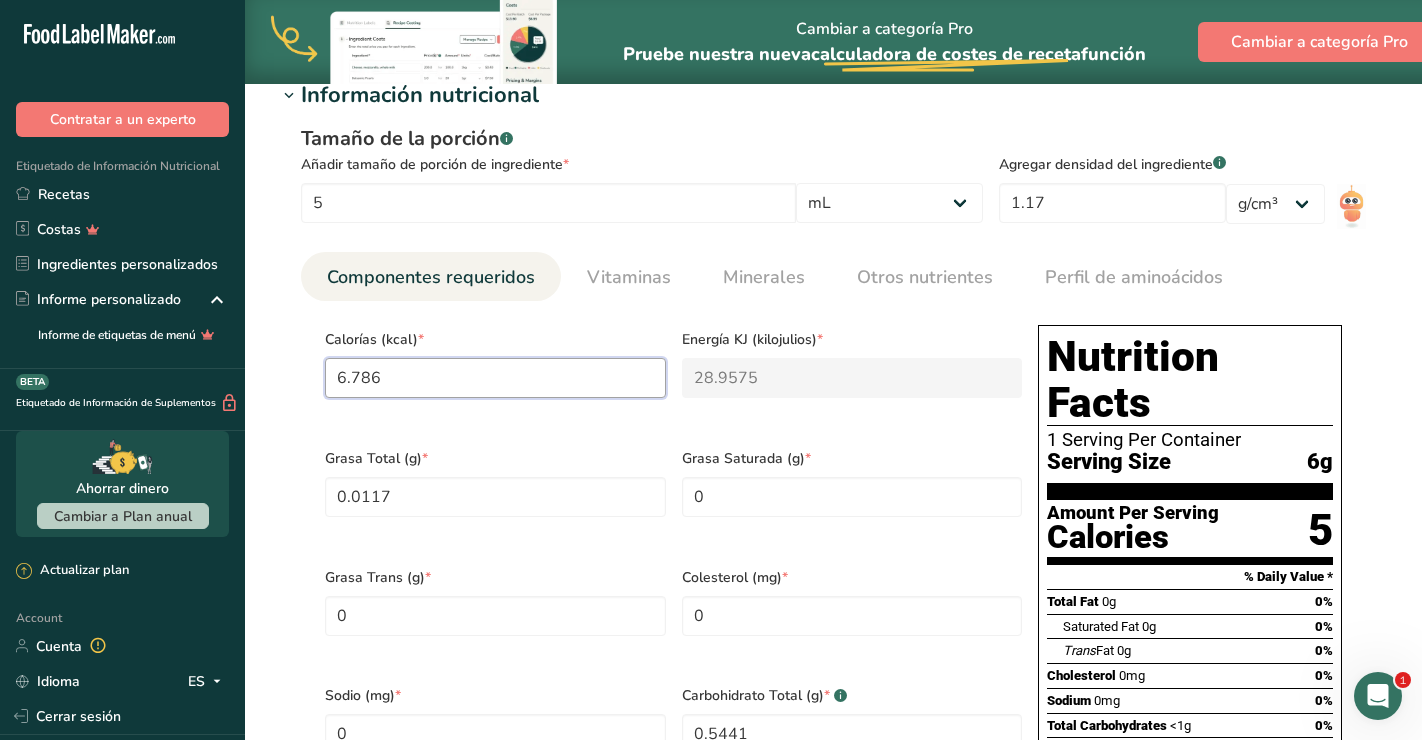 type on "6.78" 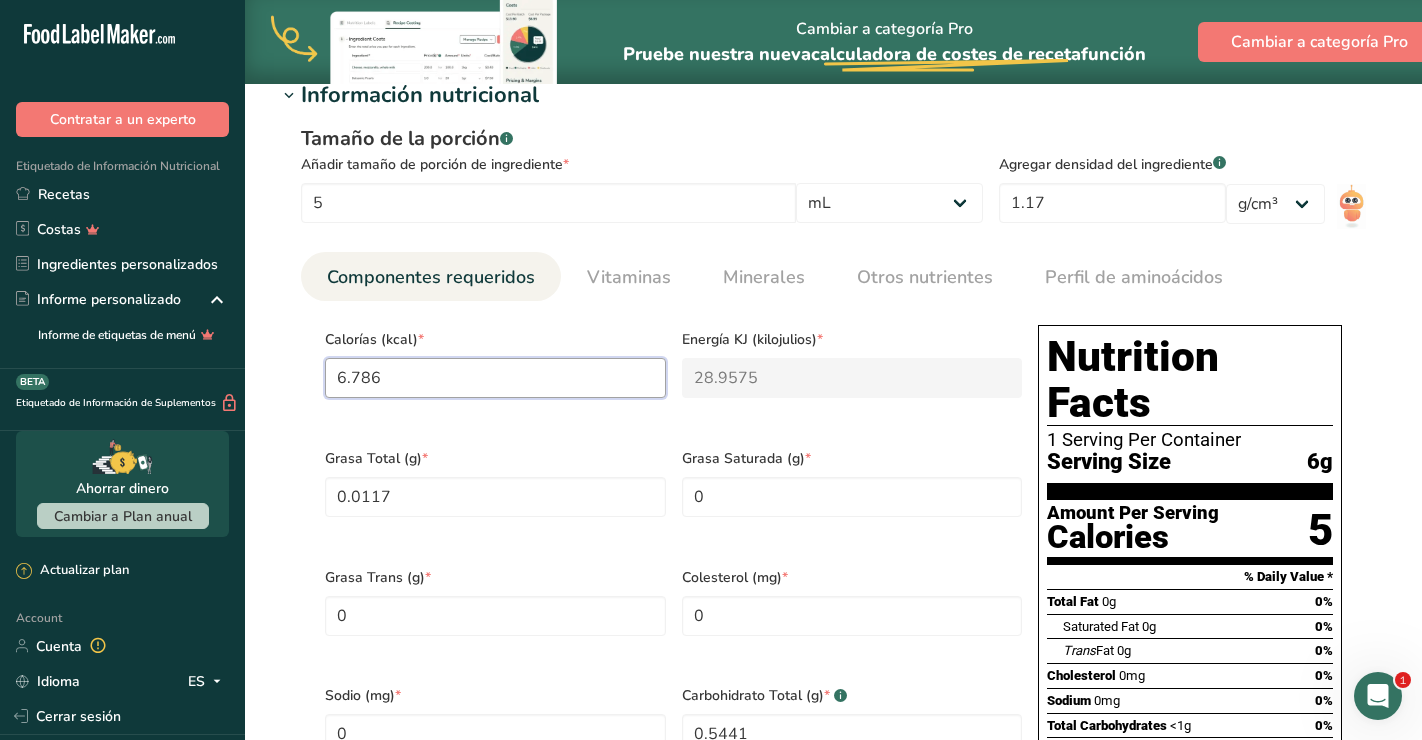 type on "28.4" 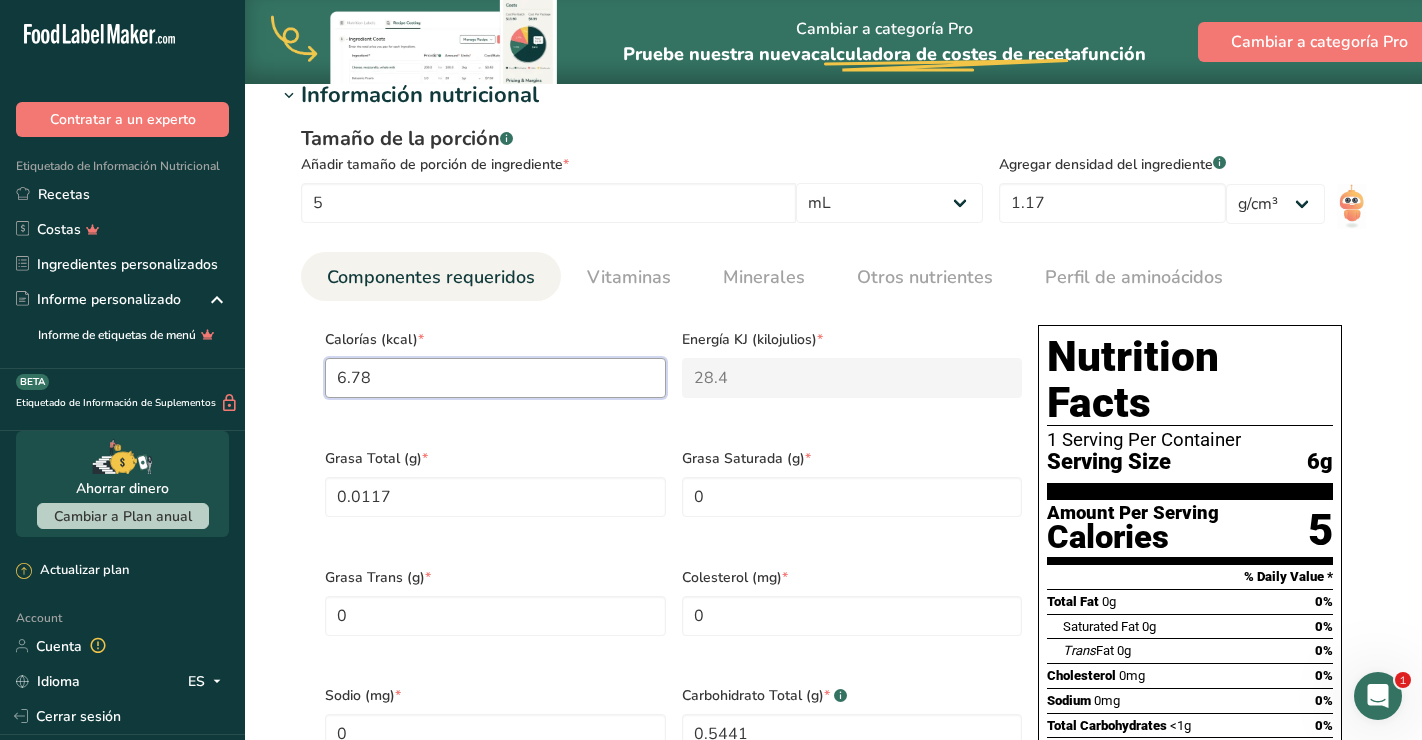 type on "6.7" 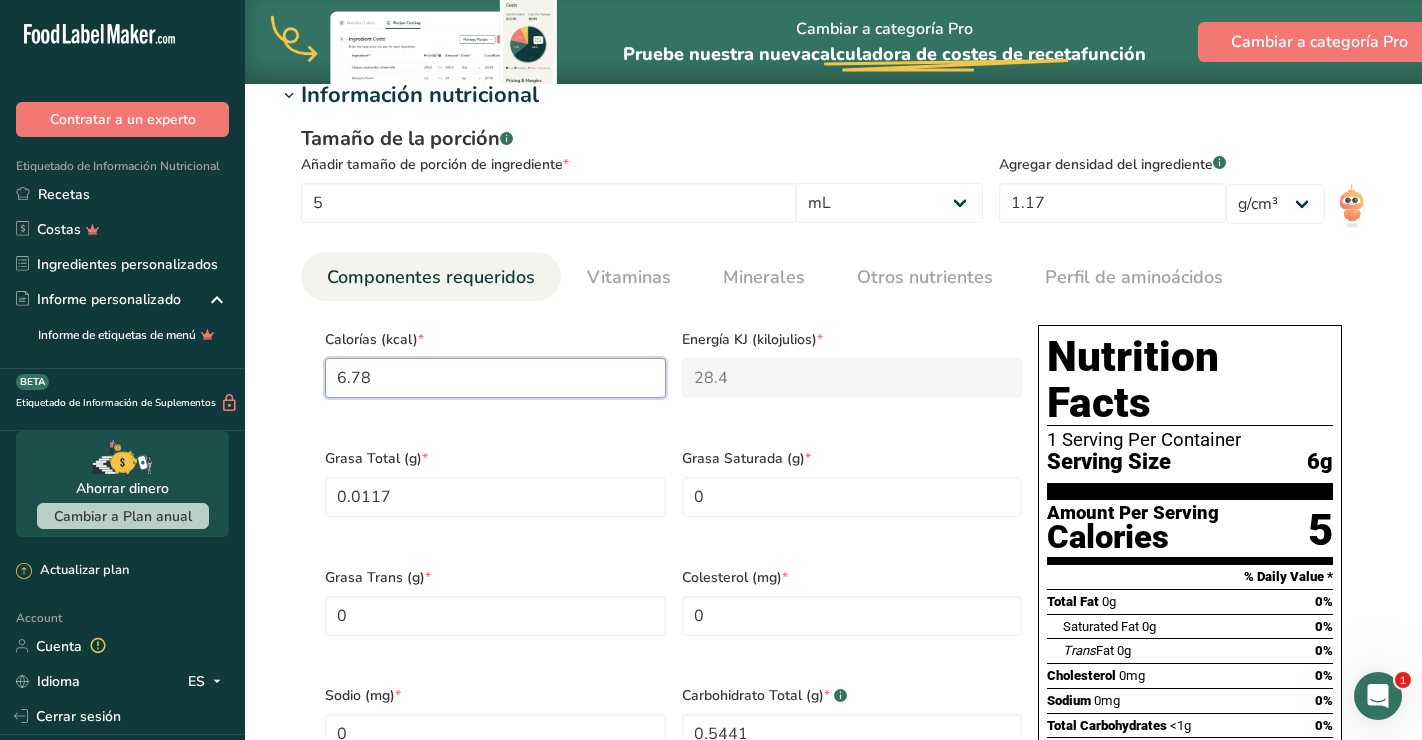 type on "28" 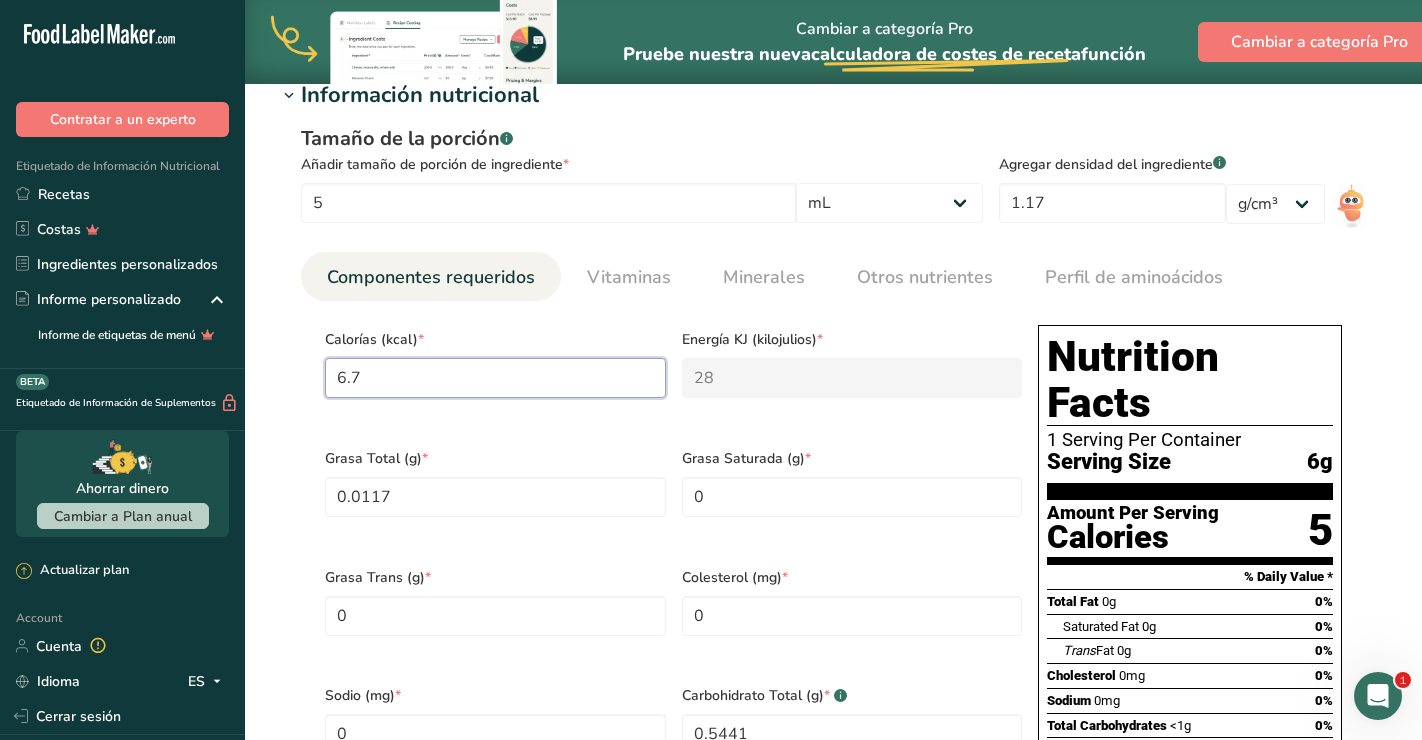 type on "6" 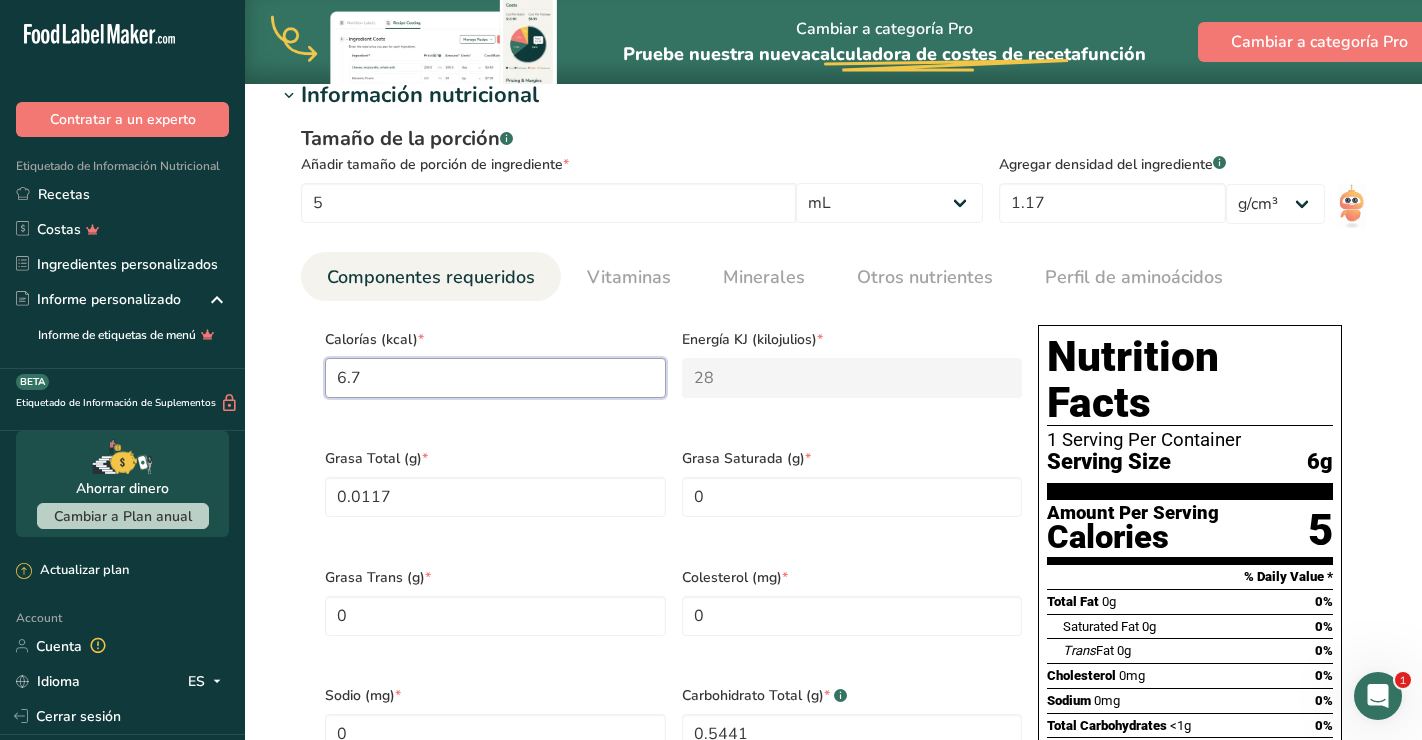 type on "25.1" 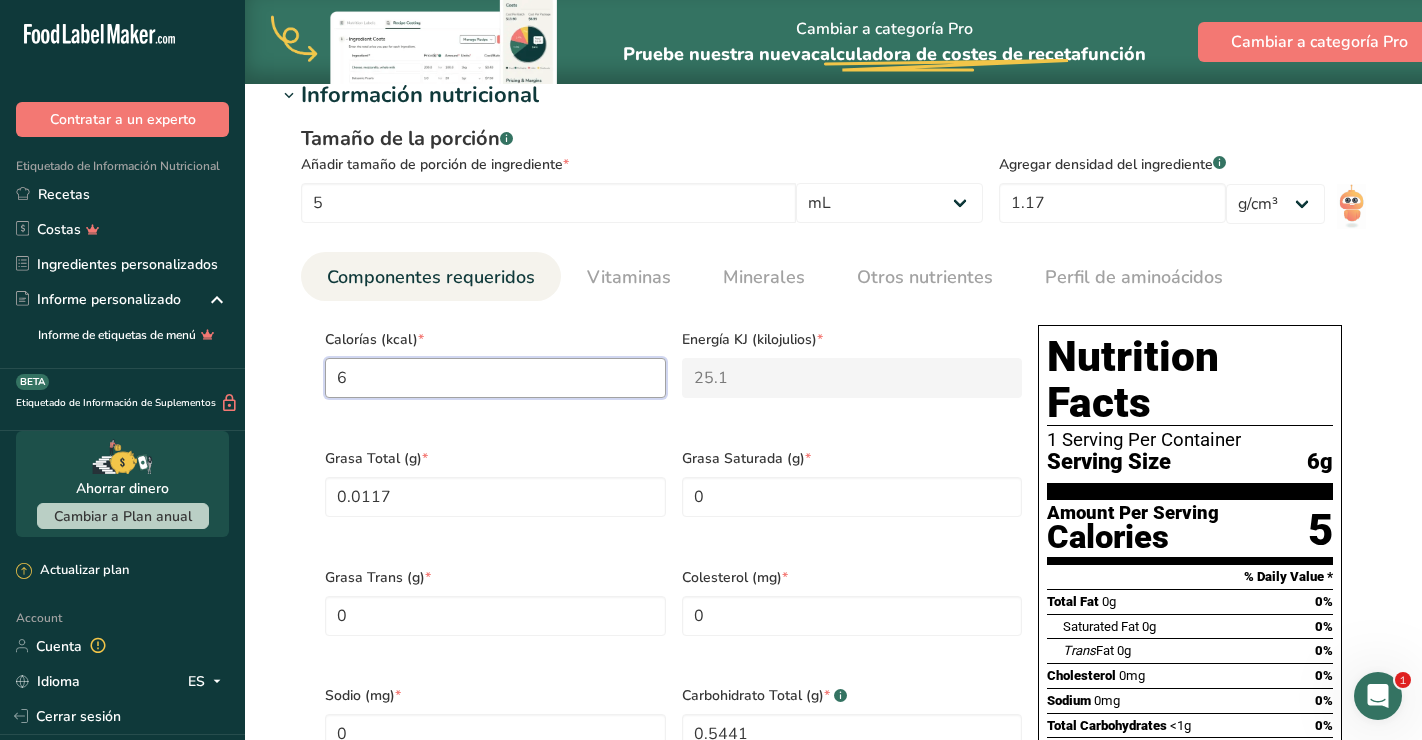 type on "0" 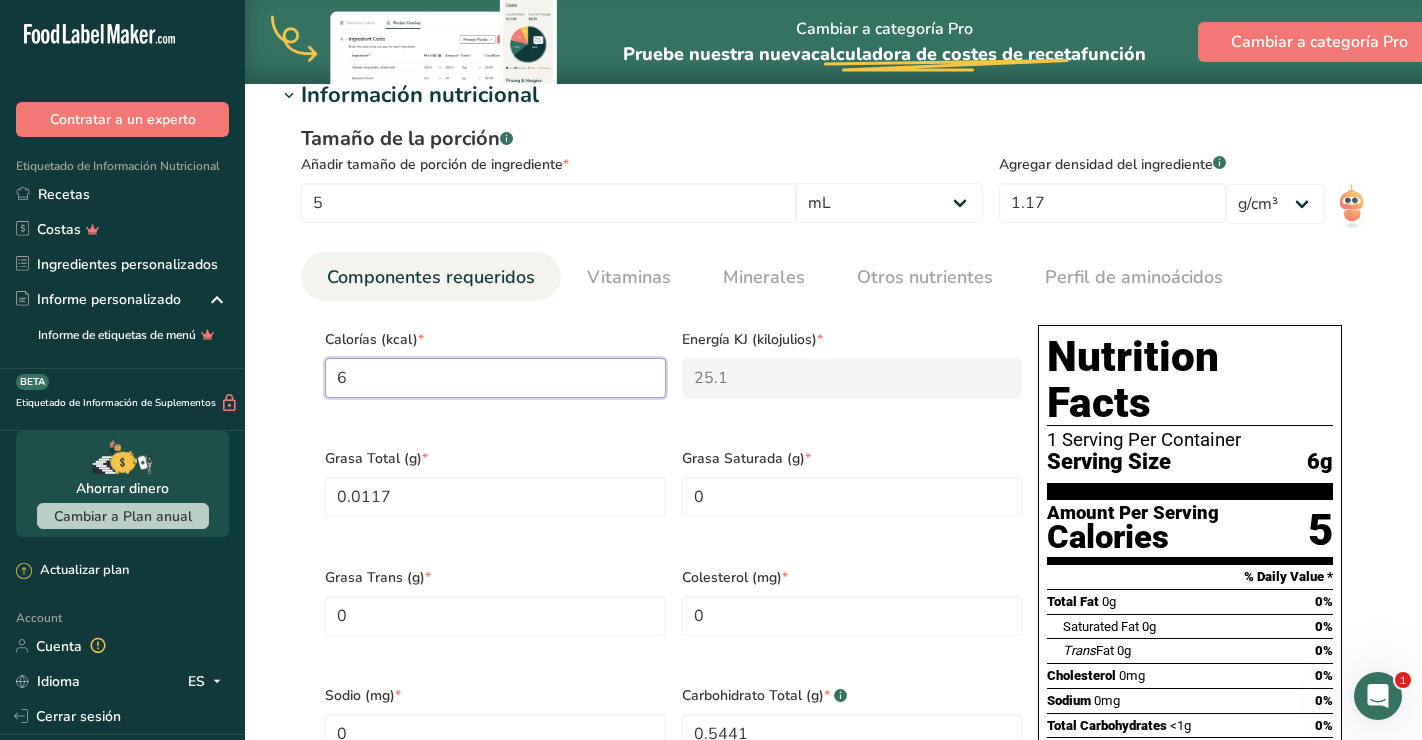 type on "0" 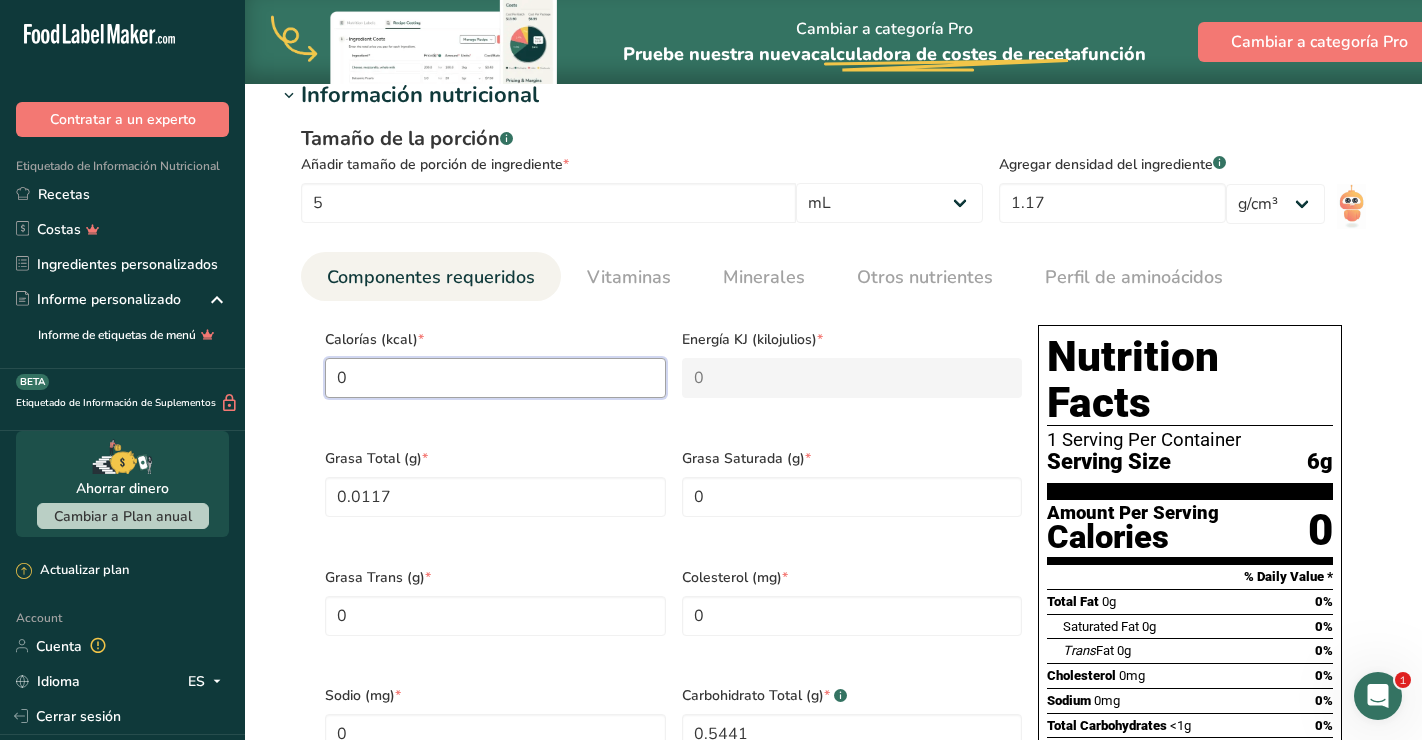 type on "9" 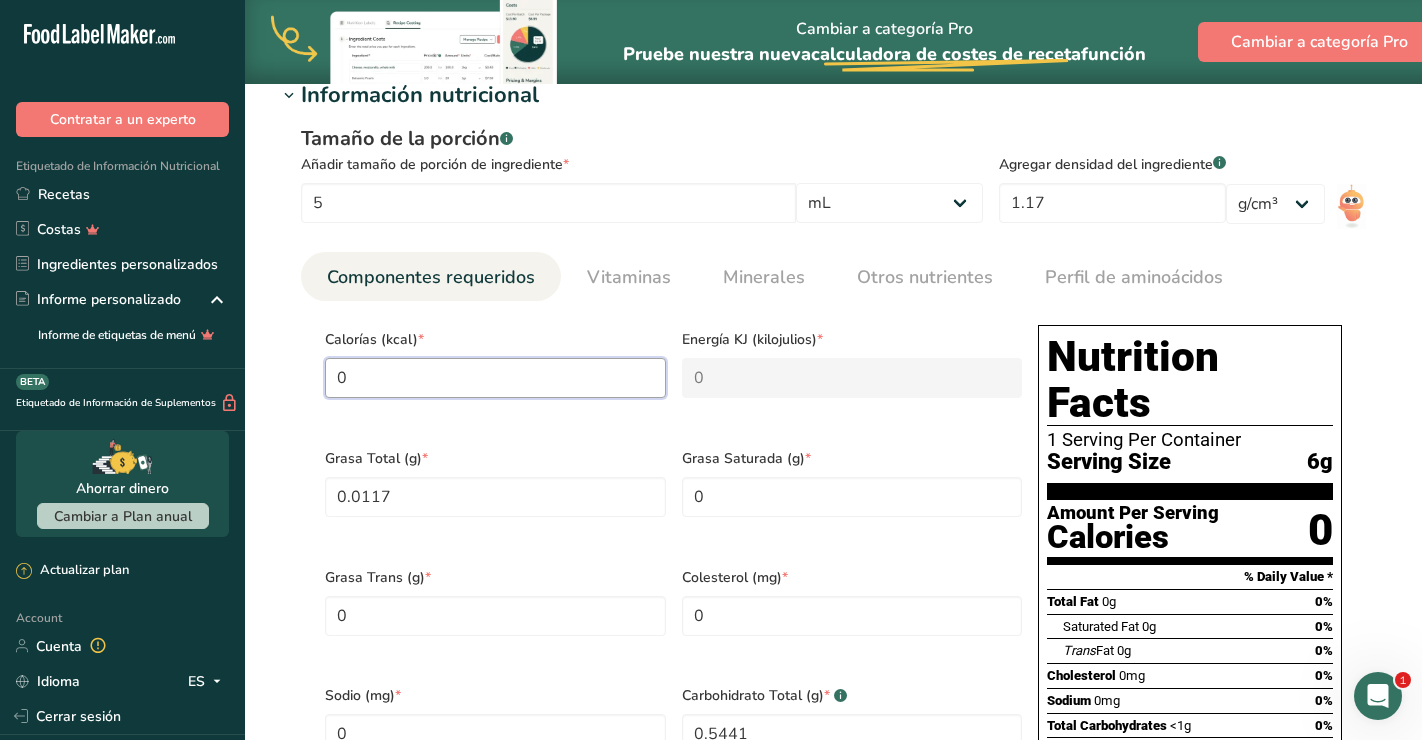 type on "37.7" 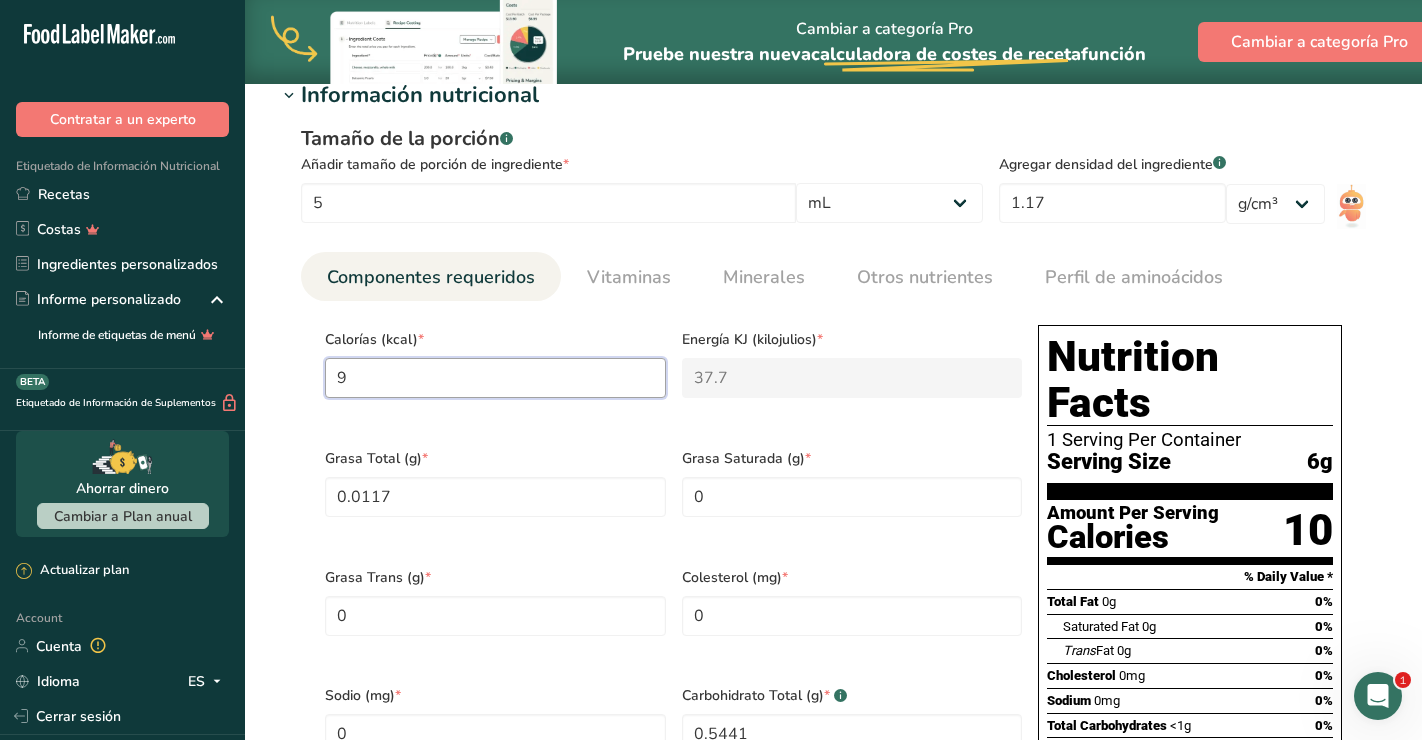 type on "94" 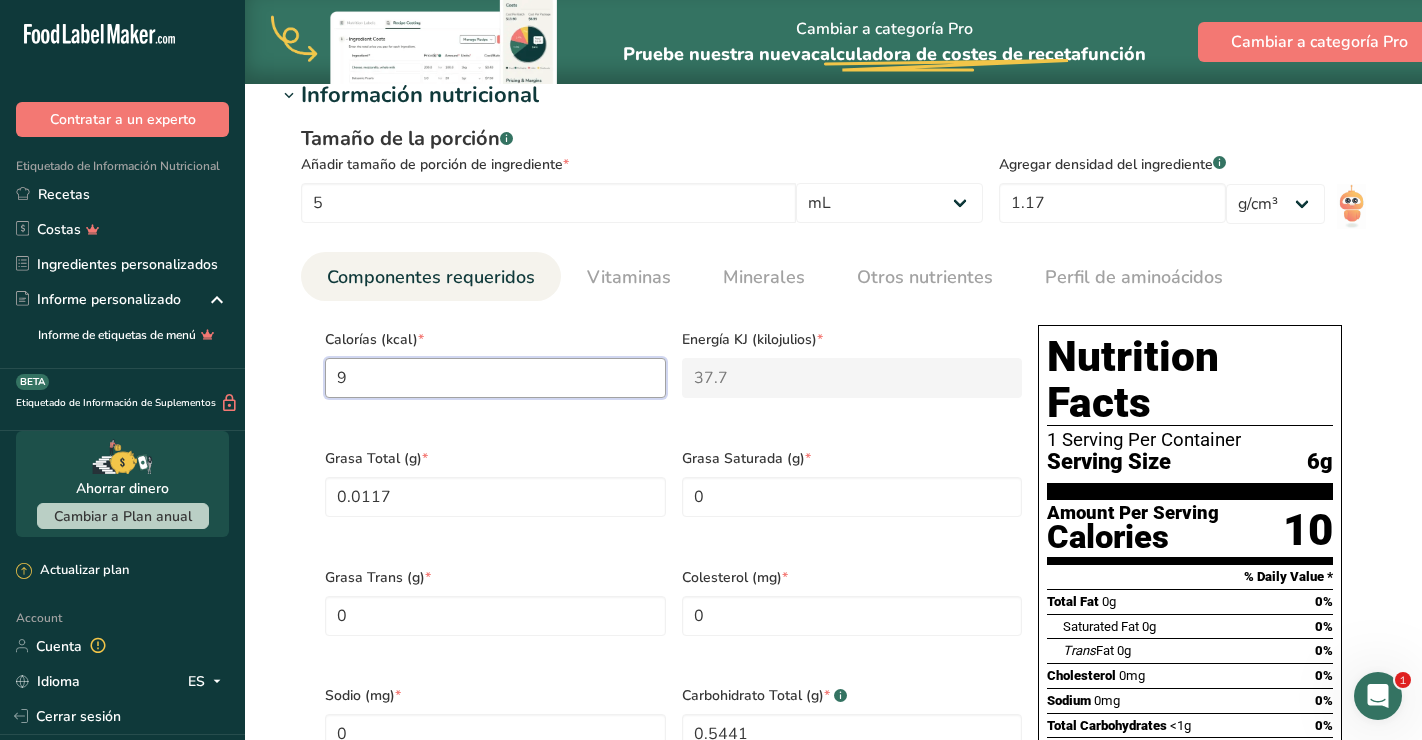 type on "393.3" 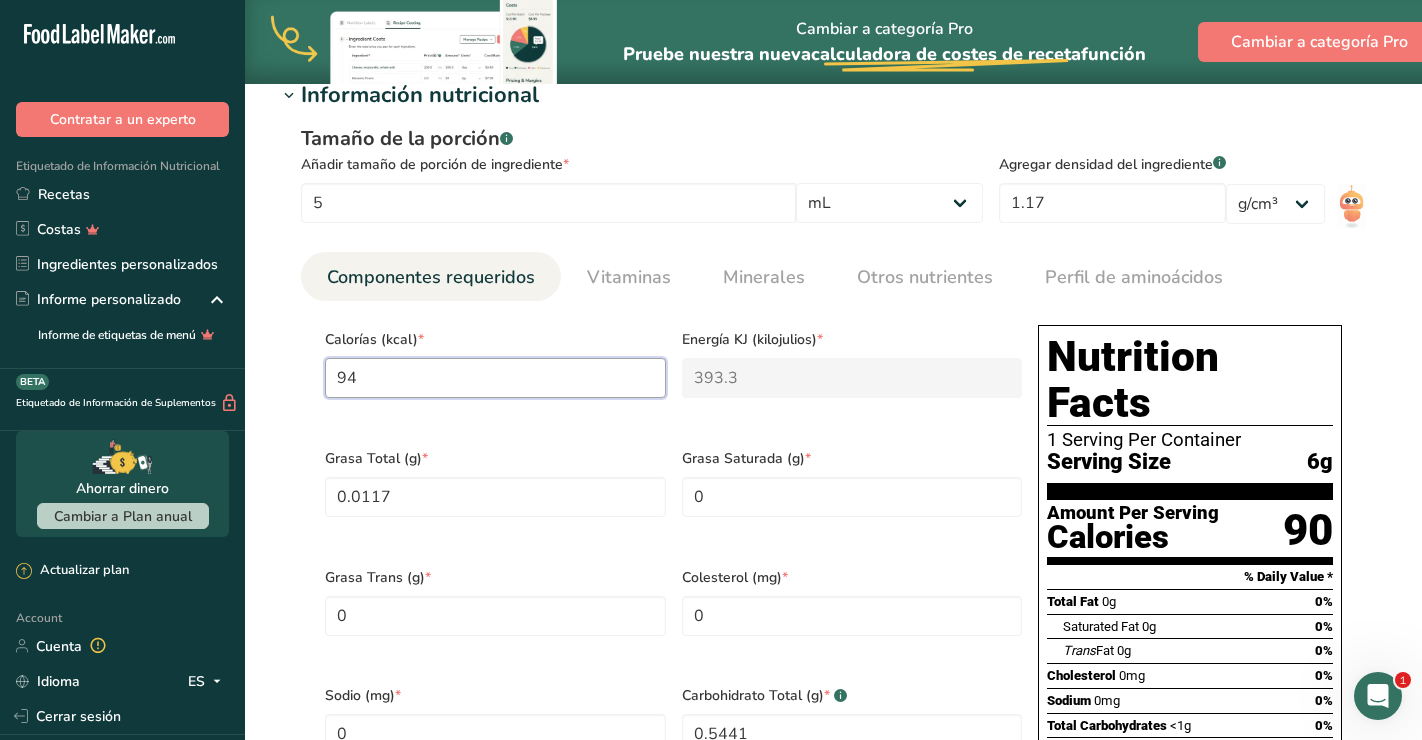 type on "94" 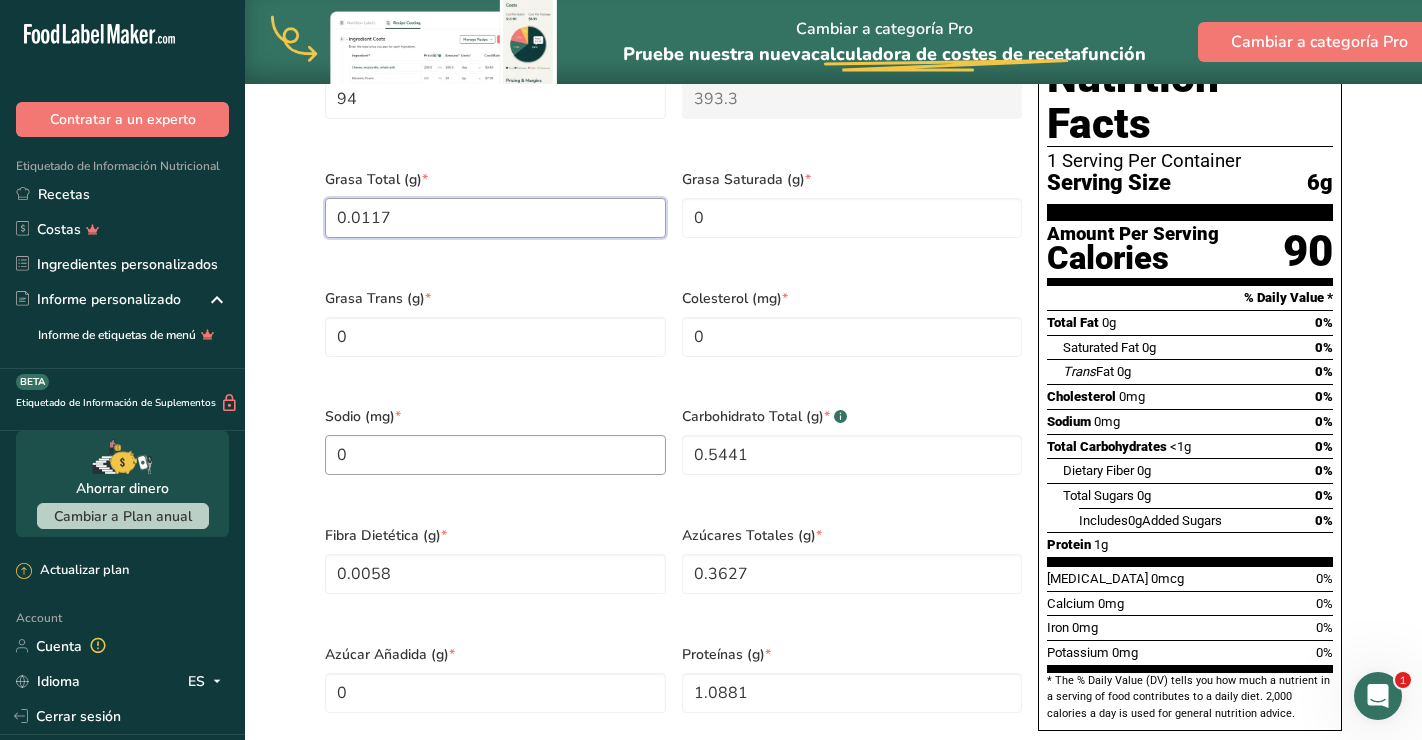 scroll, scrollTop: 973, scrollLeft: 0, axis: vertical 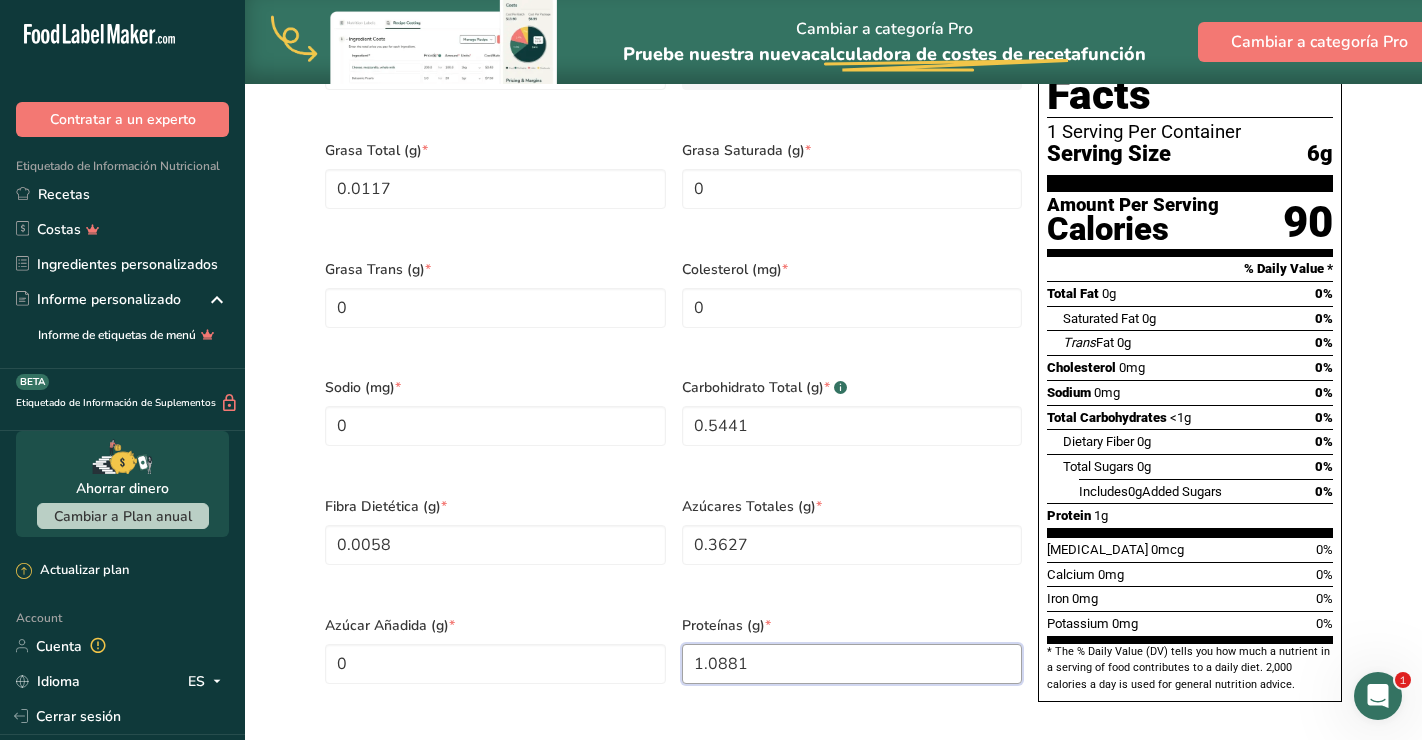 click on "1.0881" at bounding box center (852, 664) 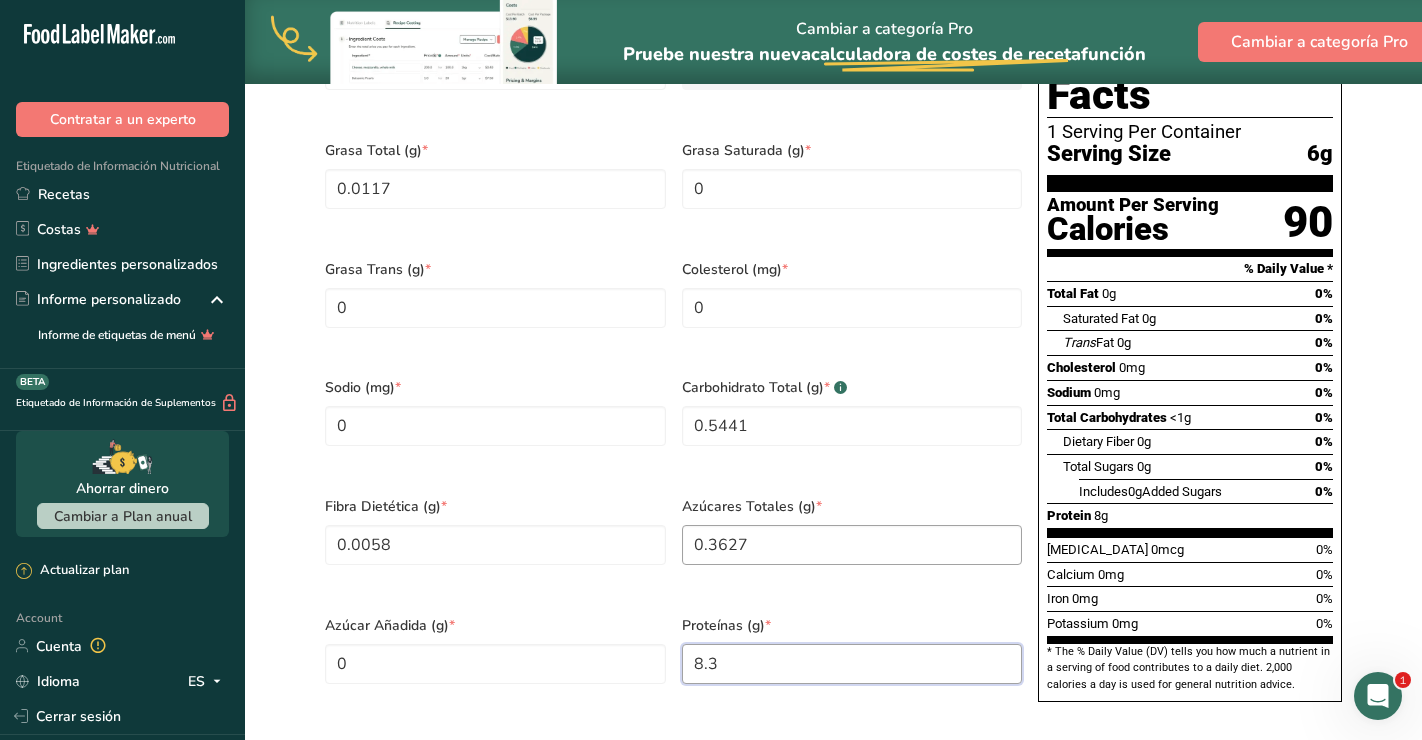 type on "8.3" 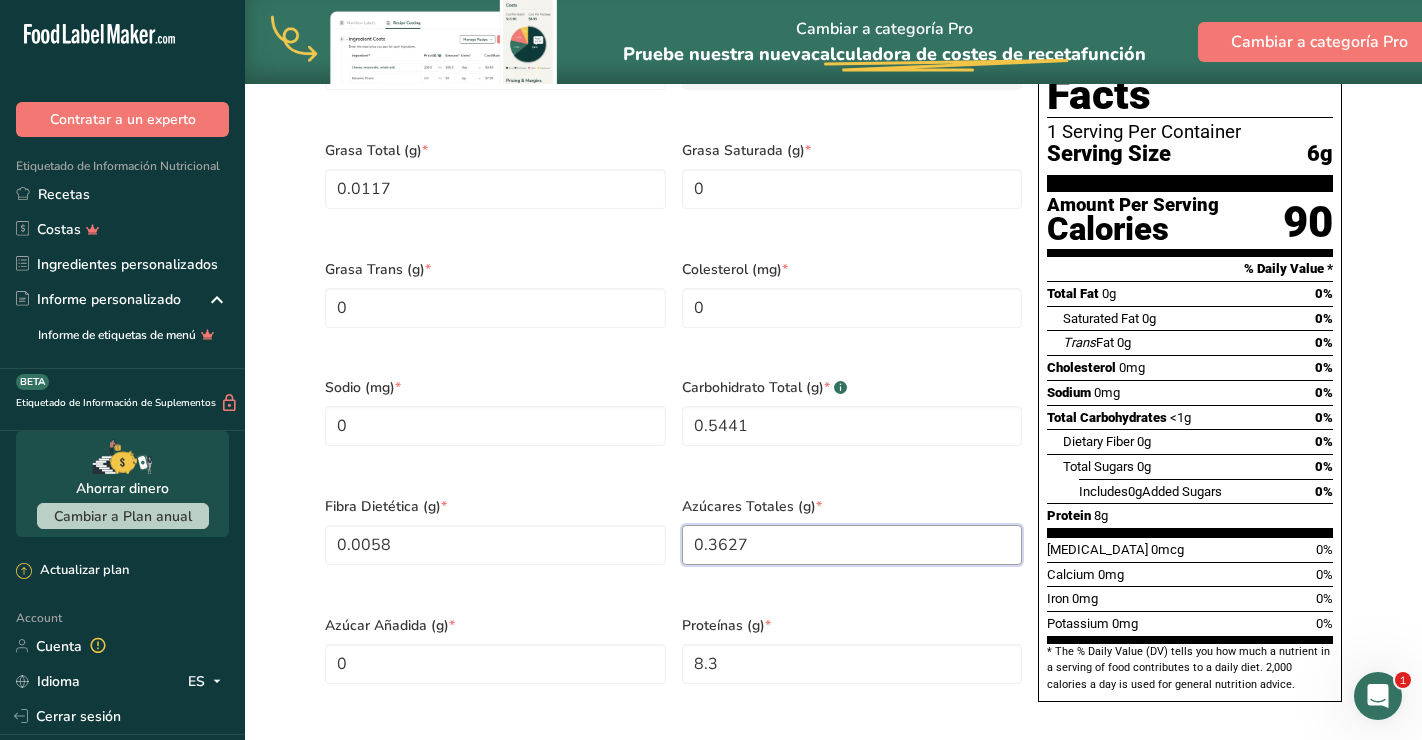 click on "0.3627" at bounding box center [852, 545] 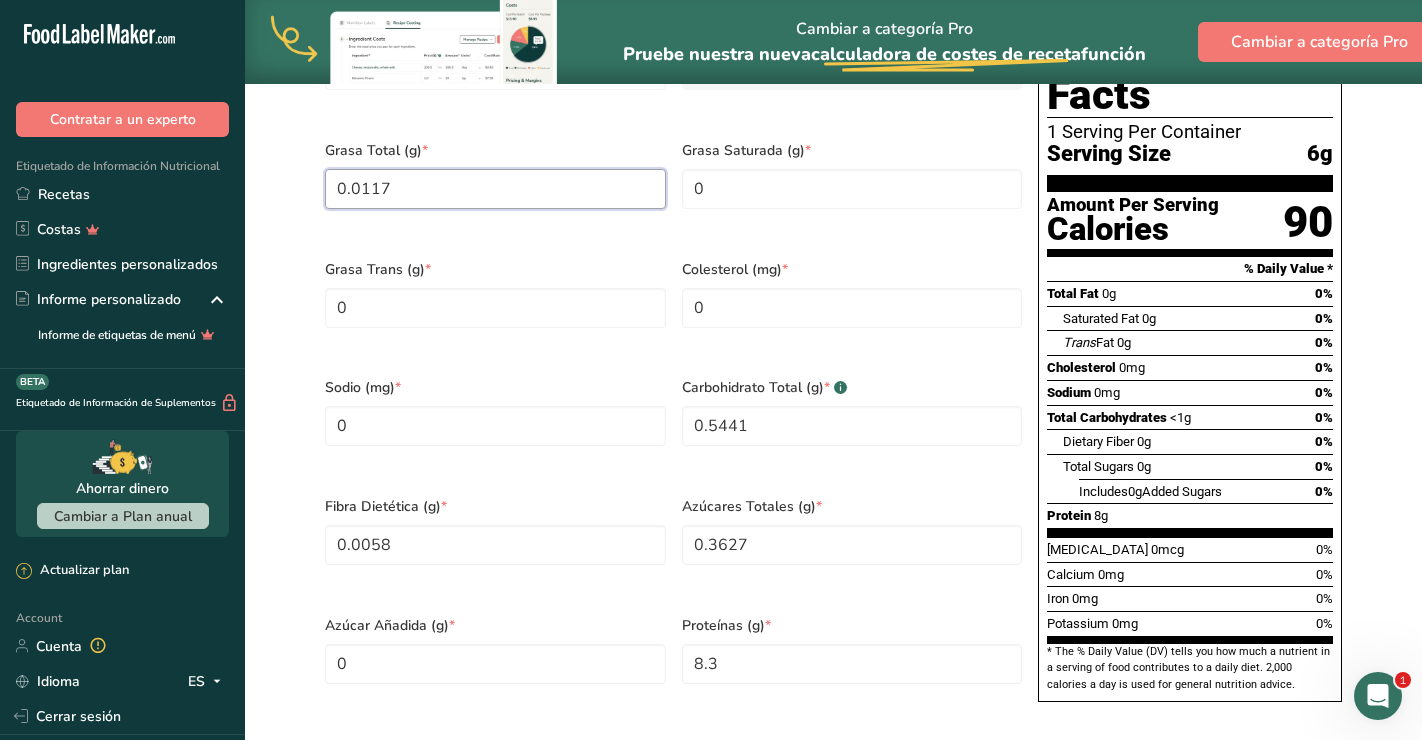 click on "0.0117" at bounding box center (495, 189) 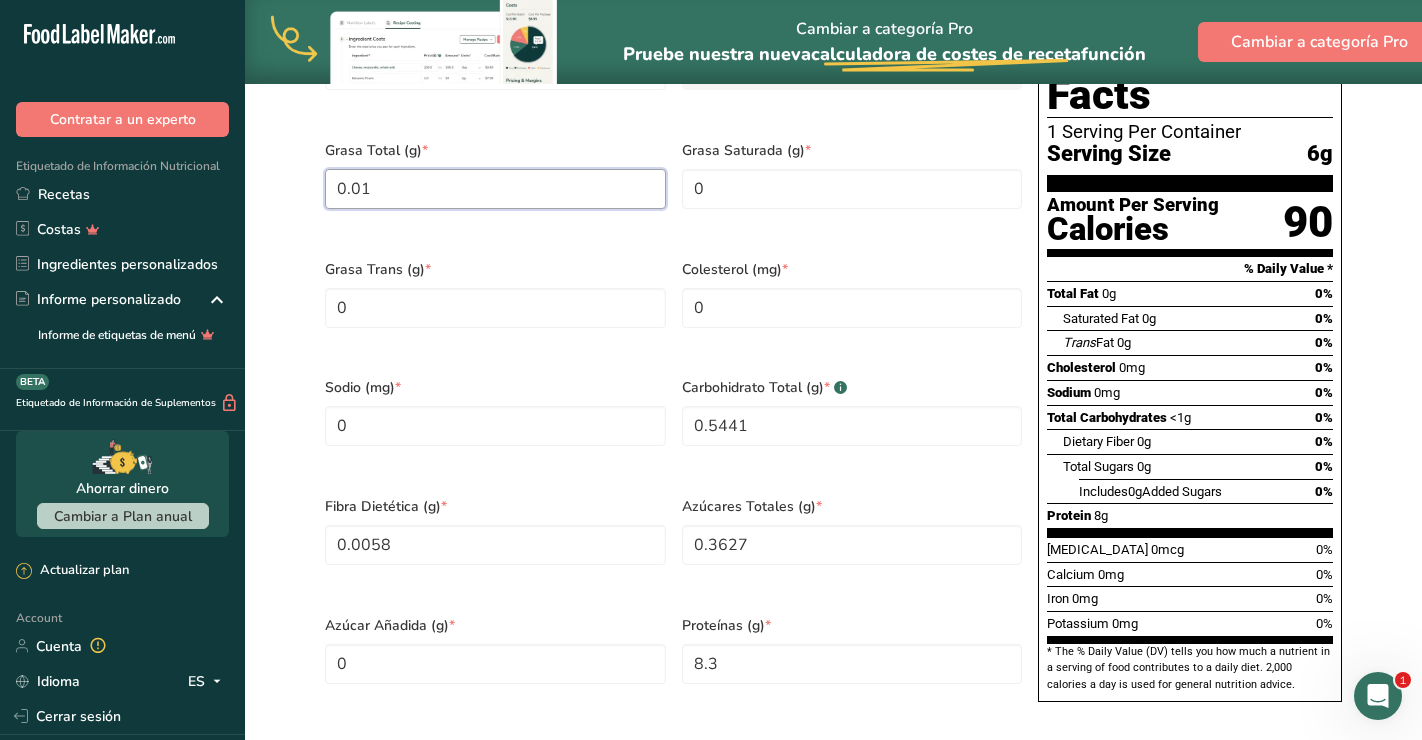 type on "0" 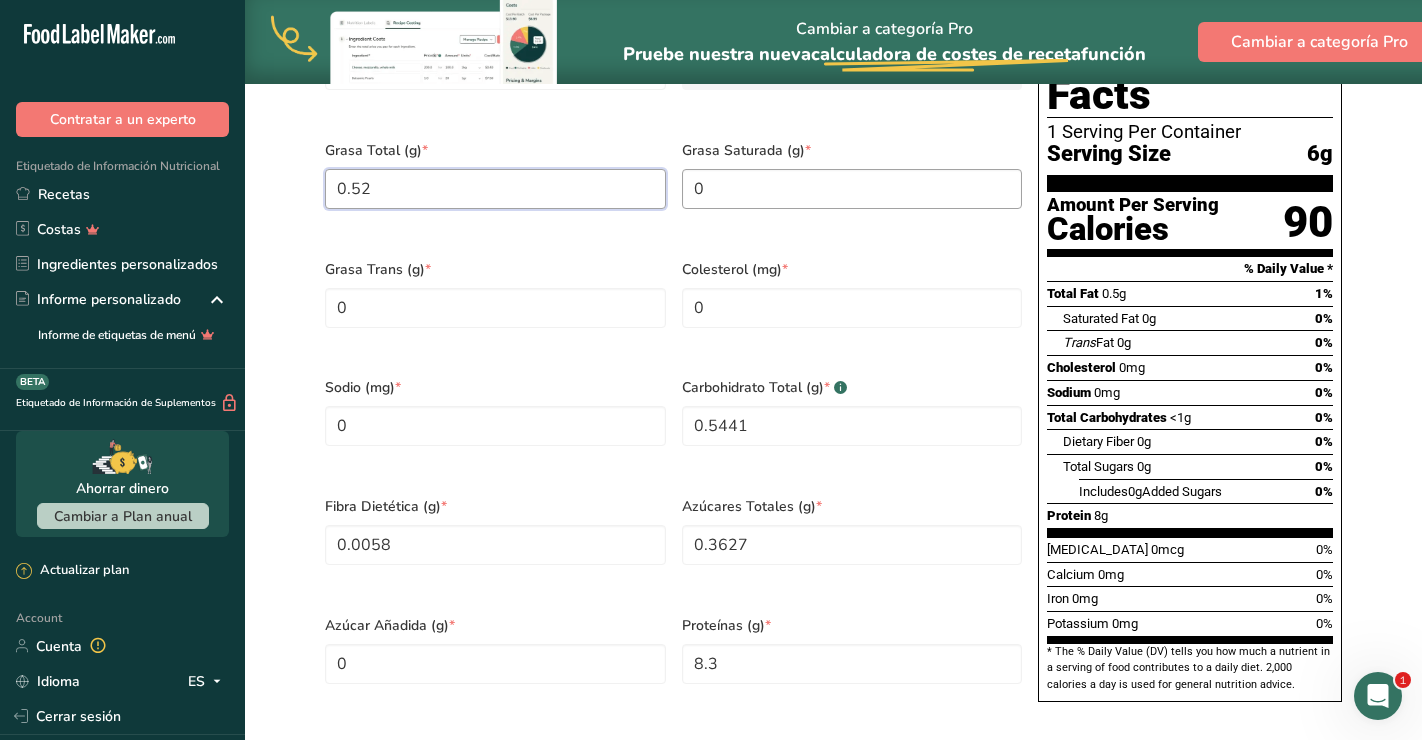 type on "0.52" 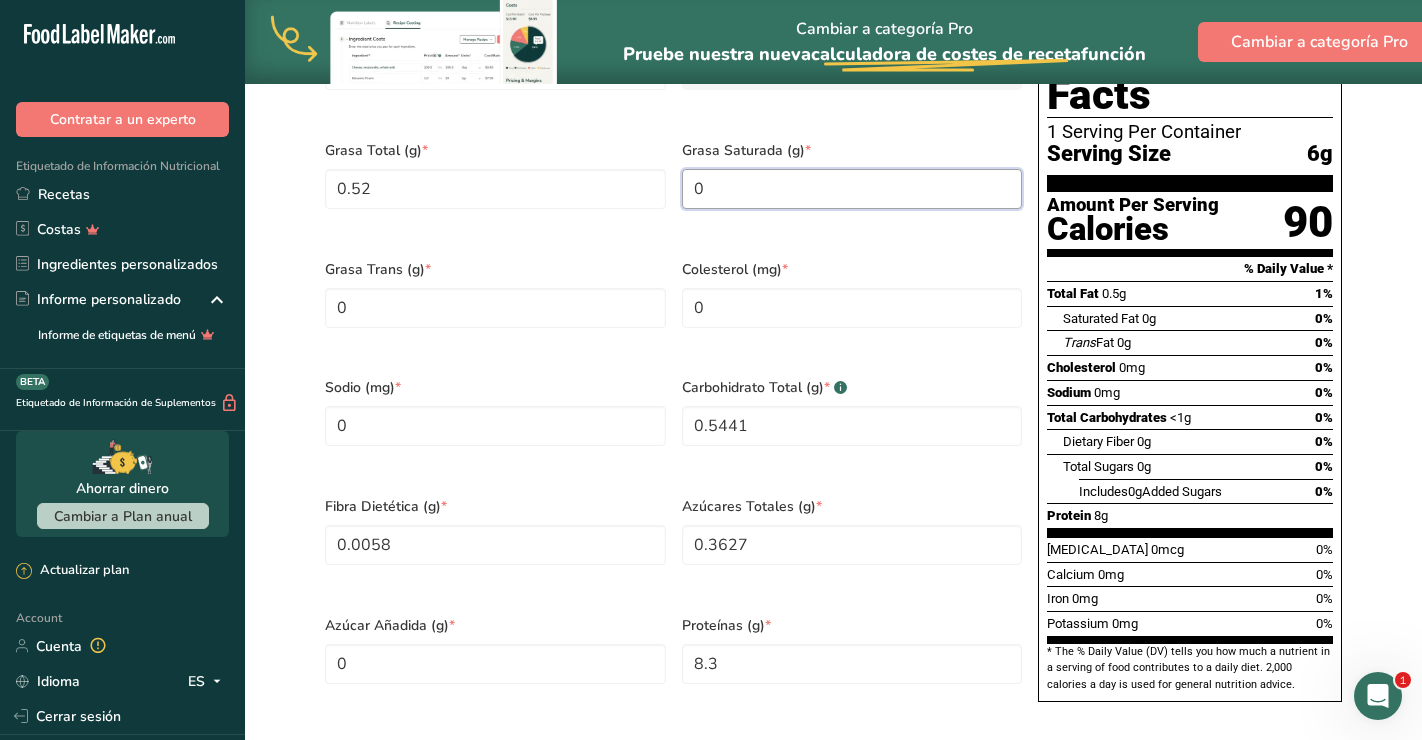 click on "0" at bounding box center [852, 189] 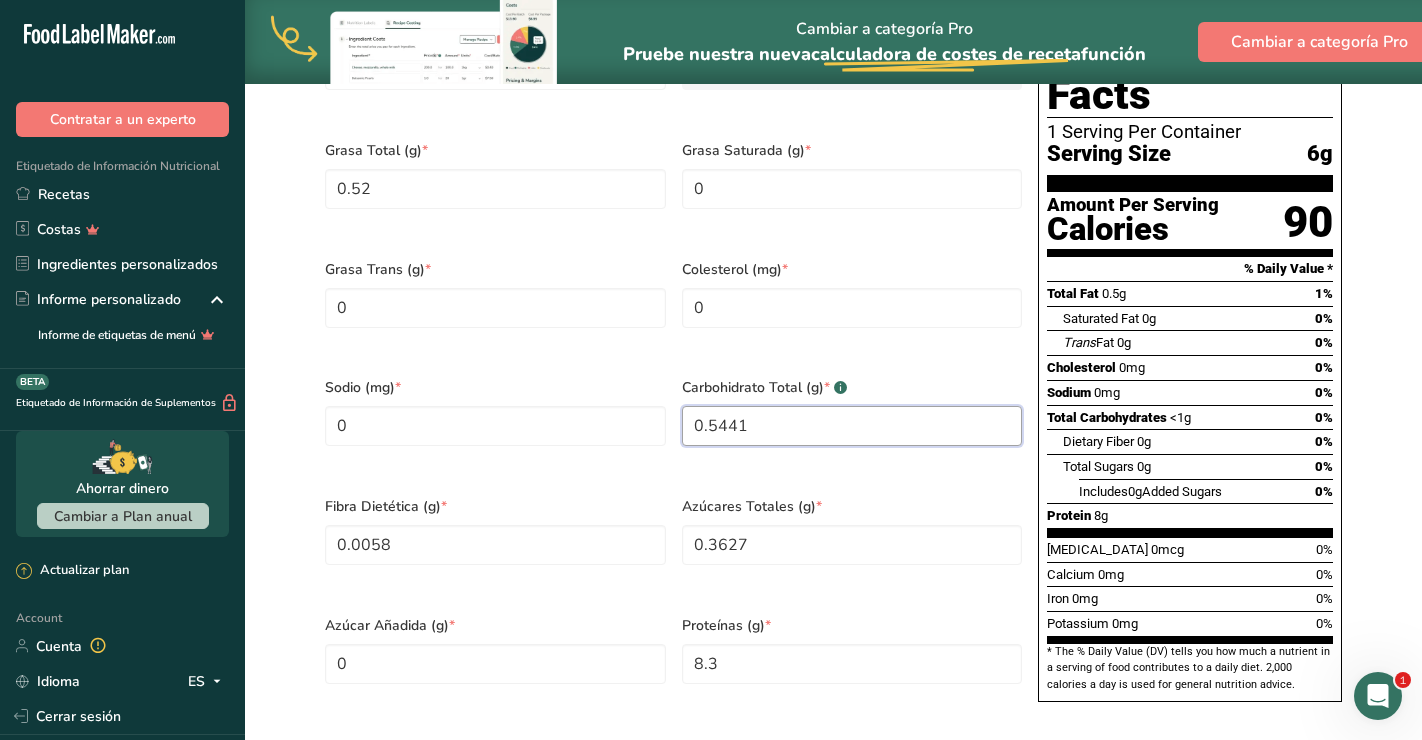 click on "0.5441" at bounding box center [852, 426] 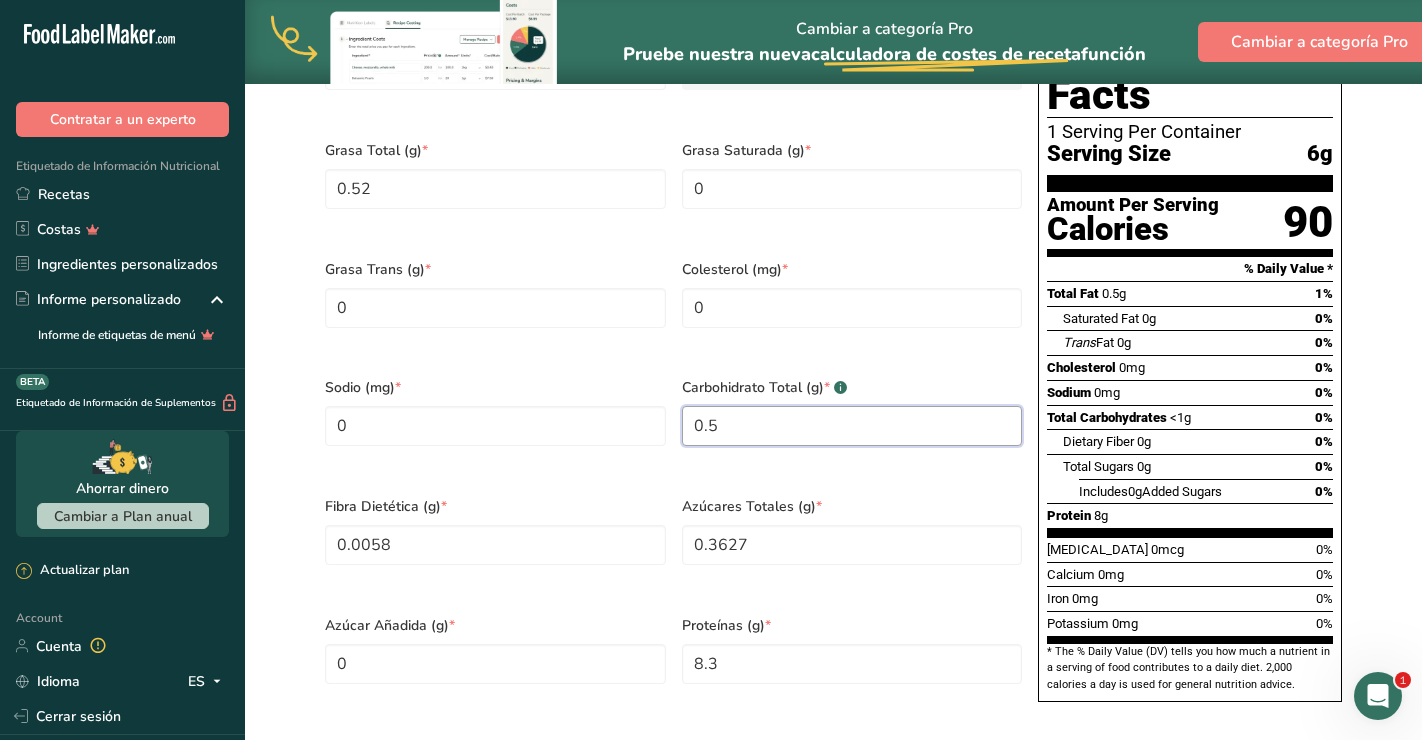 type on "0" 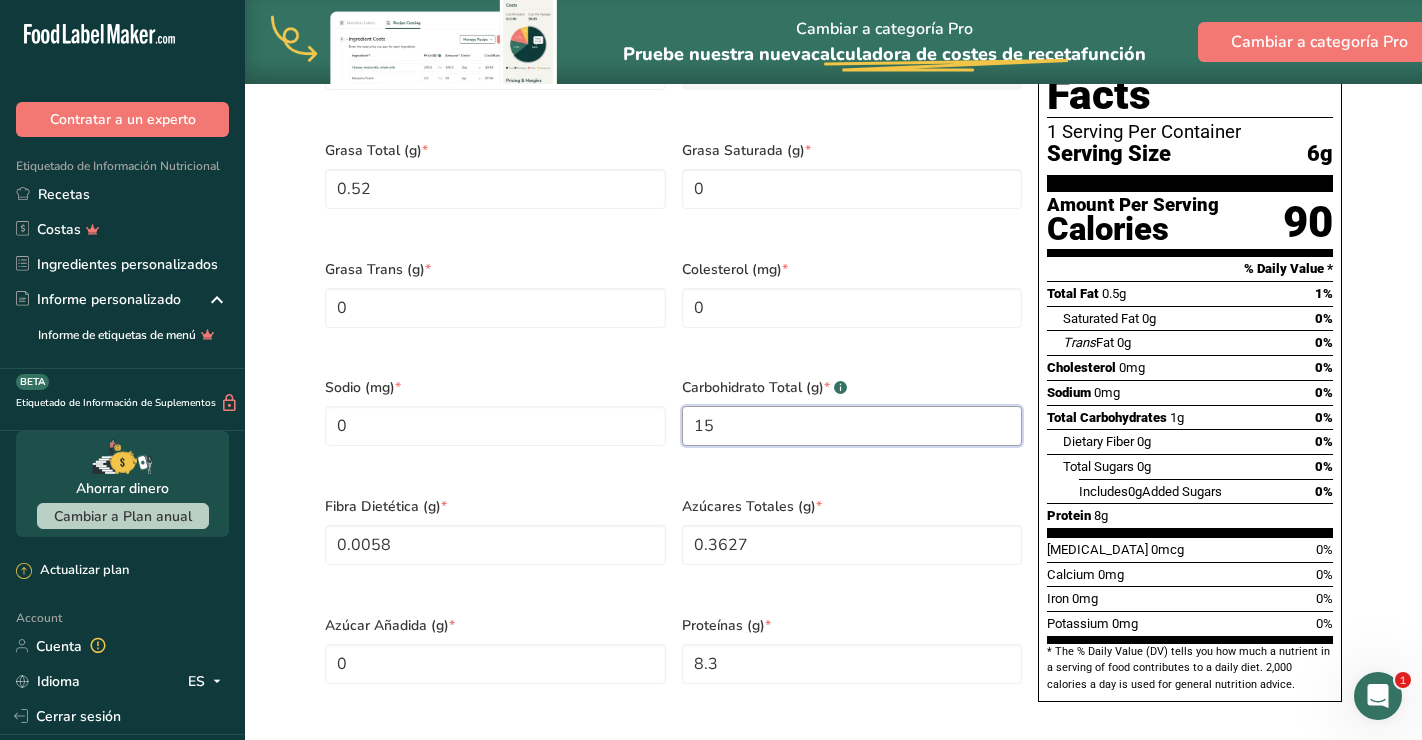 type on "0" 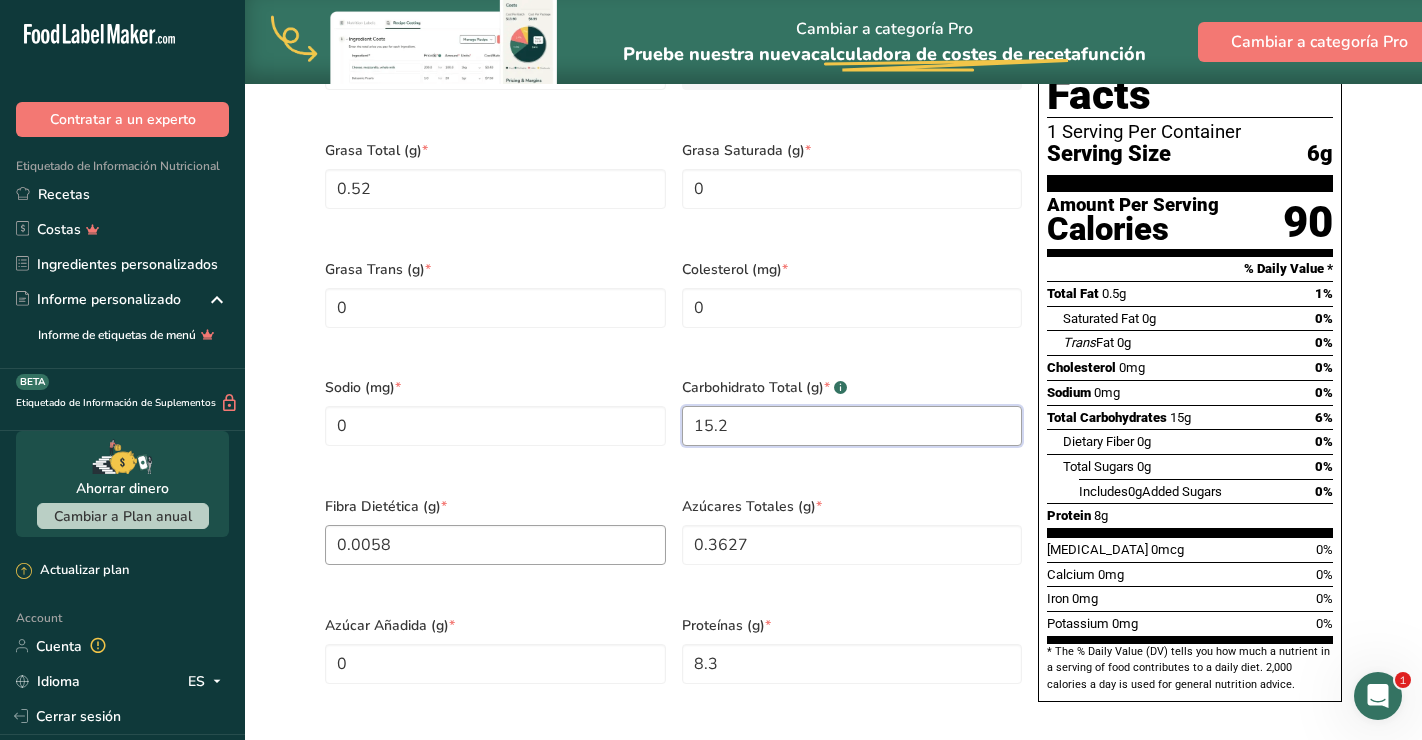 type on "15.2" 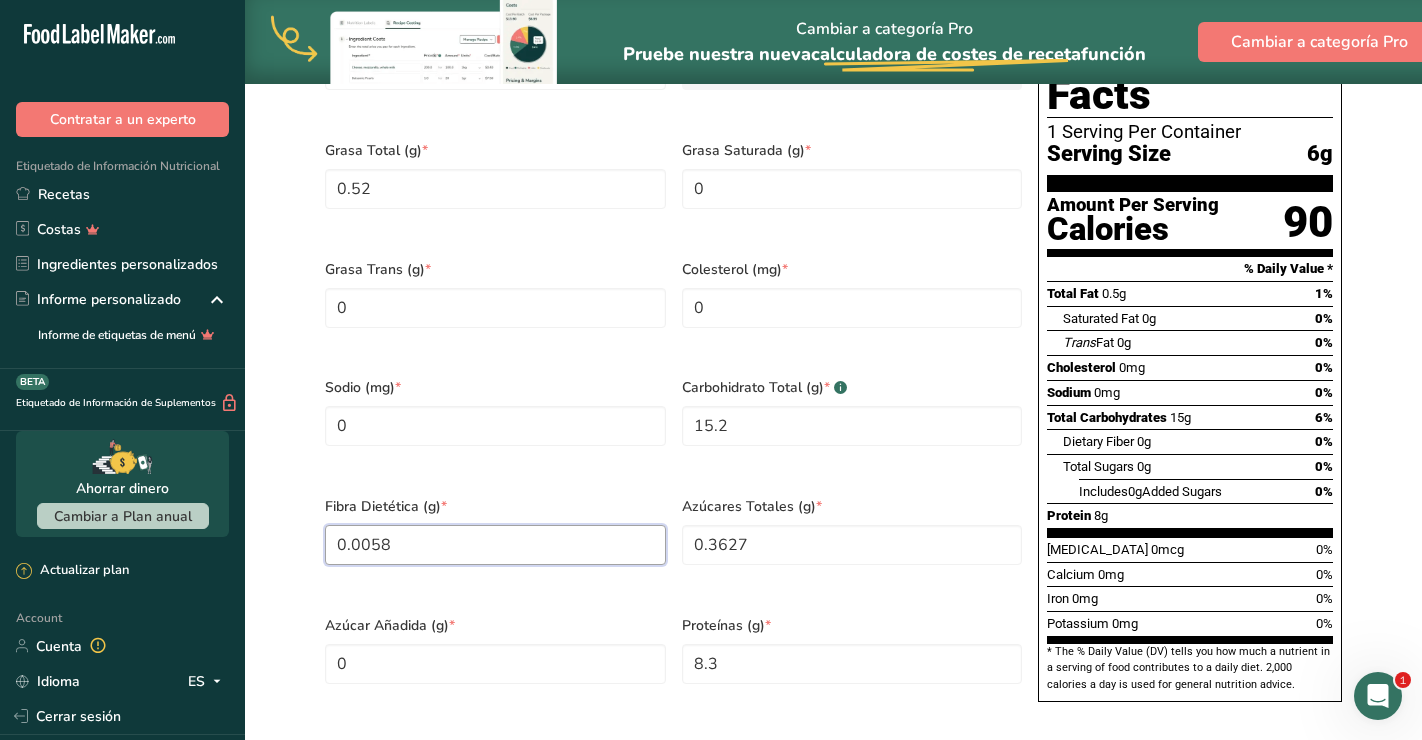click on "0.0058" at bounding box center [495, 545] 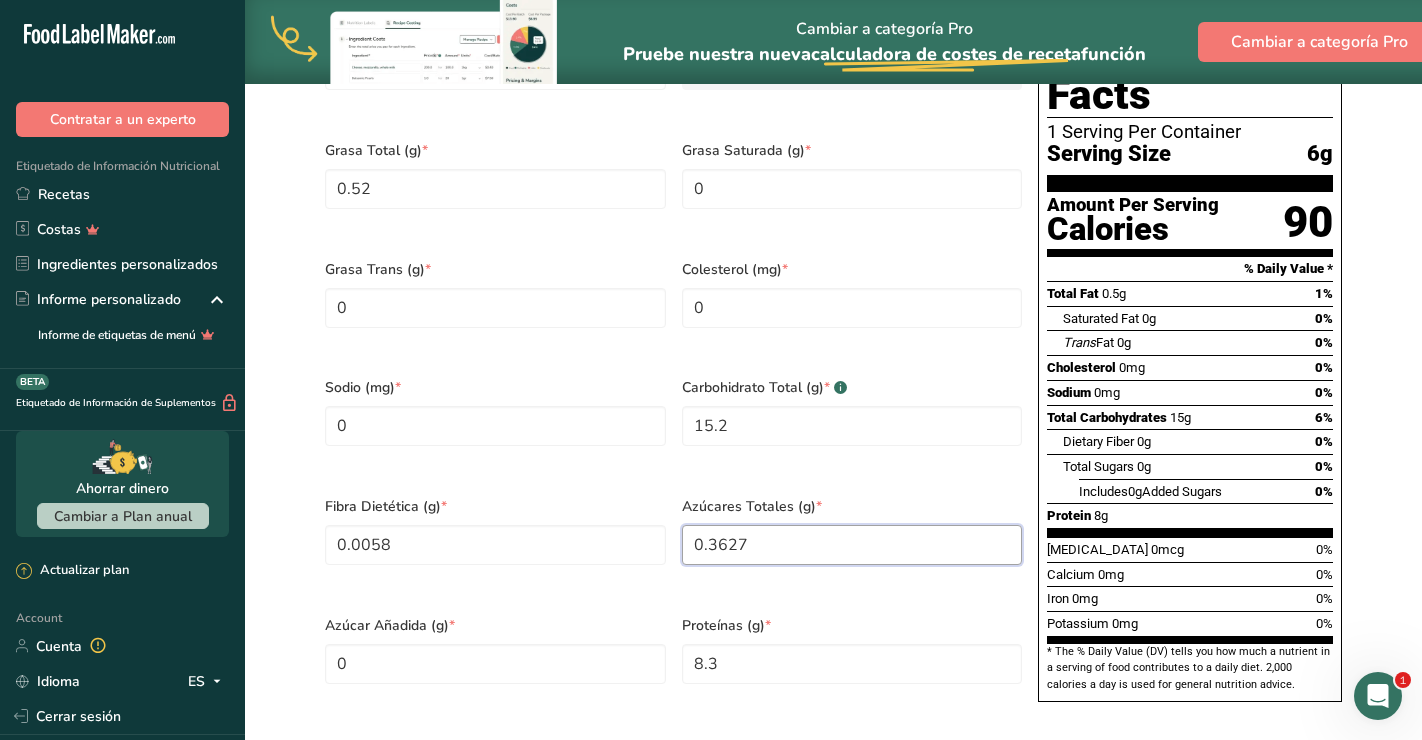 click on "0.3627" at bounding box center [852, 545] 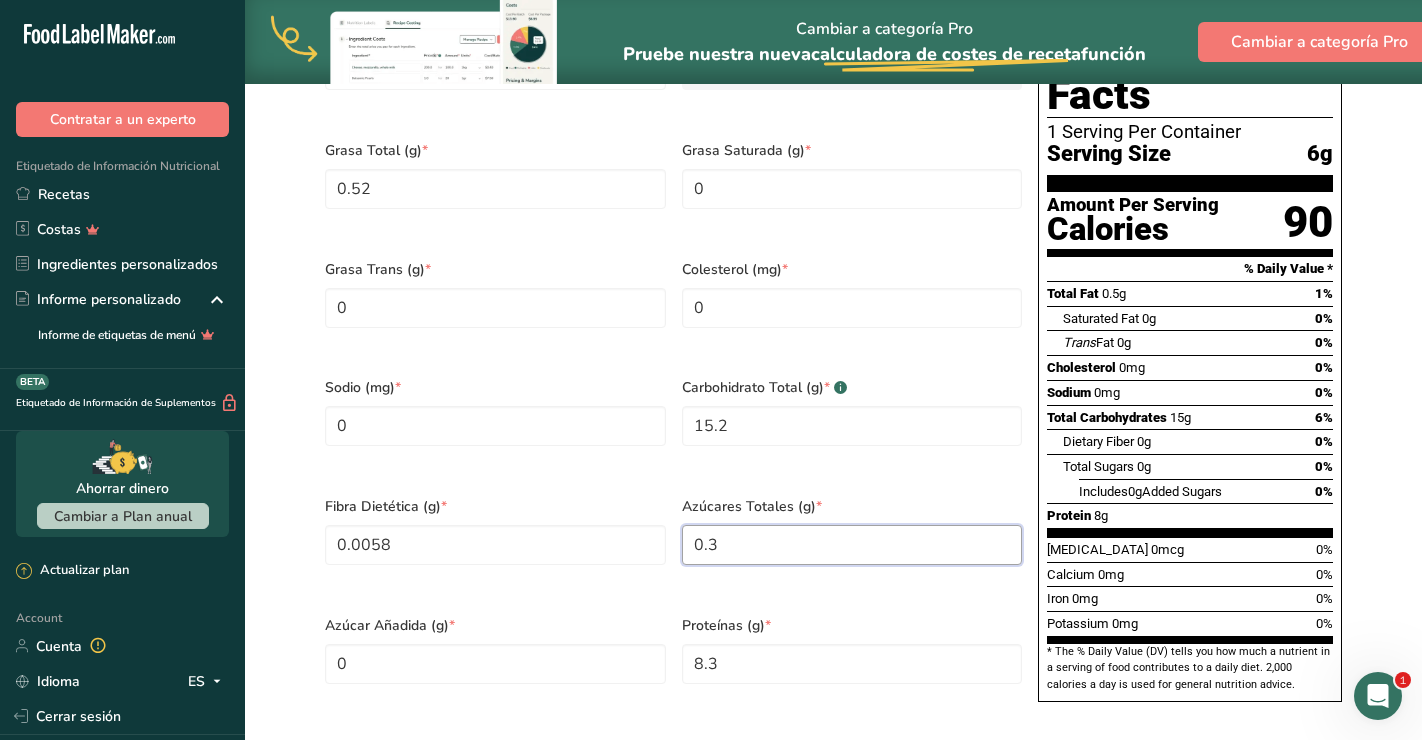 type on "0" 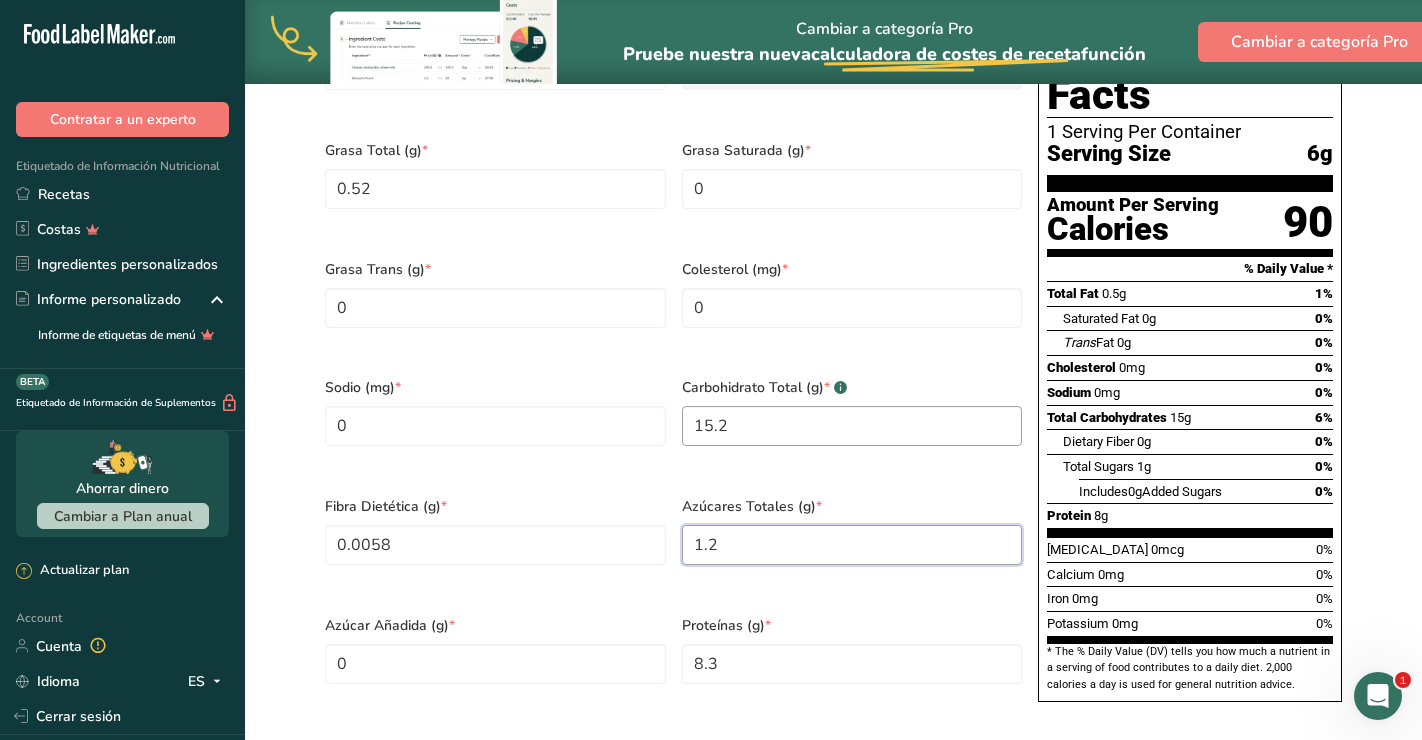 type on "1.2" 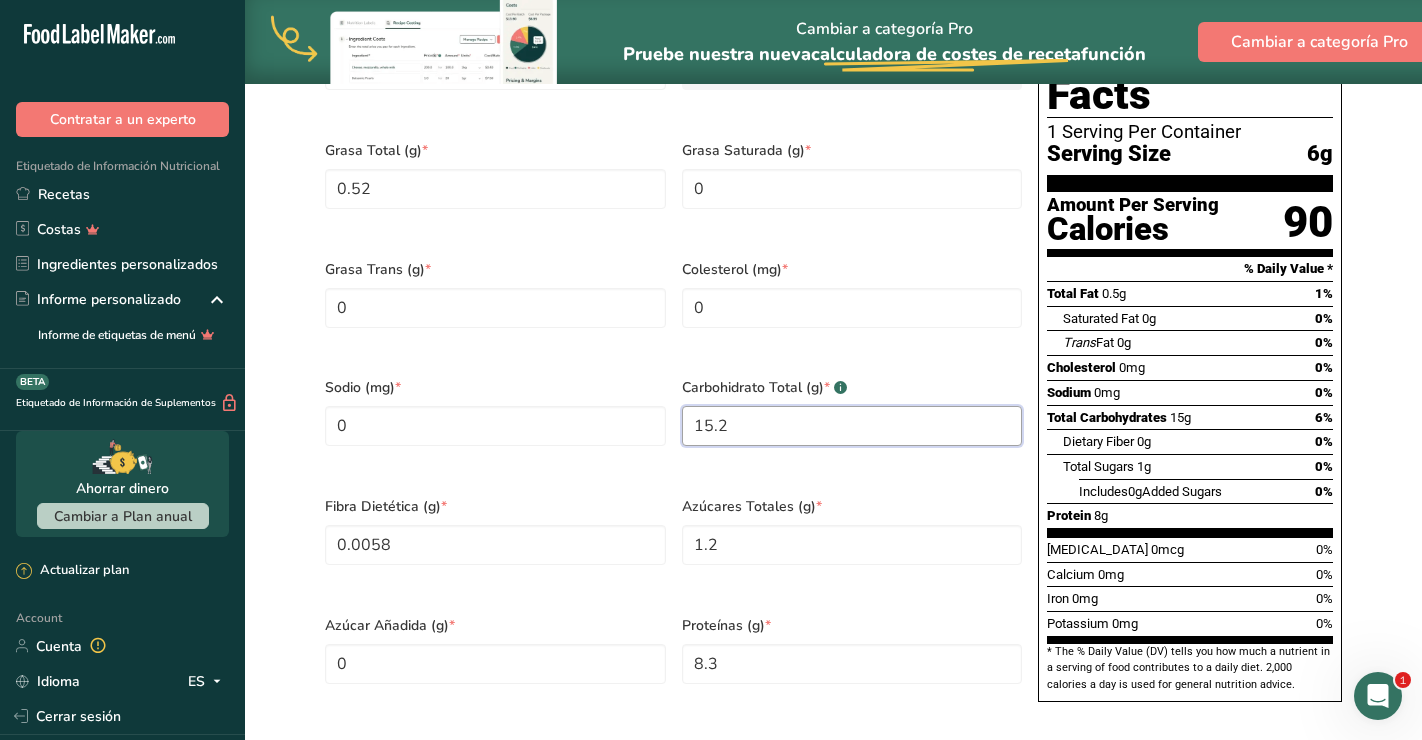 click on "15.2" at bounding box center [852, 426] 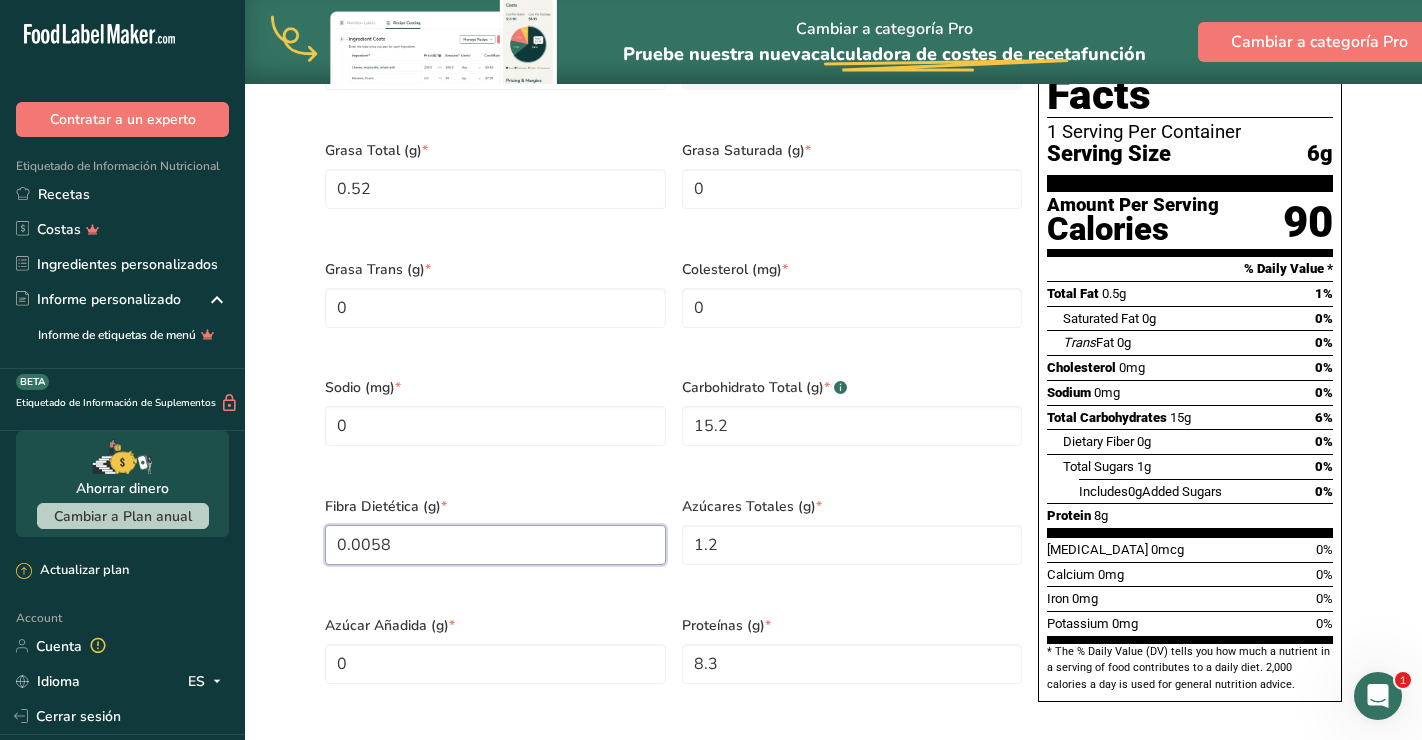 click on "0.0058" at bounding box center [495, 545] 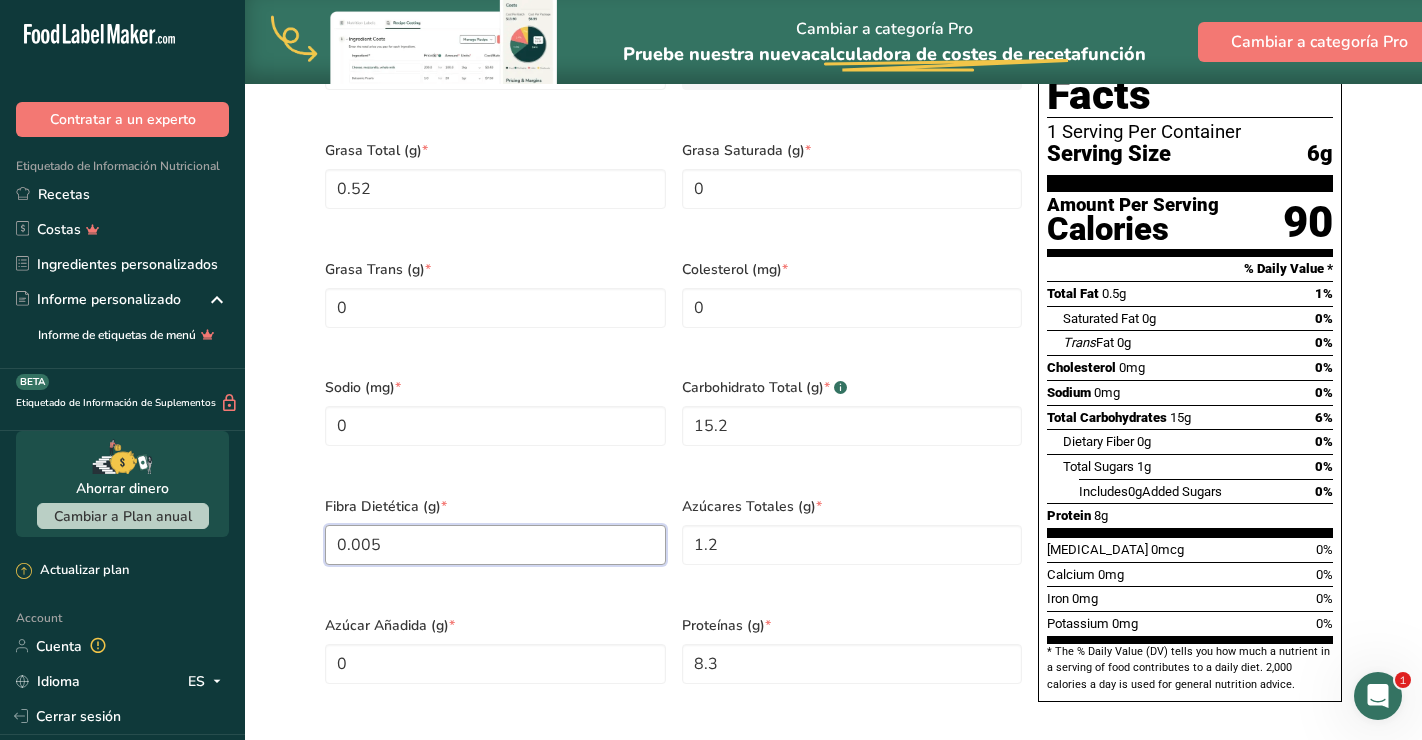 type on "0" 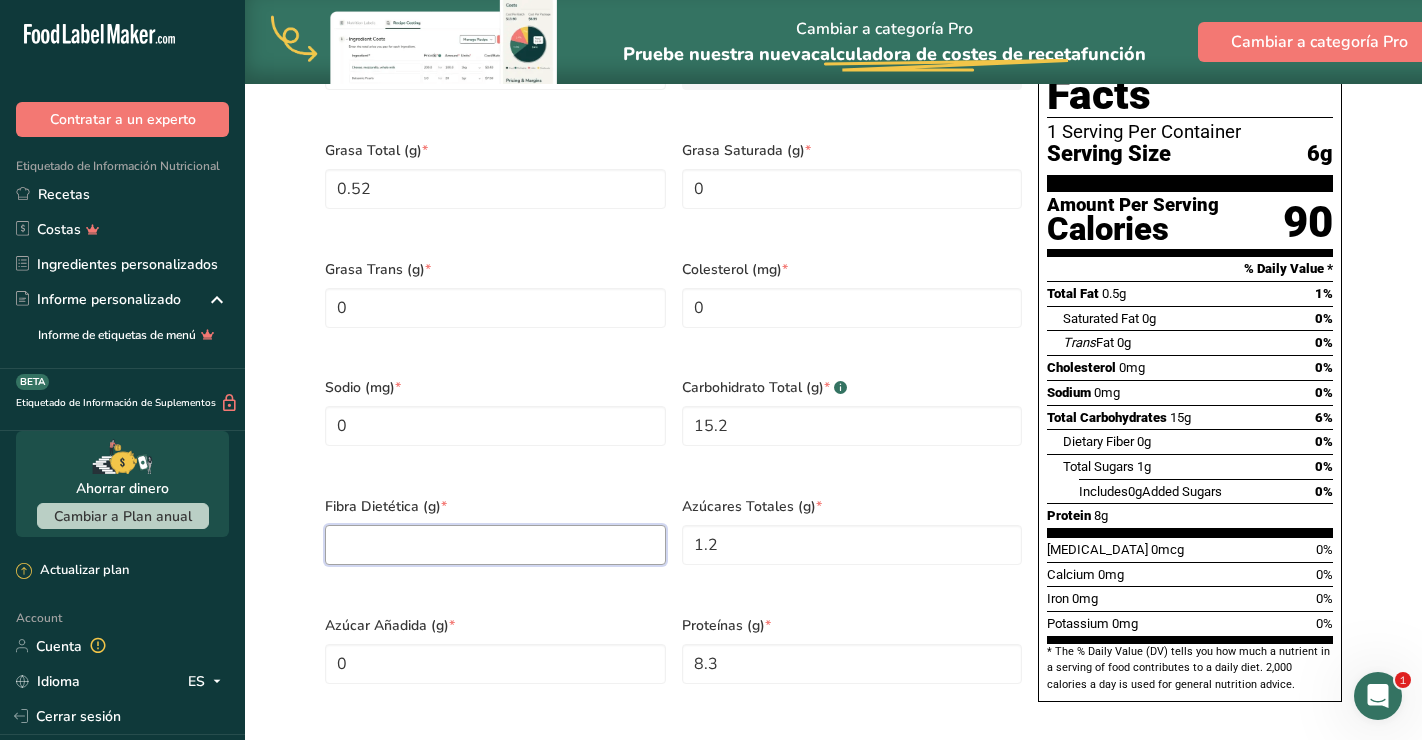 type on "0" 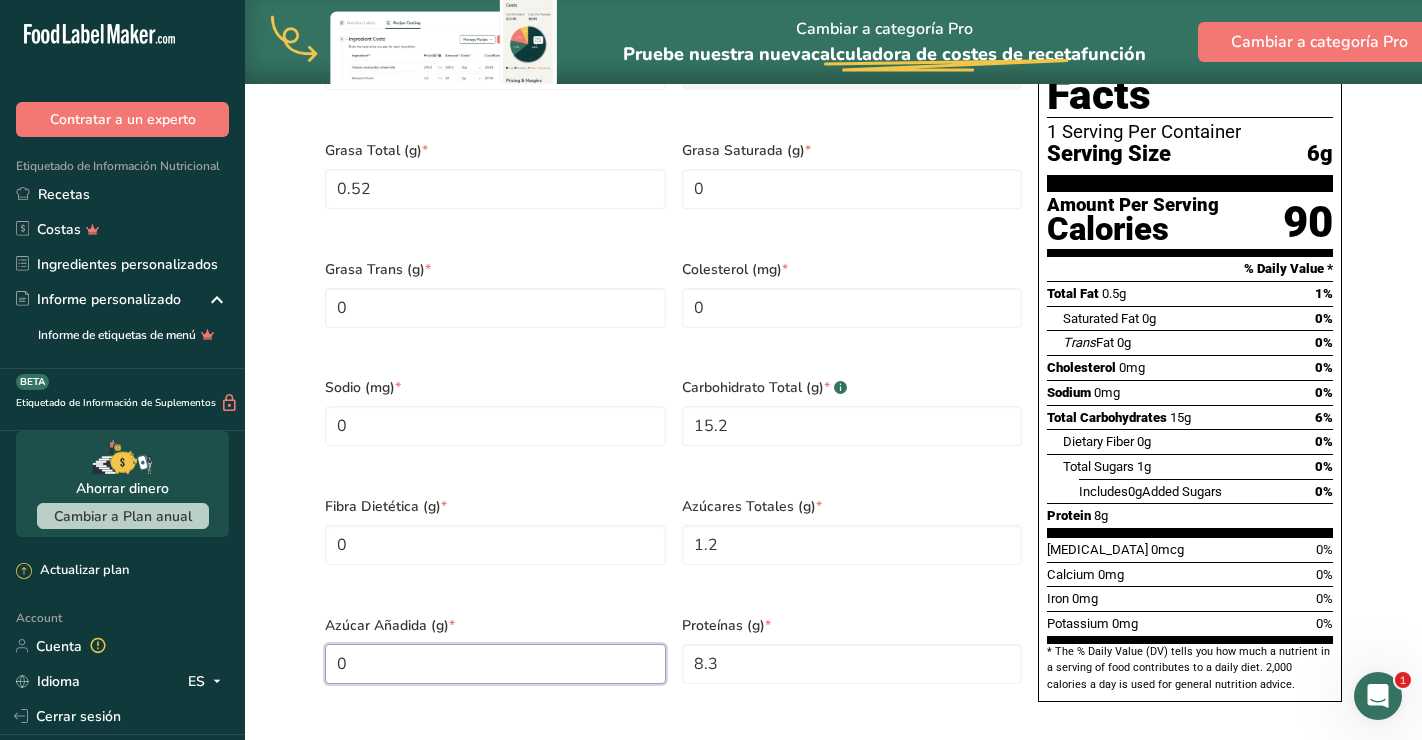 click on "0" at bounding box center (495, 664) 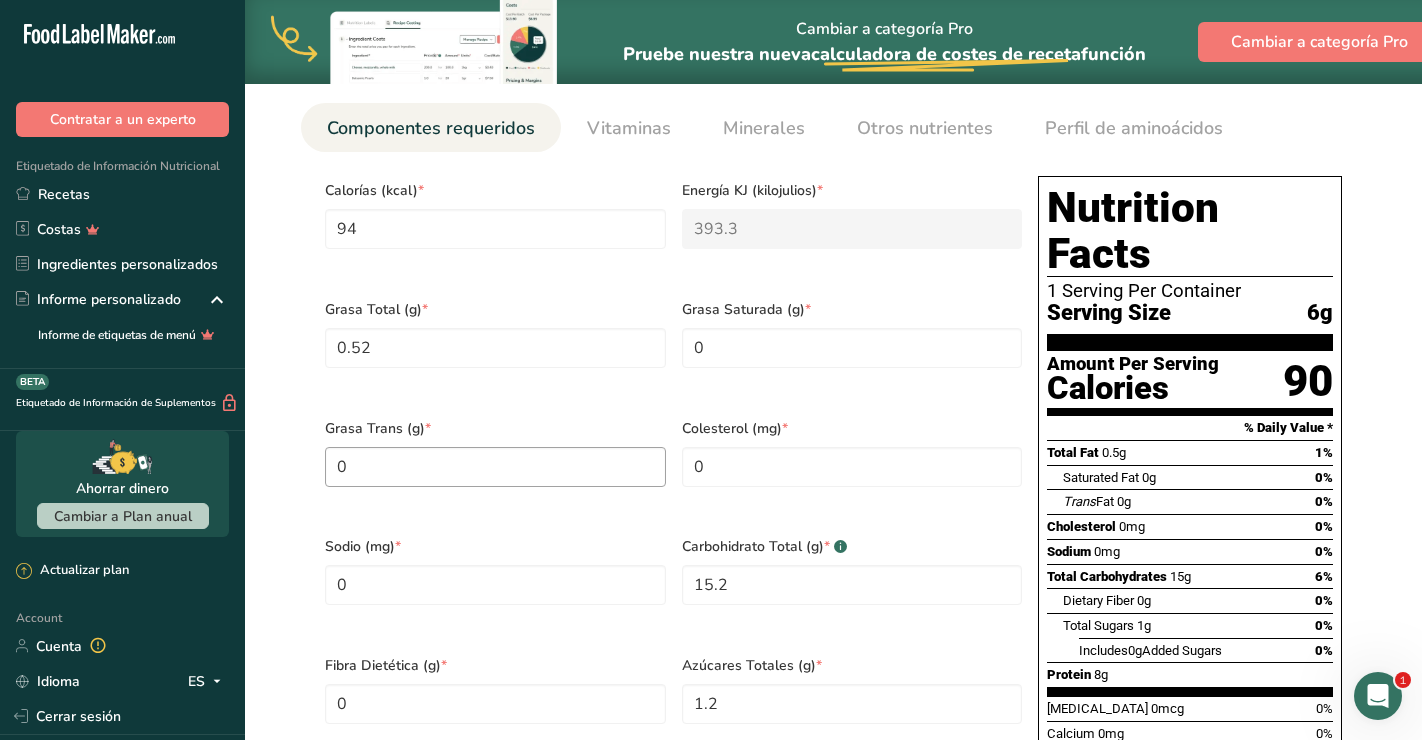 scroll, scrollTop: 846, scrollLeft: 0, axis: vertical 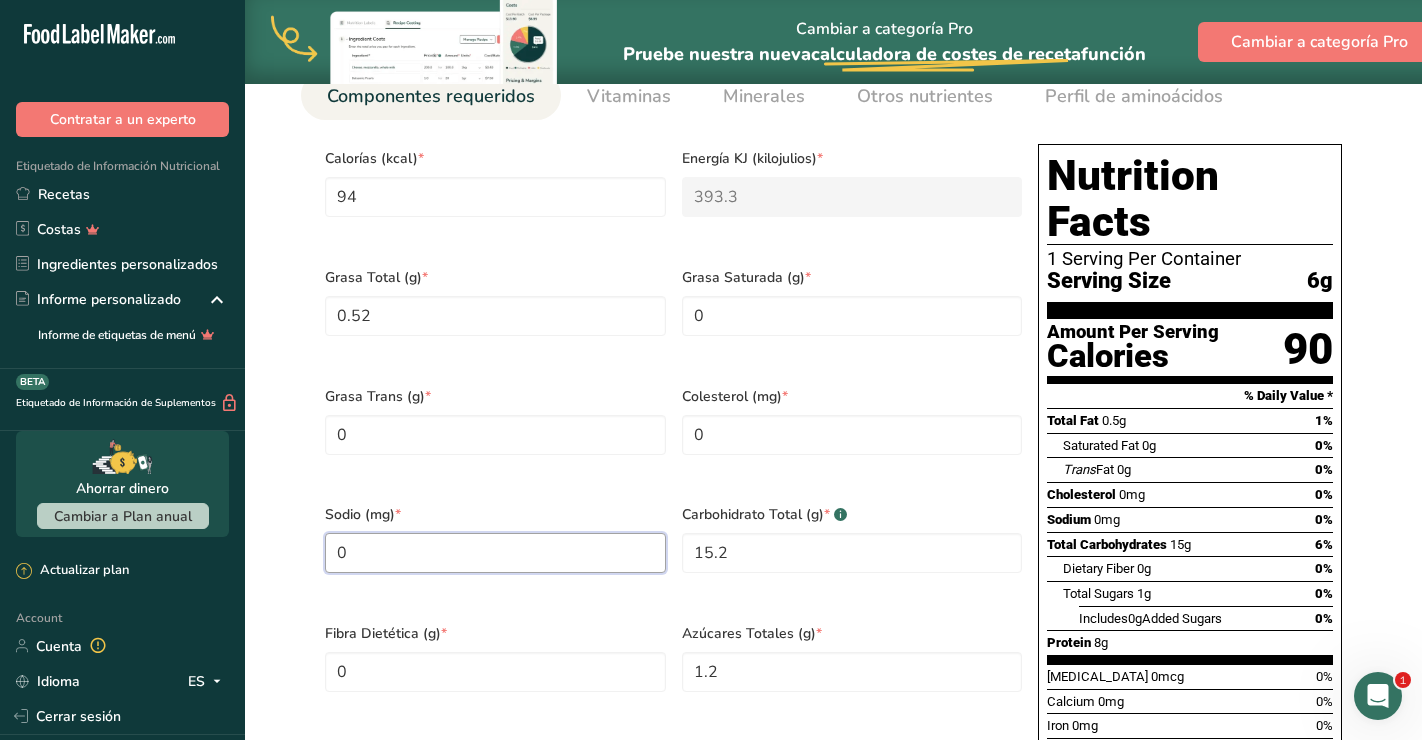 click on "0" at bounding box center [495, 553] 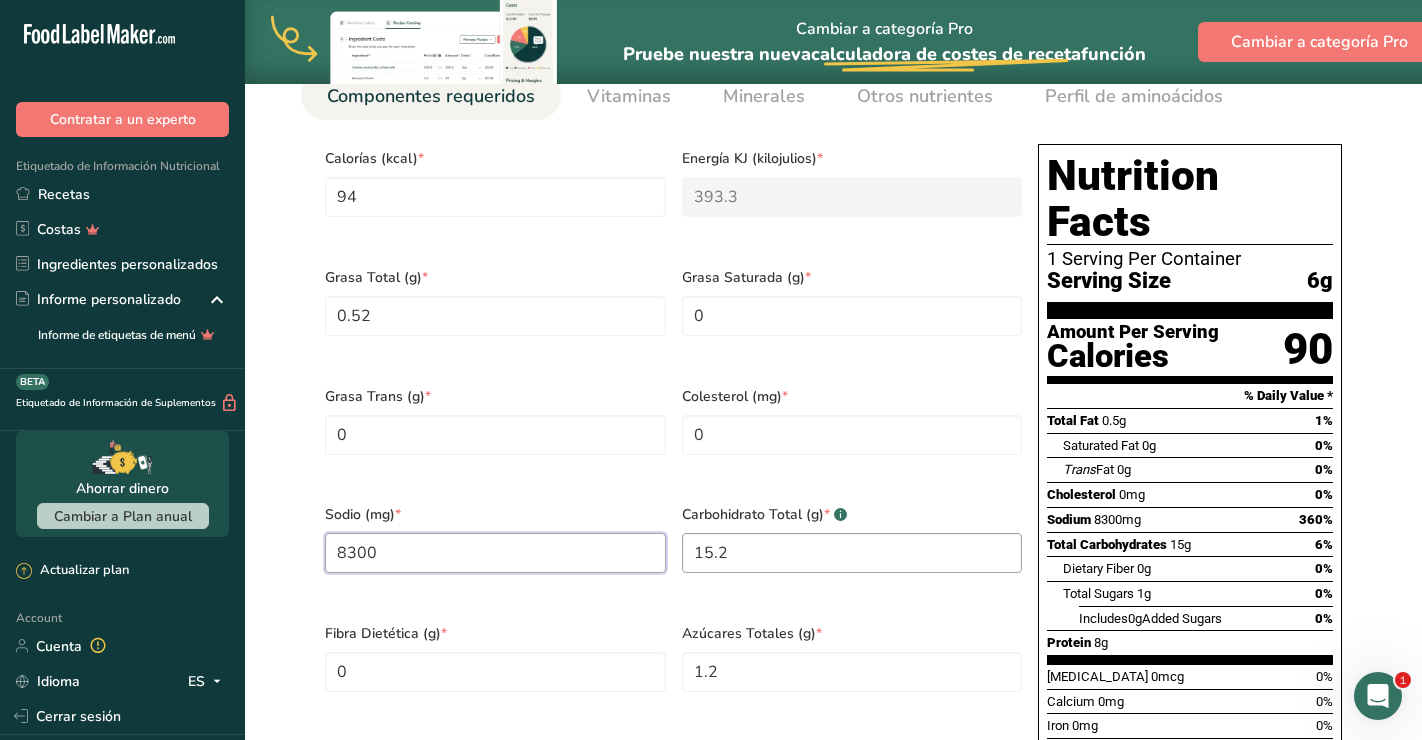 type on "8300" 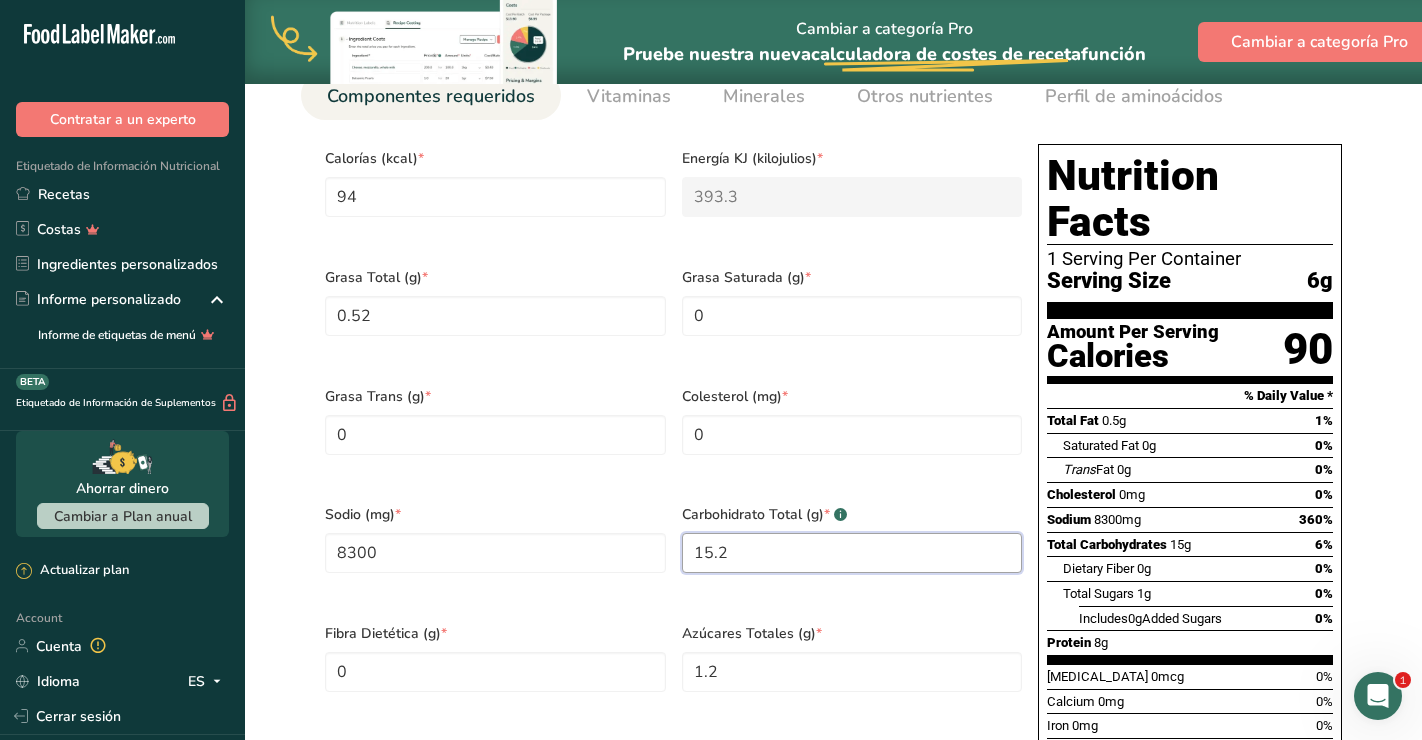 click on "15.2" at bounding box center (852, 553) 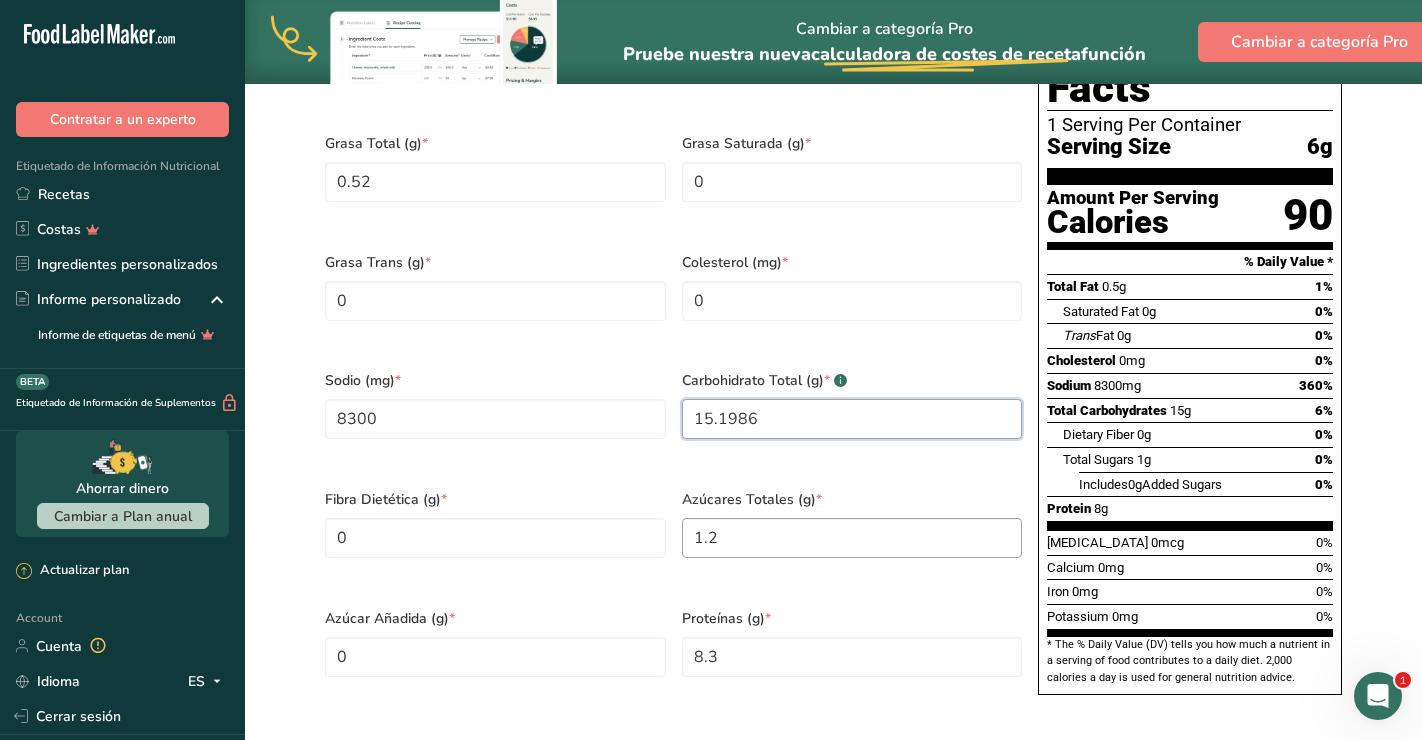 scroll, scrollTop: 992, scrollLeft: 0, axis: vertical 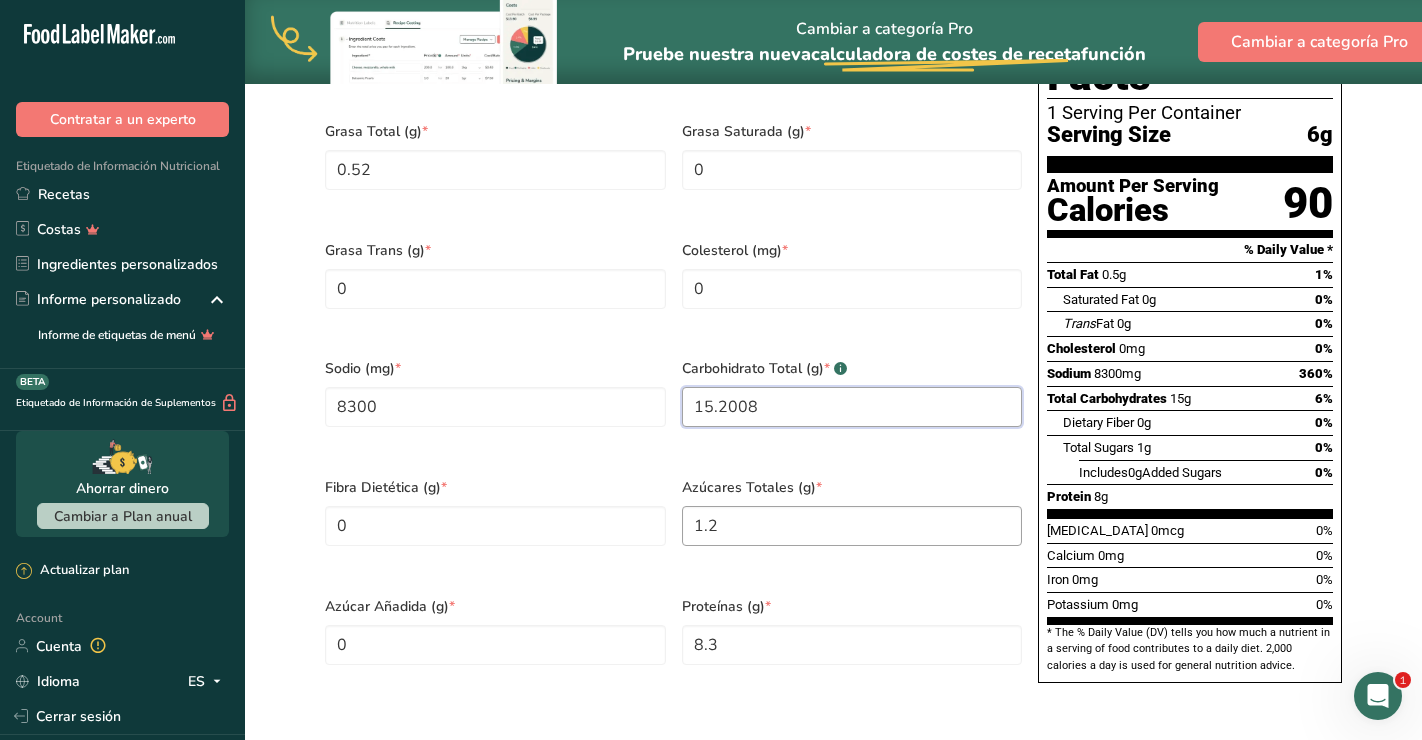 type on "15.2009" 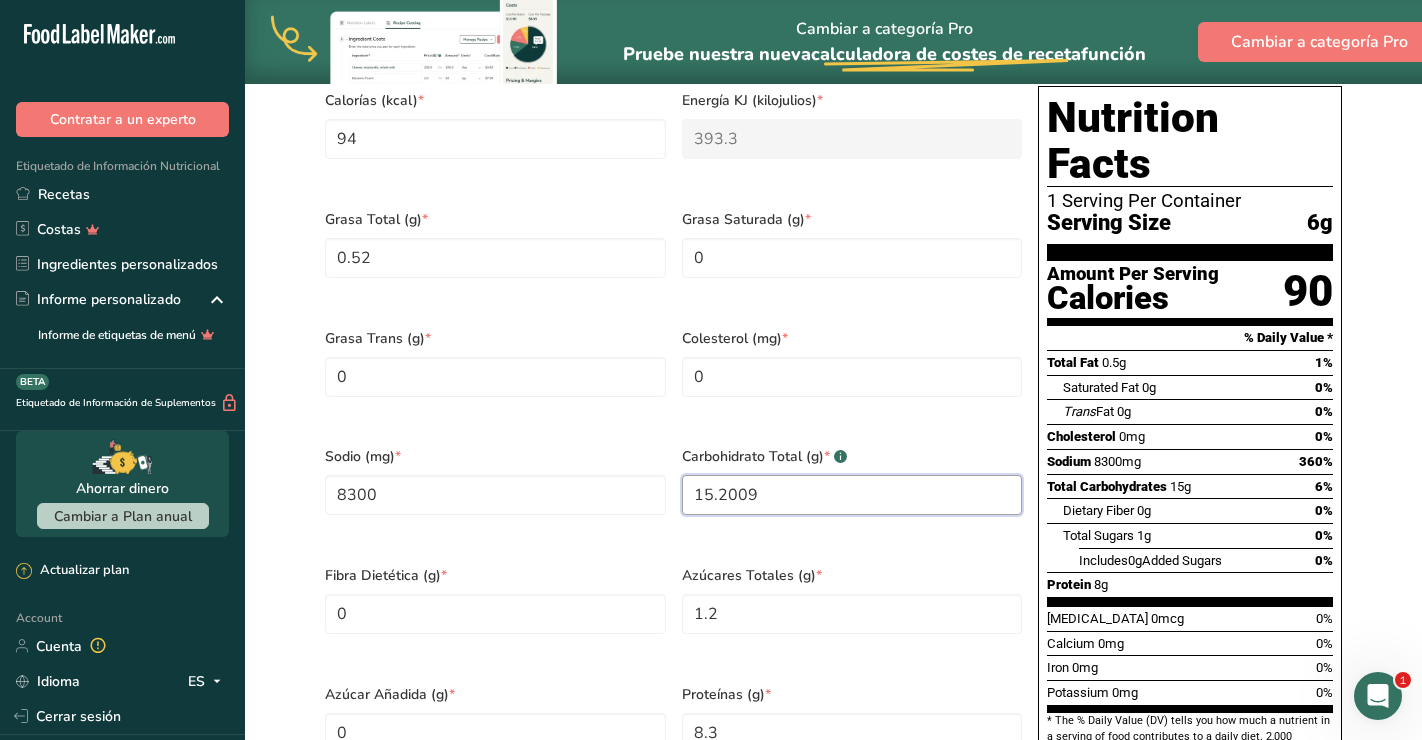 scroll, scrollTop: 1073, scrollLeft: 0, axis: vertical 